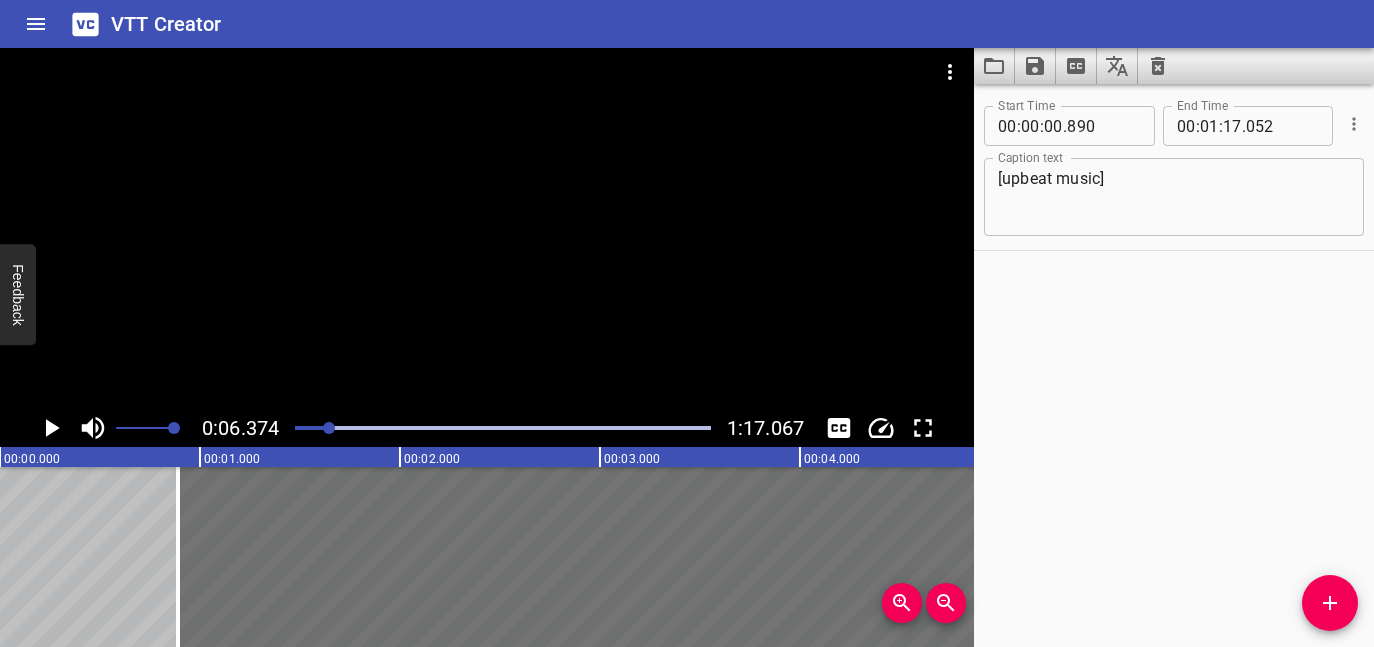 scroll, scrollTop: 0, scrollLeft: 0, axis: both 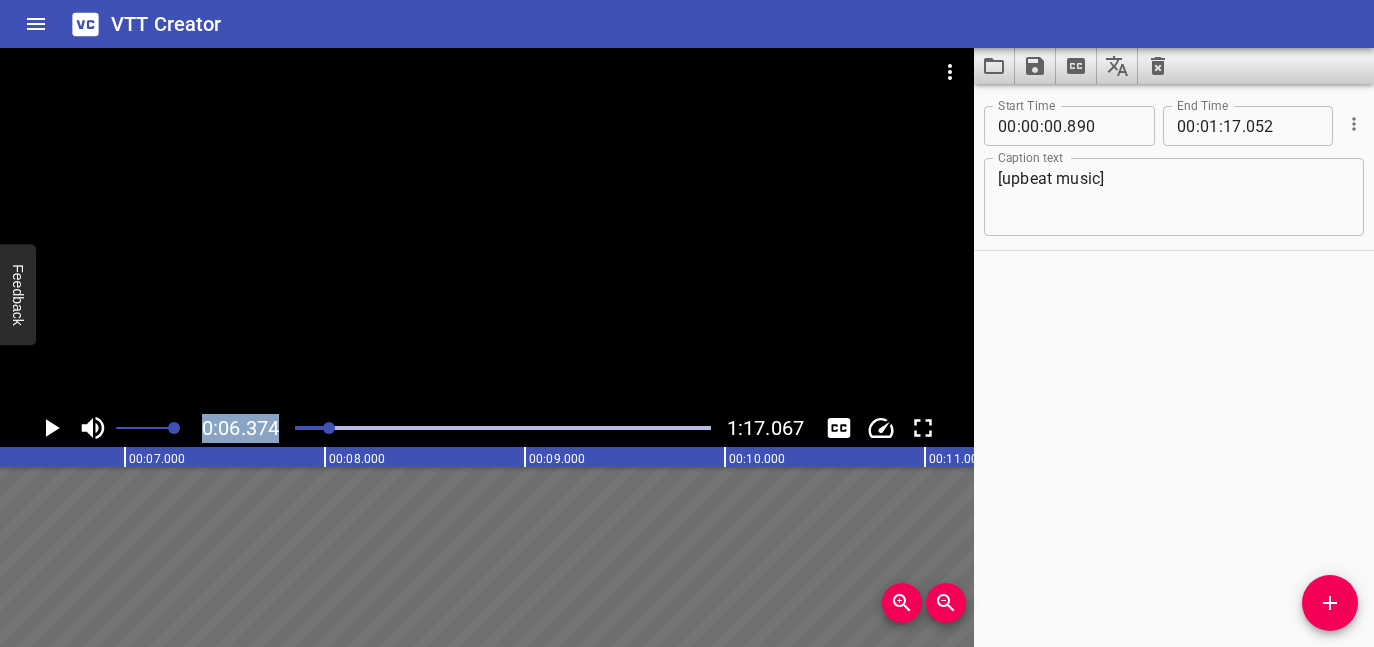 click 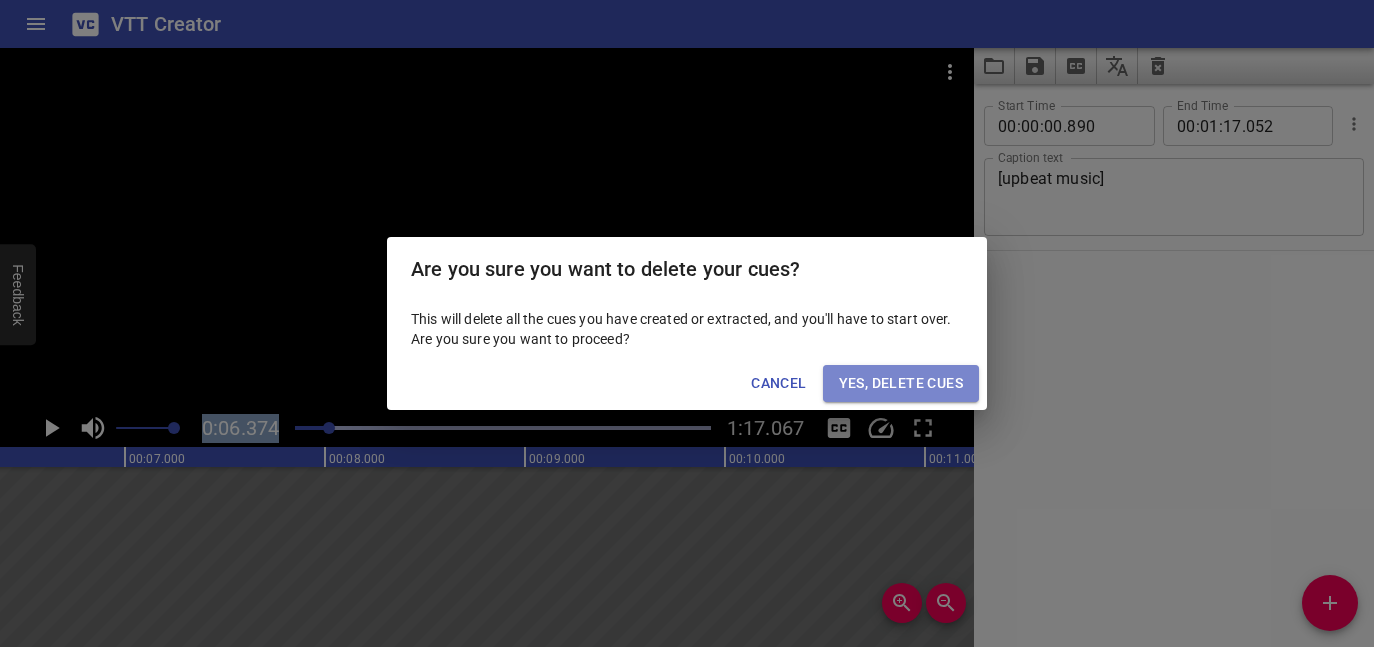 click on "Yes, Delete Cues" at bounding box center (901, 383) 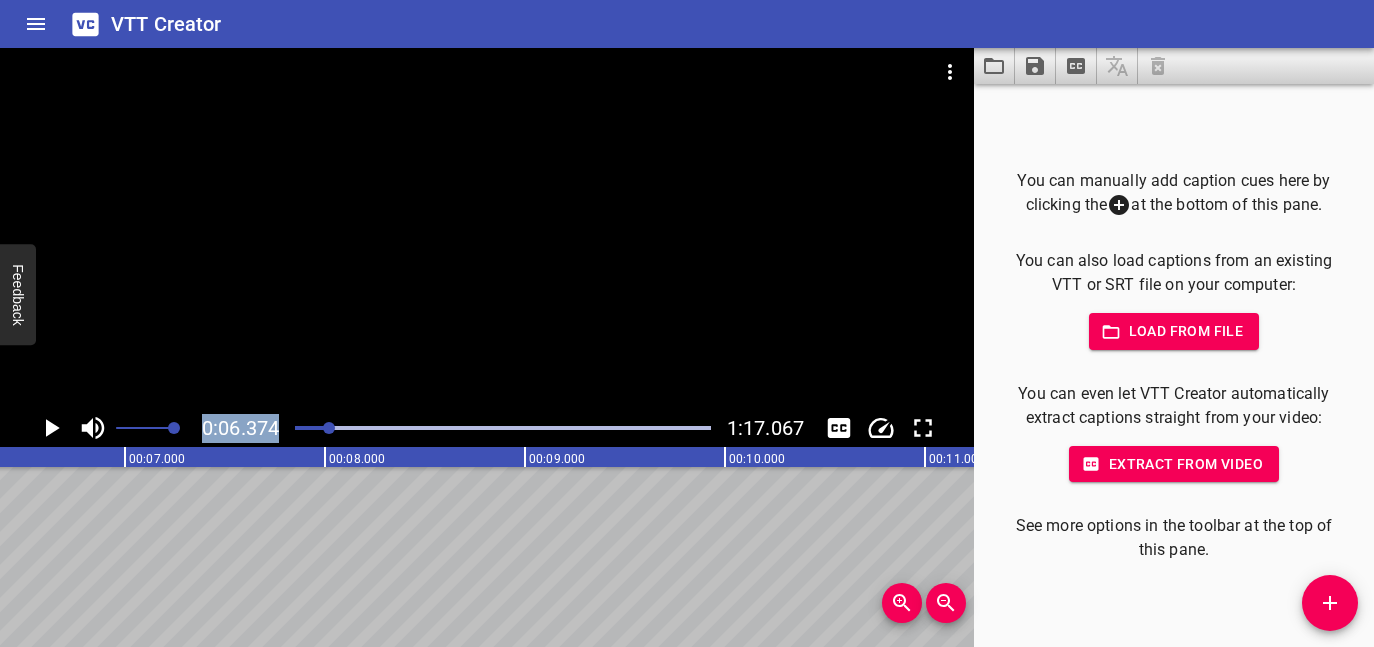 click 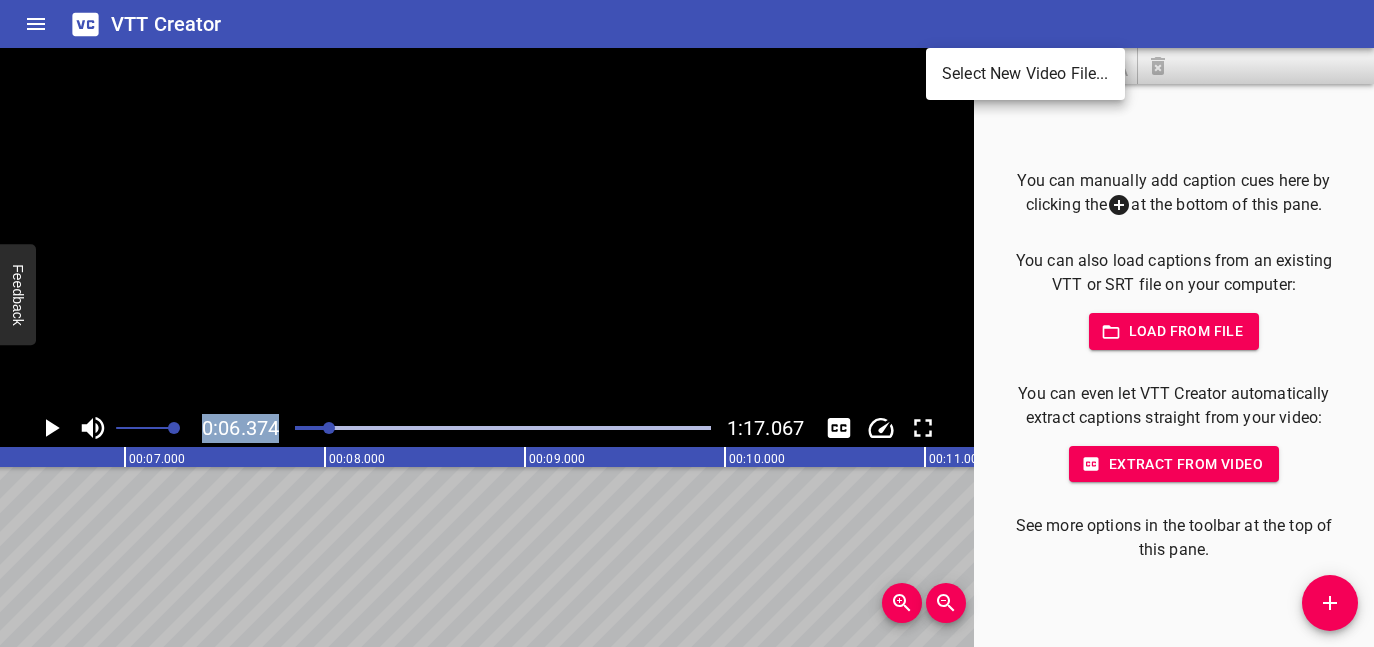 click on "Select New Video File..." at bounding box center (1025, 74) 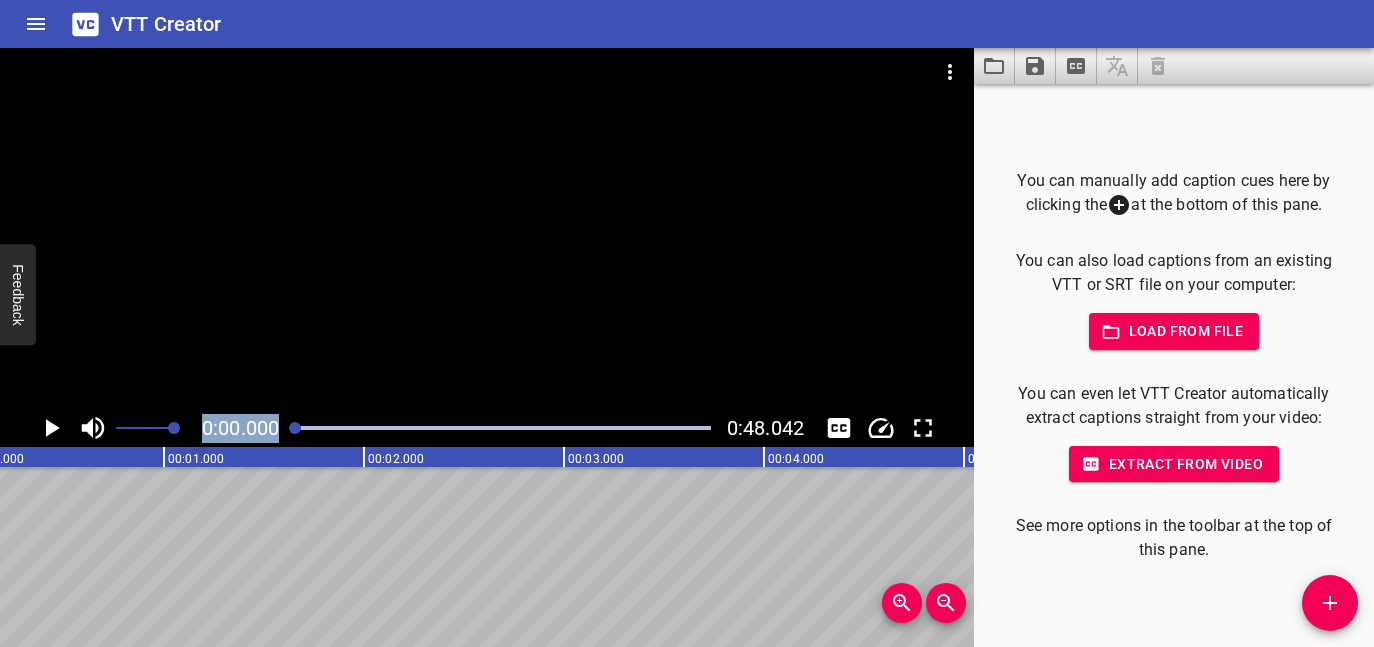 scroll, scrollTop: 0, scrollLeft: 0, axis: both 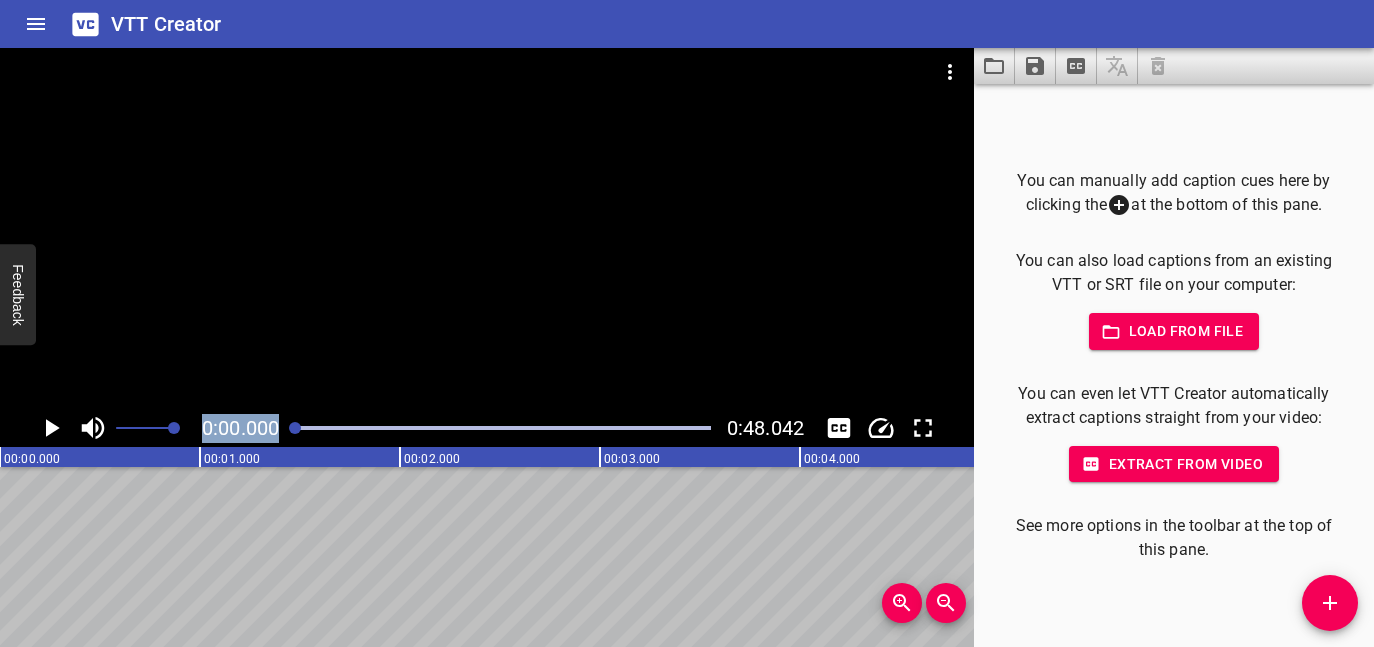 click 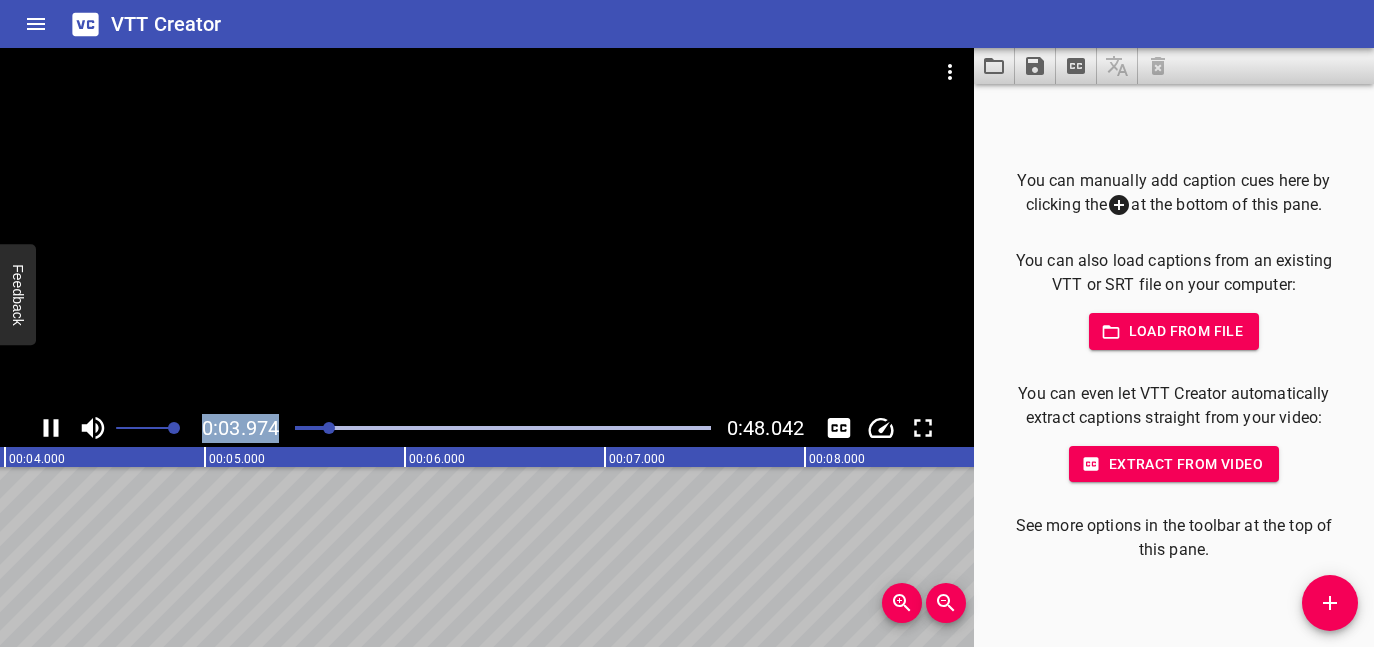 click 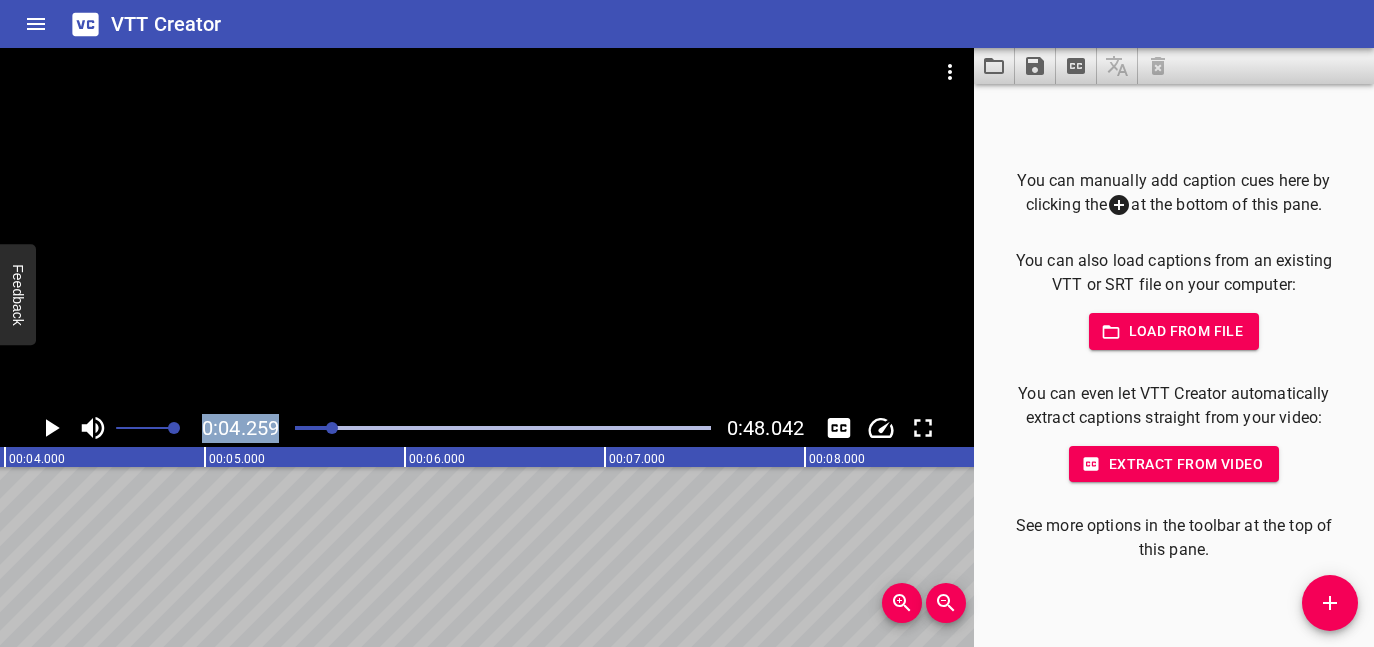scroll, scrollTop: 0, scrollLeft: 851, axis: horizontal 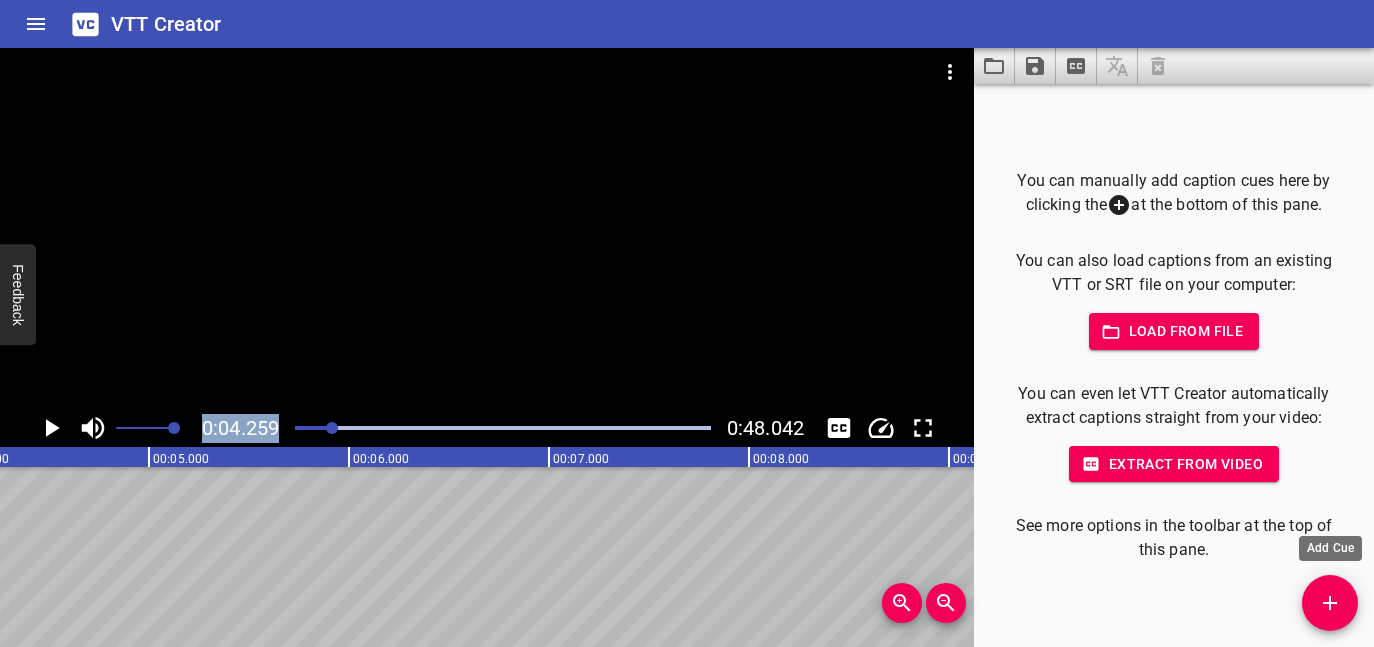 click at bounding box center [1330, 603] 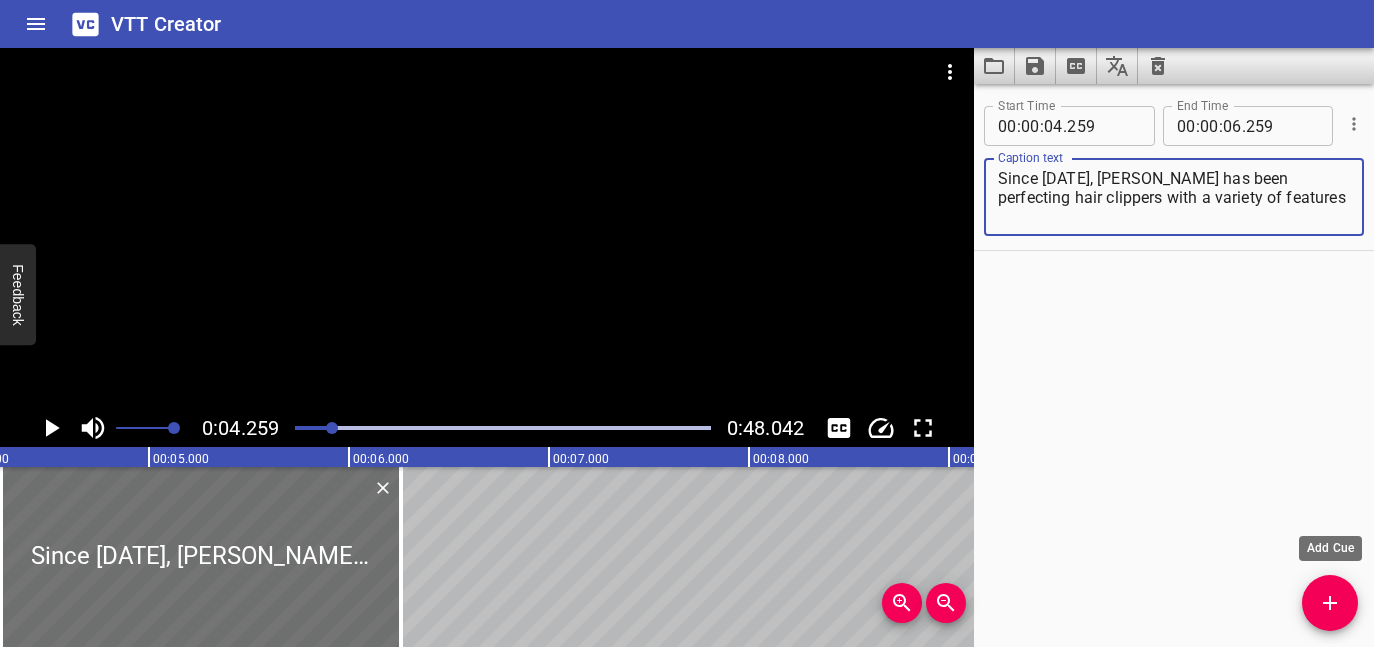 type on "Since [DATE], [PERSON_NAME] has been perfecting hair clippers with a variety of features" 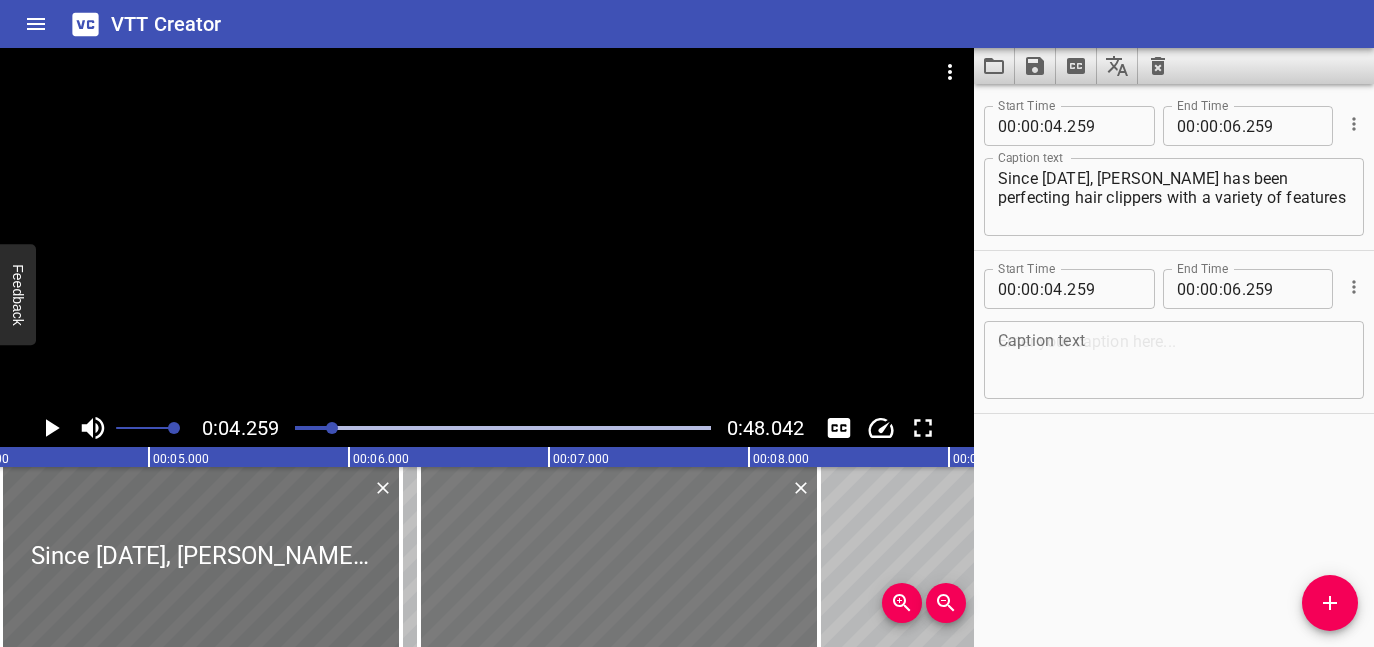 drag, startPoint x: 272, startPoint y: 531, endPoint x: 684, endPoint y: 535, distance: 412.0194 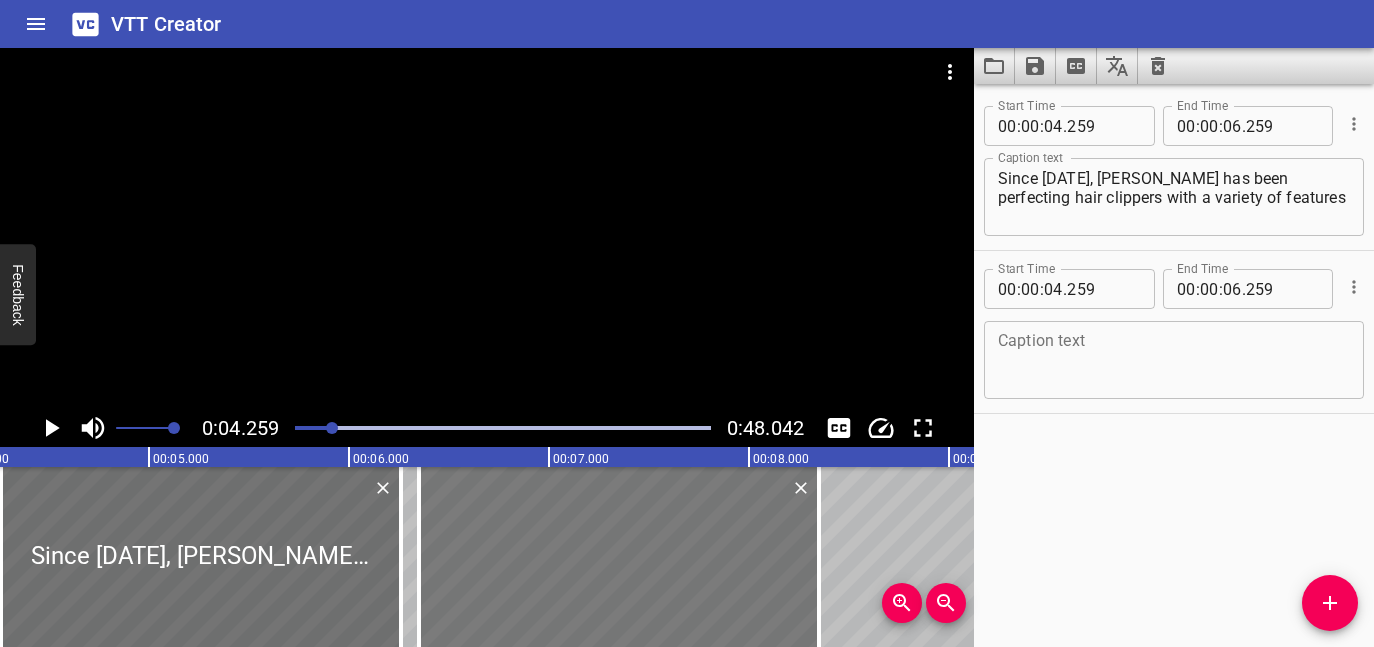 click at bounding box center [619, 557] 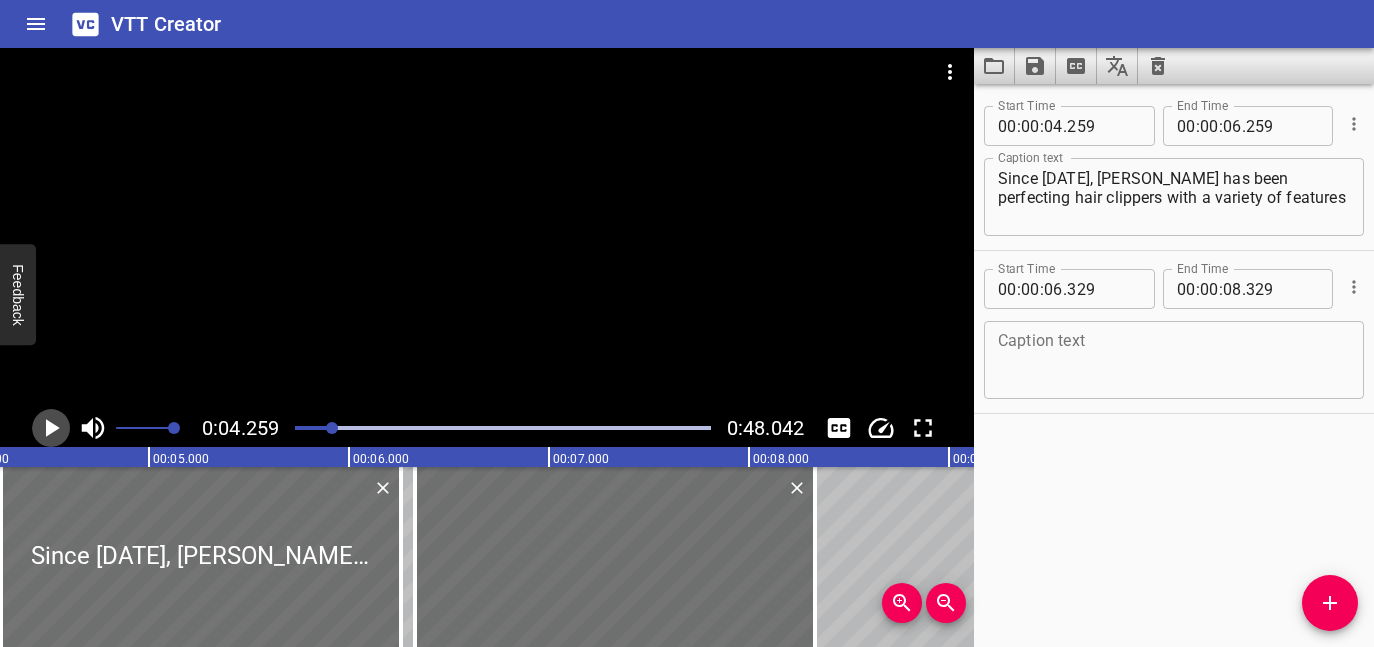 click 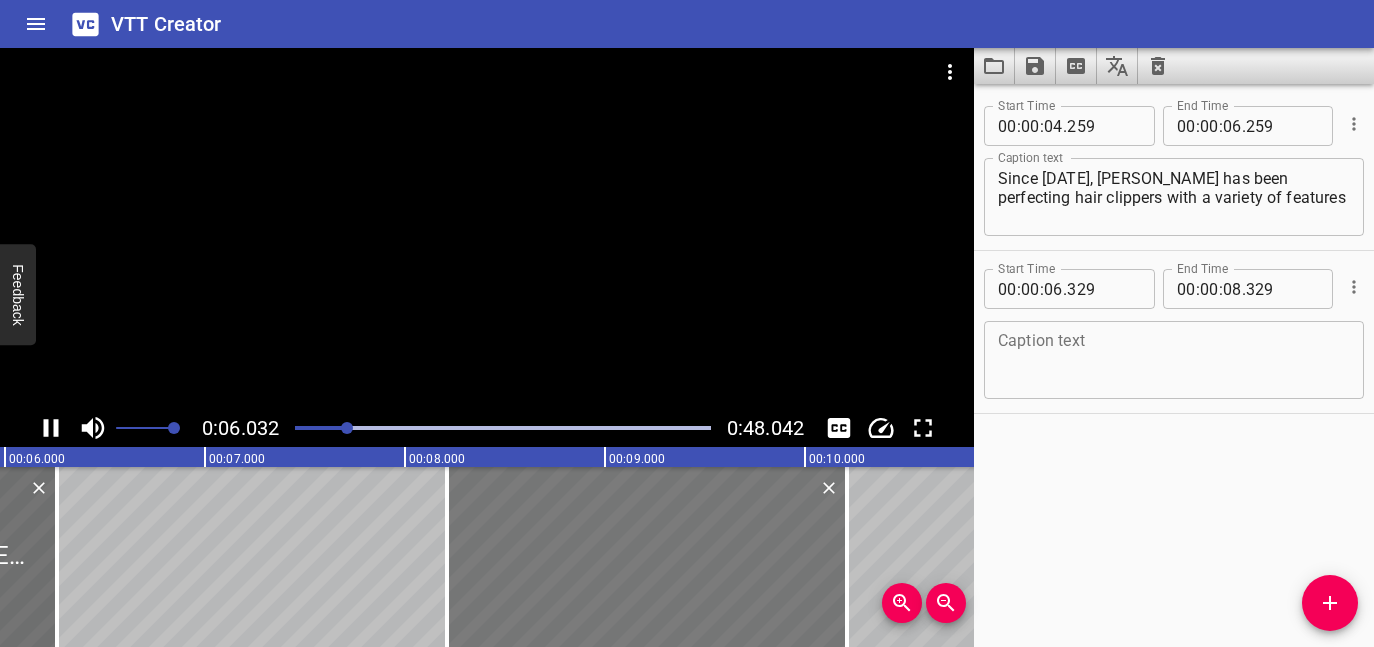 drag, startPoint x: 238, startPoint y: 560, endPoint x: 535, endPoint y: 560, distance: 297 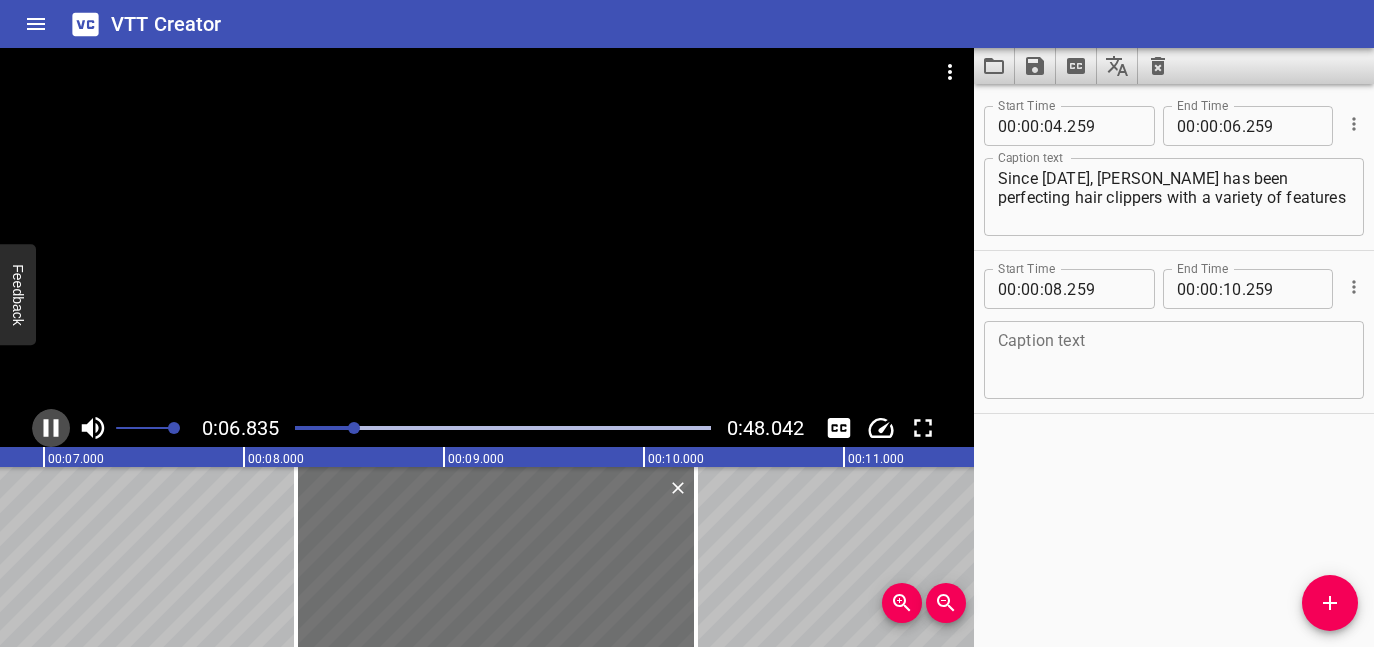 click 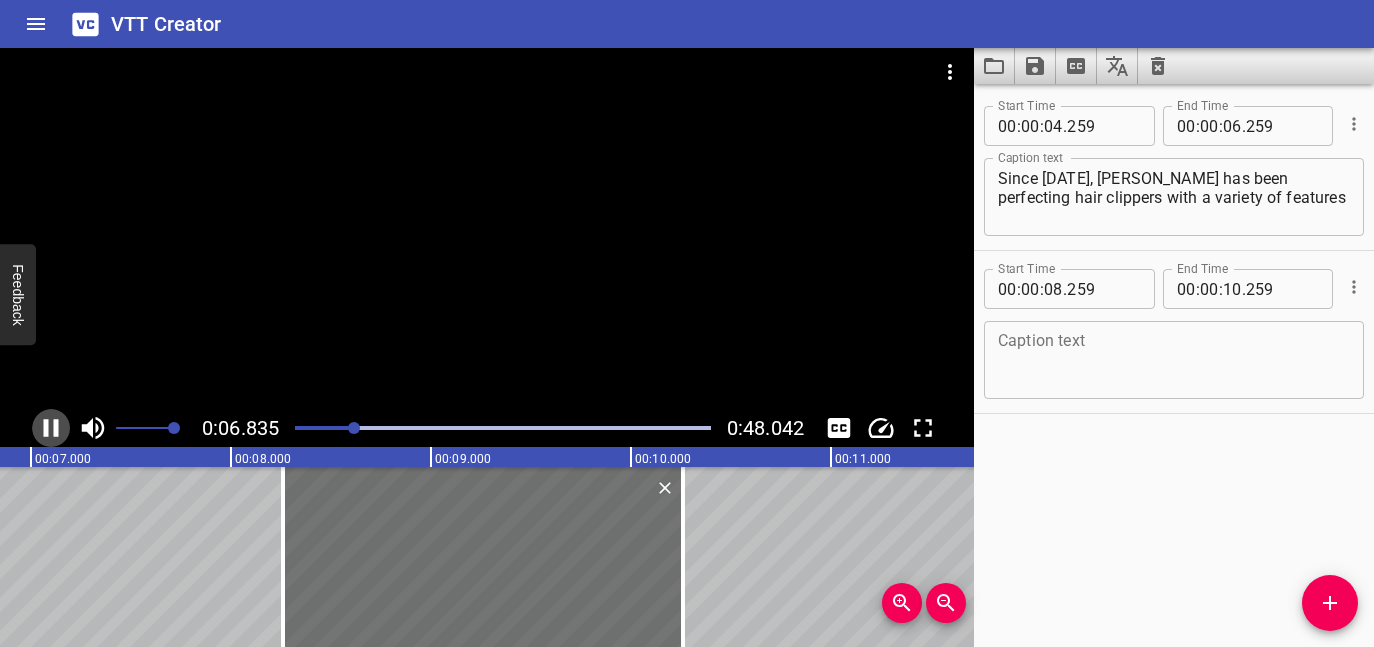 scroll, scrollTop: 0, scrollLeft: 1392, axis: horizontal 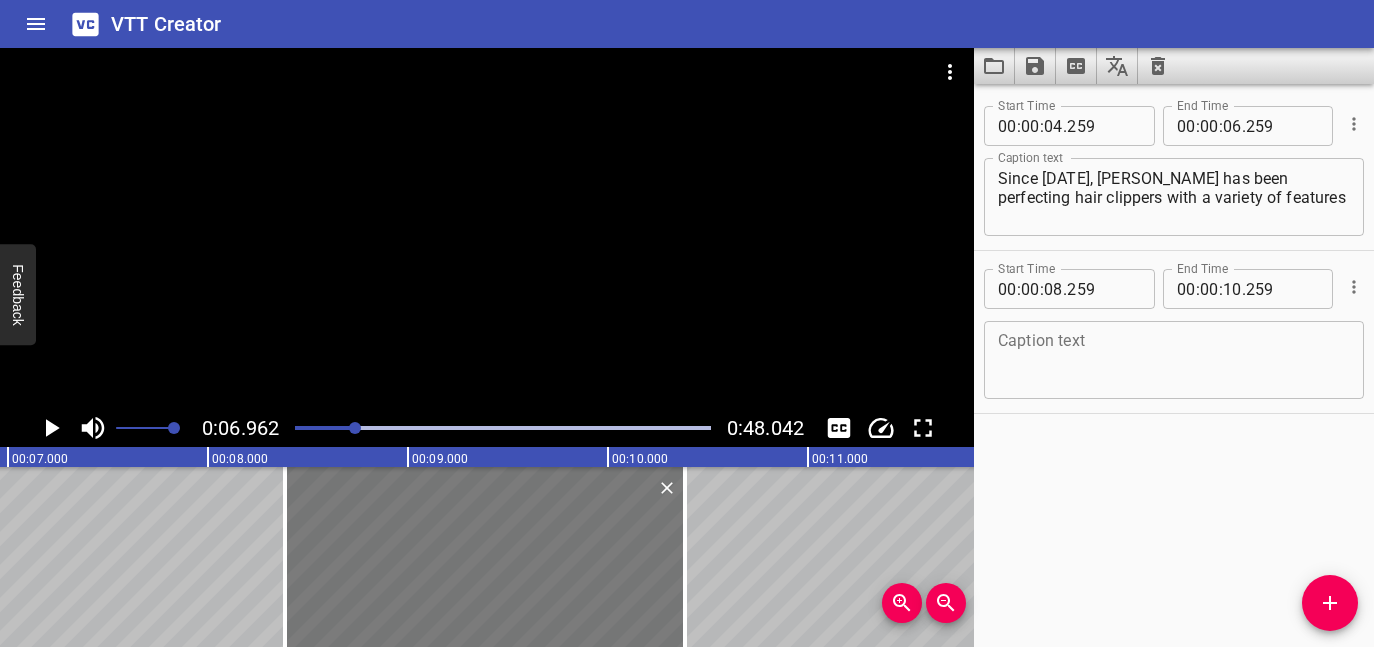 drag, startPoint x: 369, startPoint y: 526, endPoint x: 574, endPoint y: 526, distance: 205 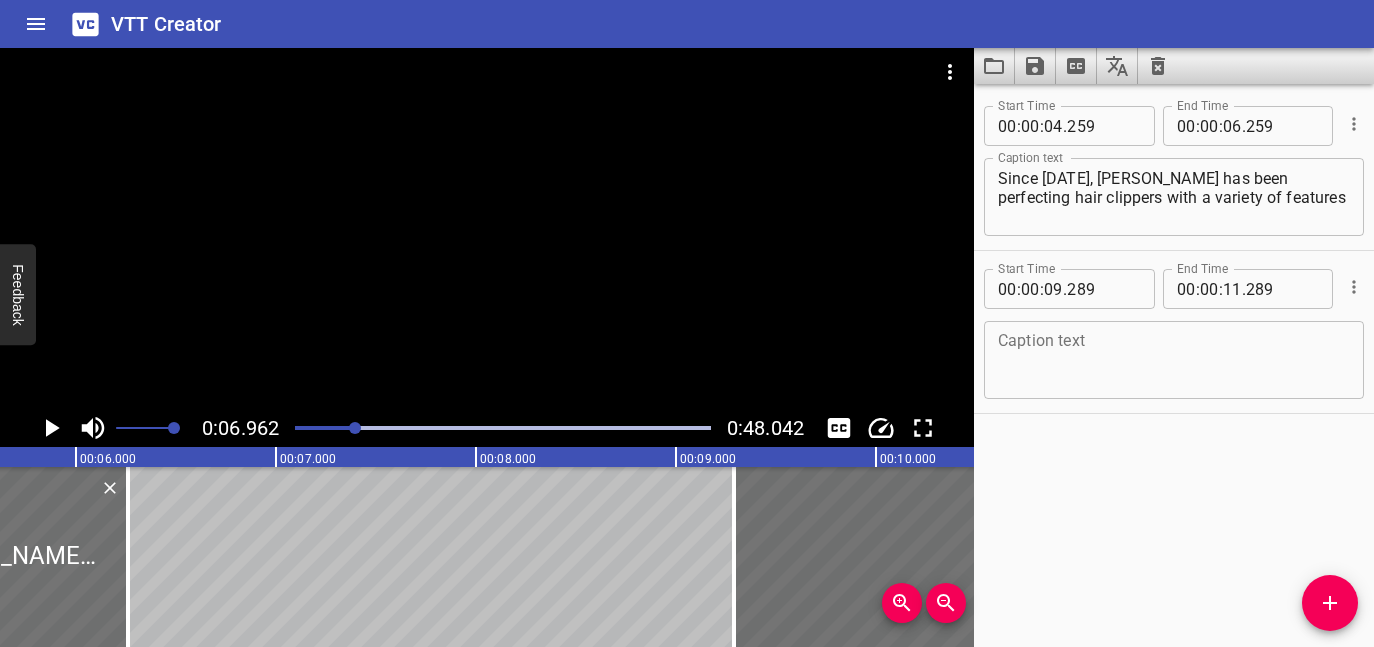 scroll, scrollTop: 0, scrollLeft: 1045, axis: horizontal 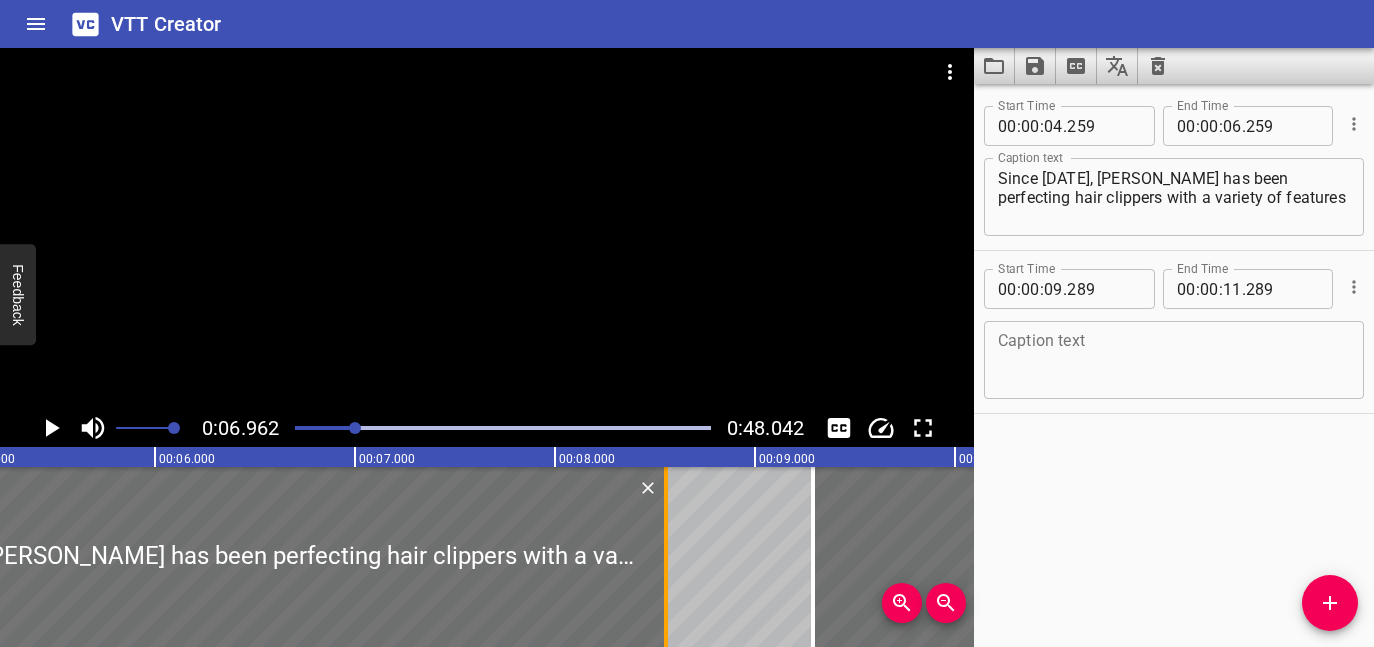 drag, startPoint x: 208, startPoint y: 558, endPoint x: 677, endPoint y: 570, distance: 469.1535 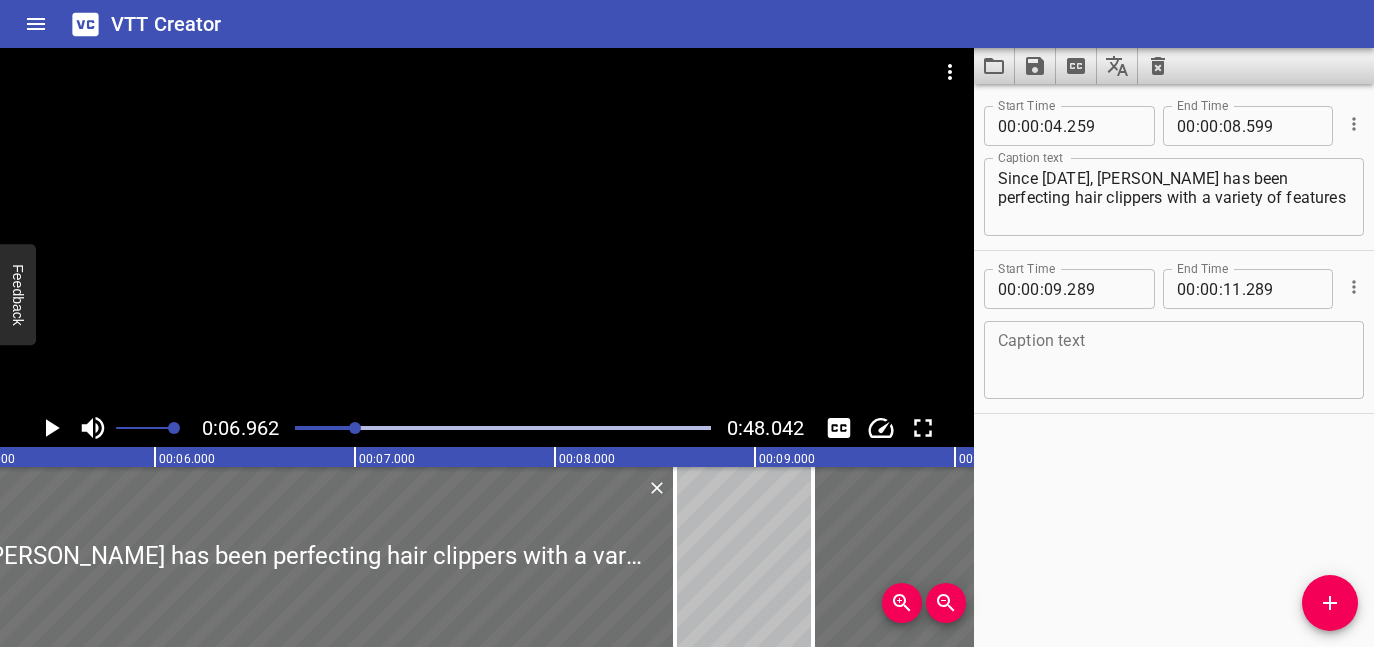 click 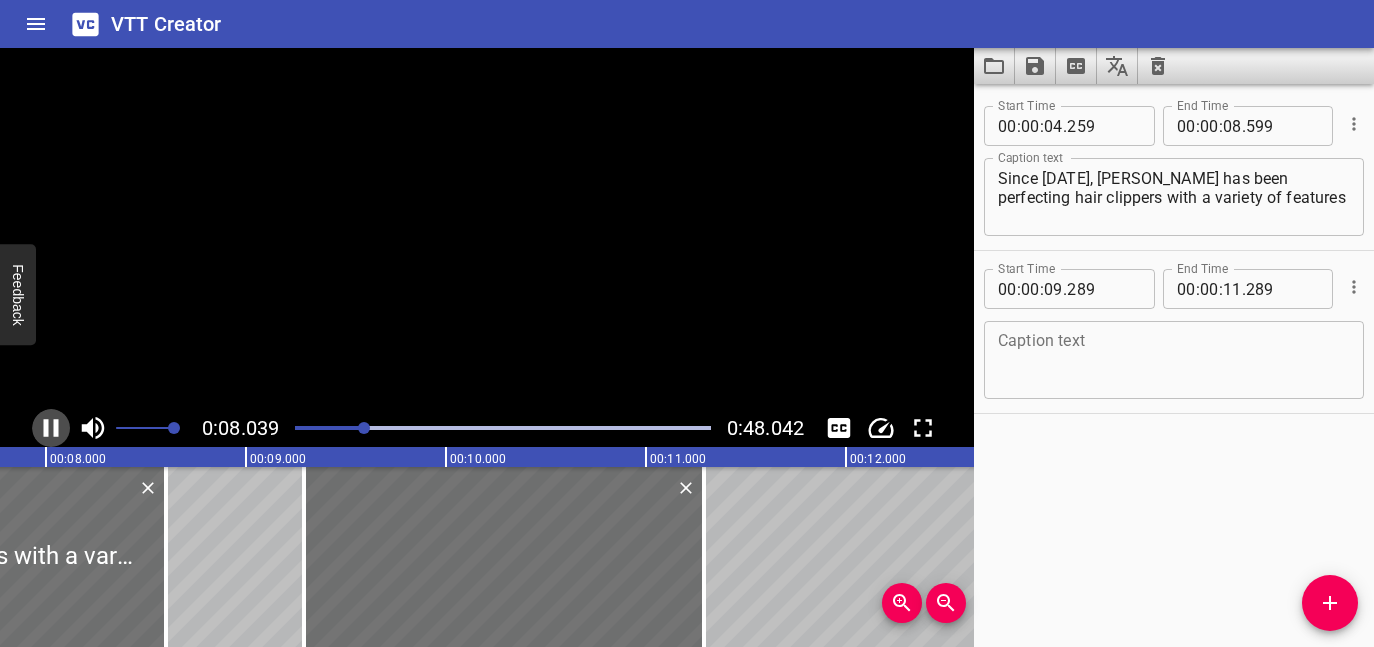click 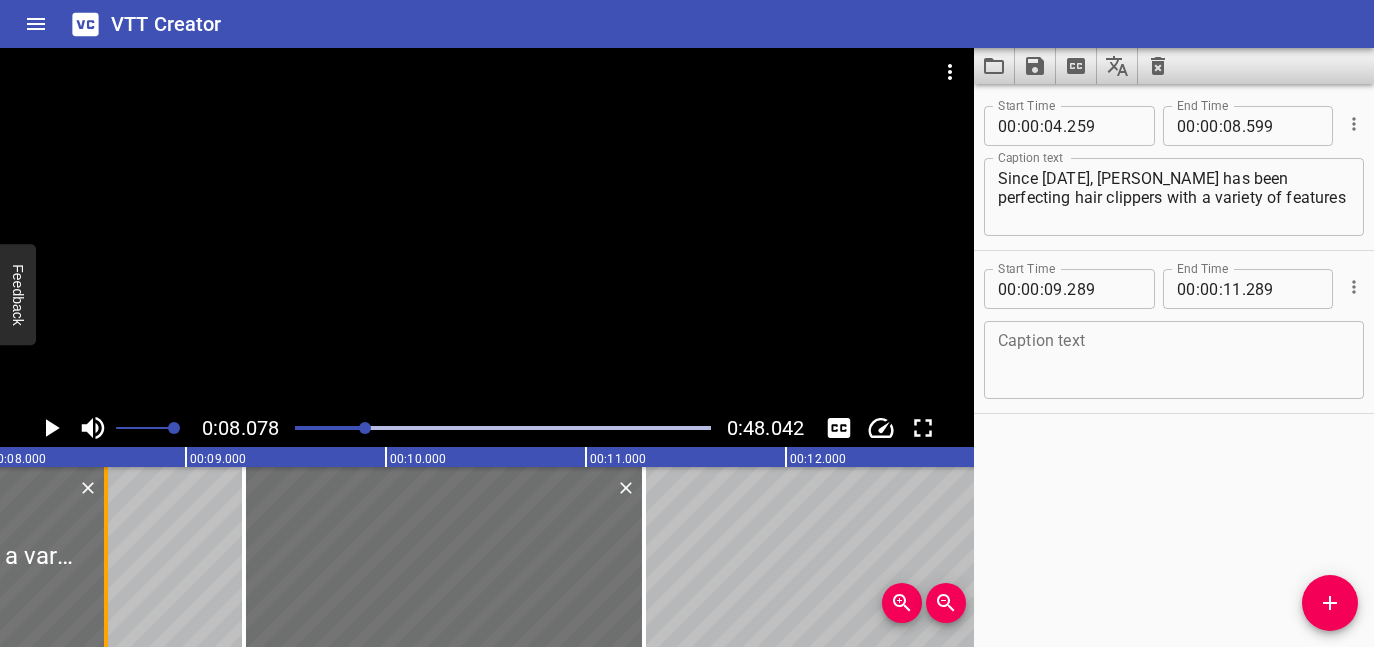 scroll, scrollTop: 0, scrollLeft: 1615, axis: horizontal 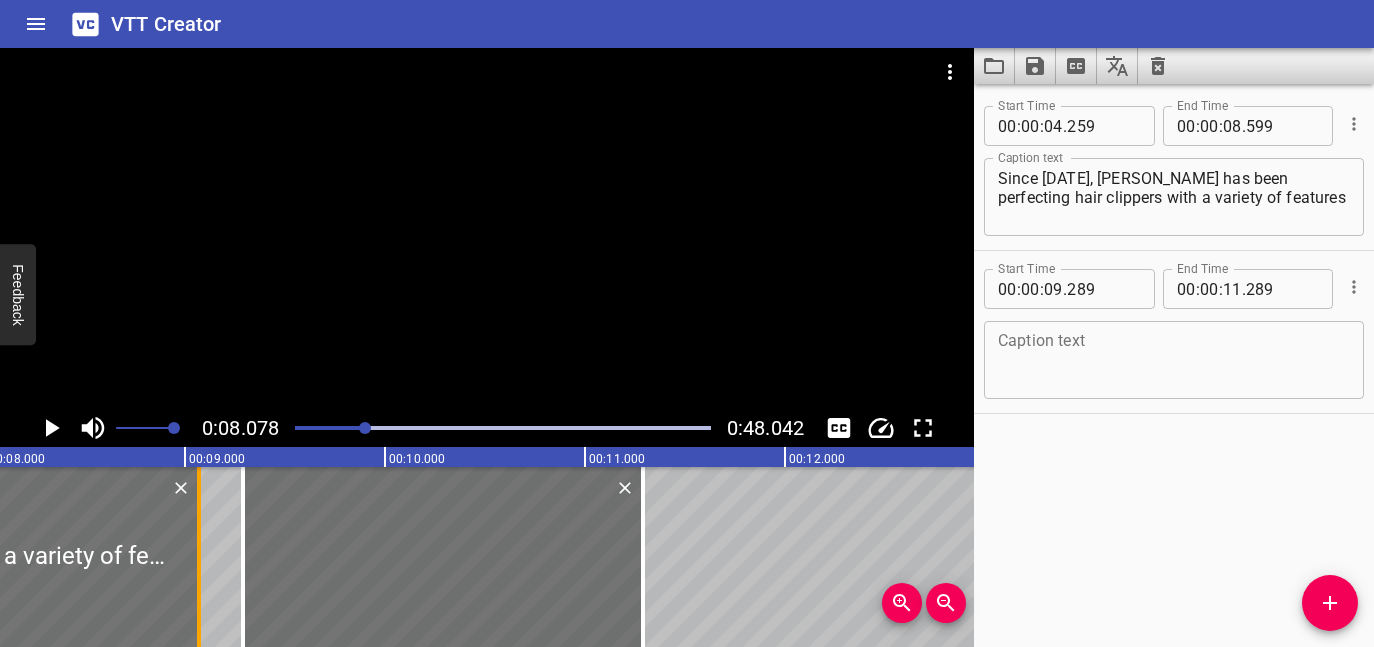 drag, startPoint x: 107, startPoint y: 531, endPoint x: 217, endPoint y: 532, distance: 110.00455 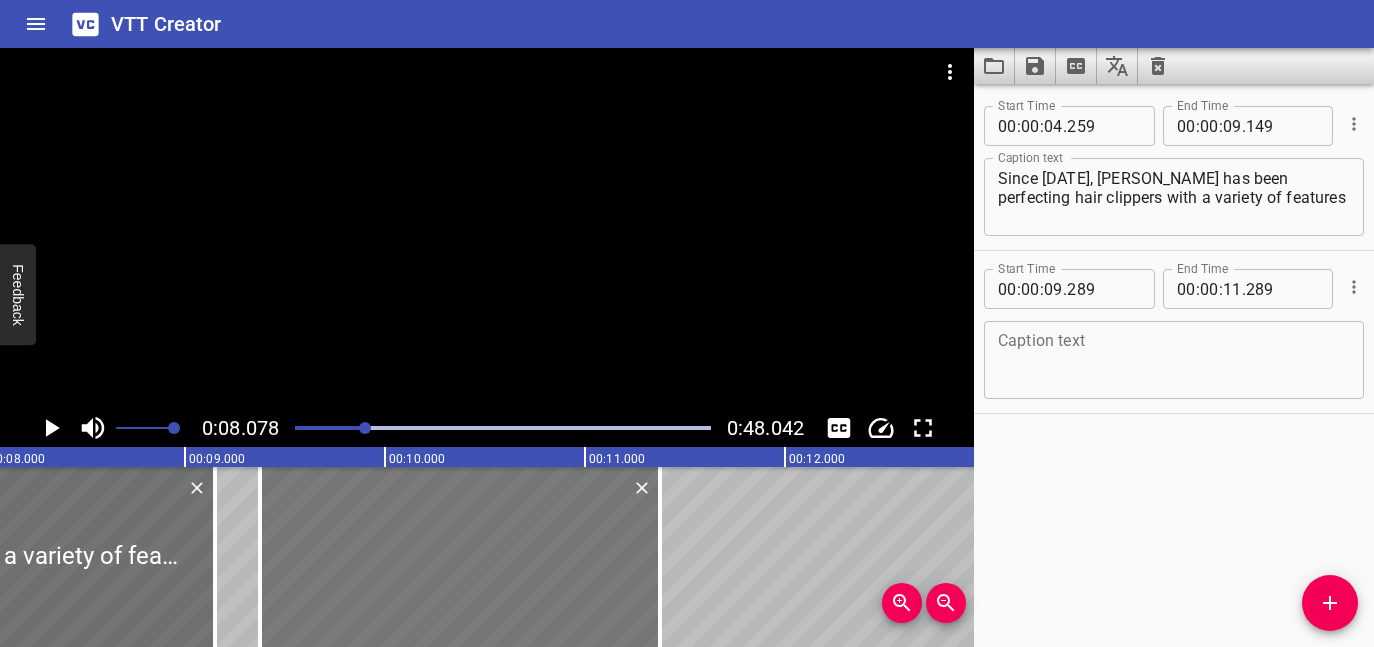 drag, startPoint x: 369, startPoint y: 527, endPoint x: 606, endPoint y: 527, distance: 237 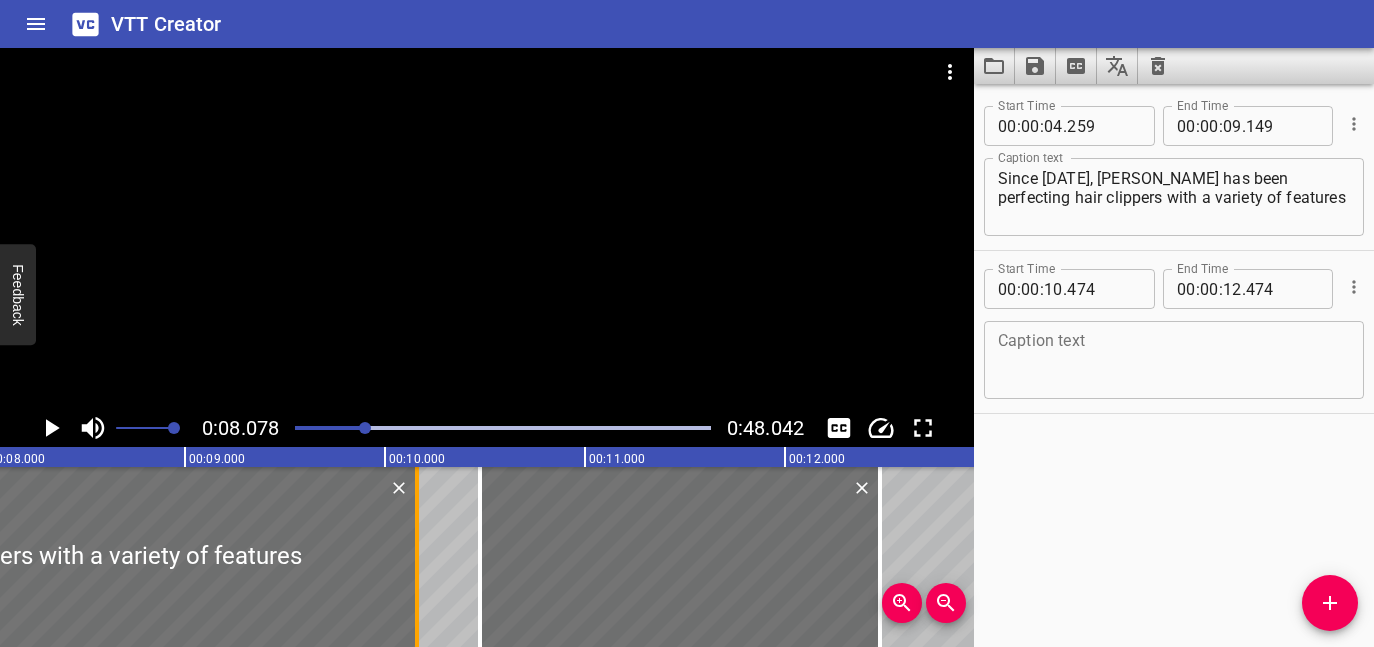 drag, startPoint x: 218, startPoint y: 563, endPoint x: 427, endPoint y: 554, distance: 209.1937 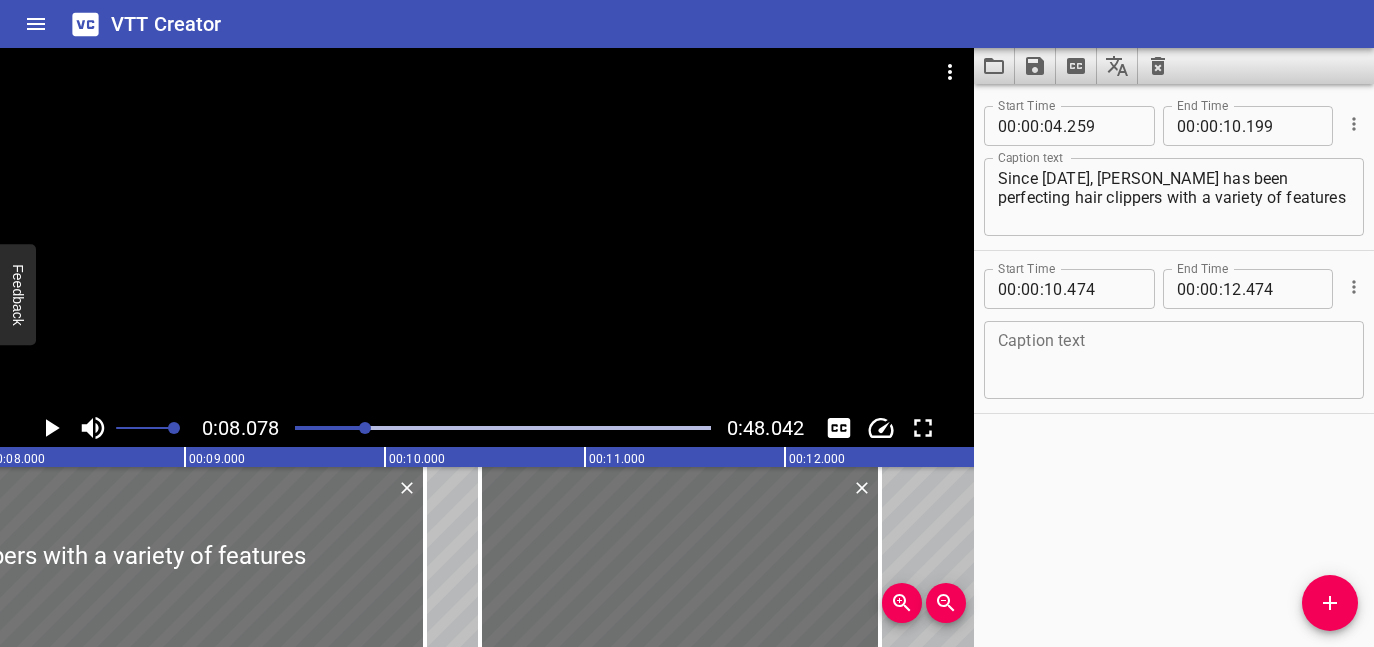 click 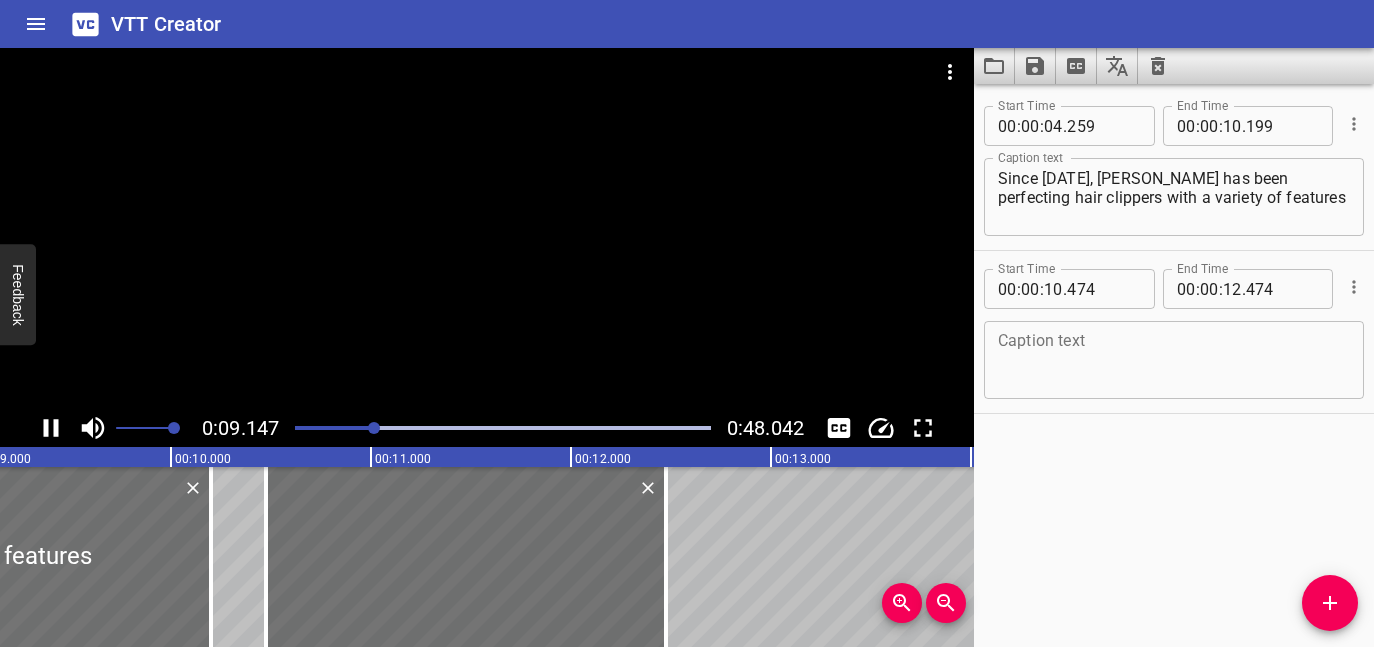 click 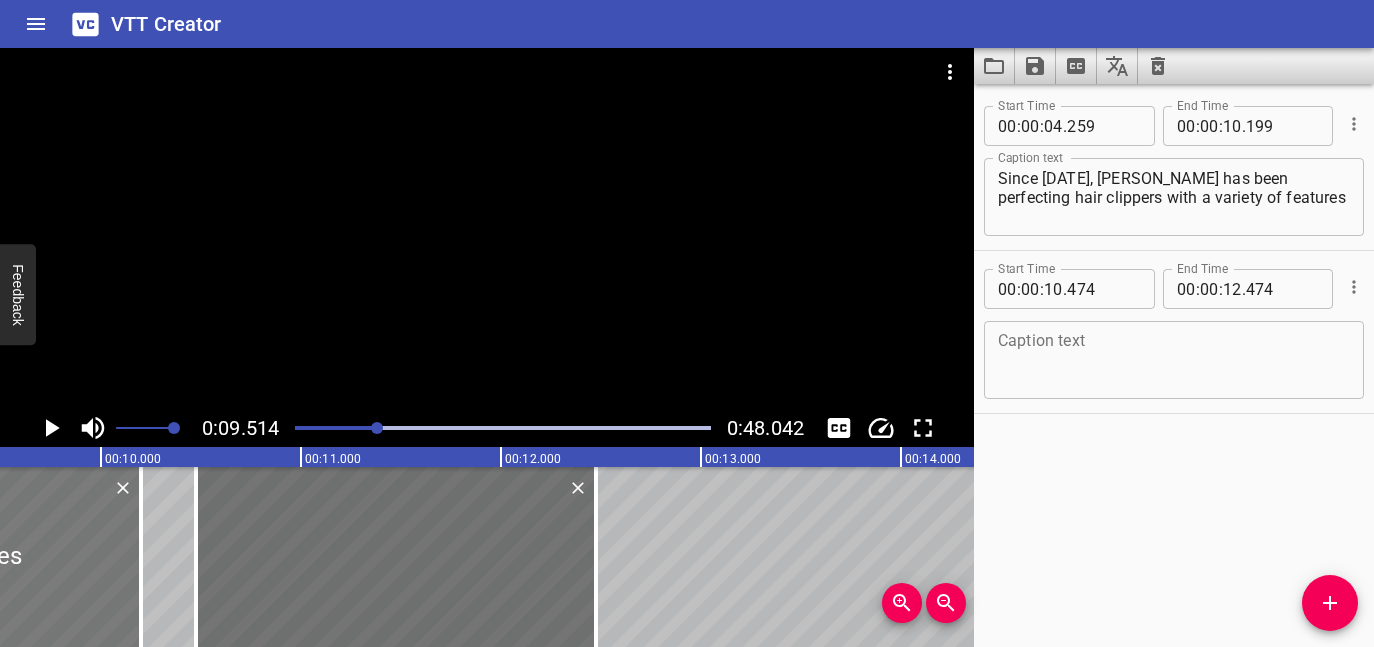 scroll, scrollTop: 0, scrollLeft: 1903, axis: horizontal 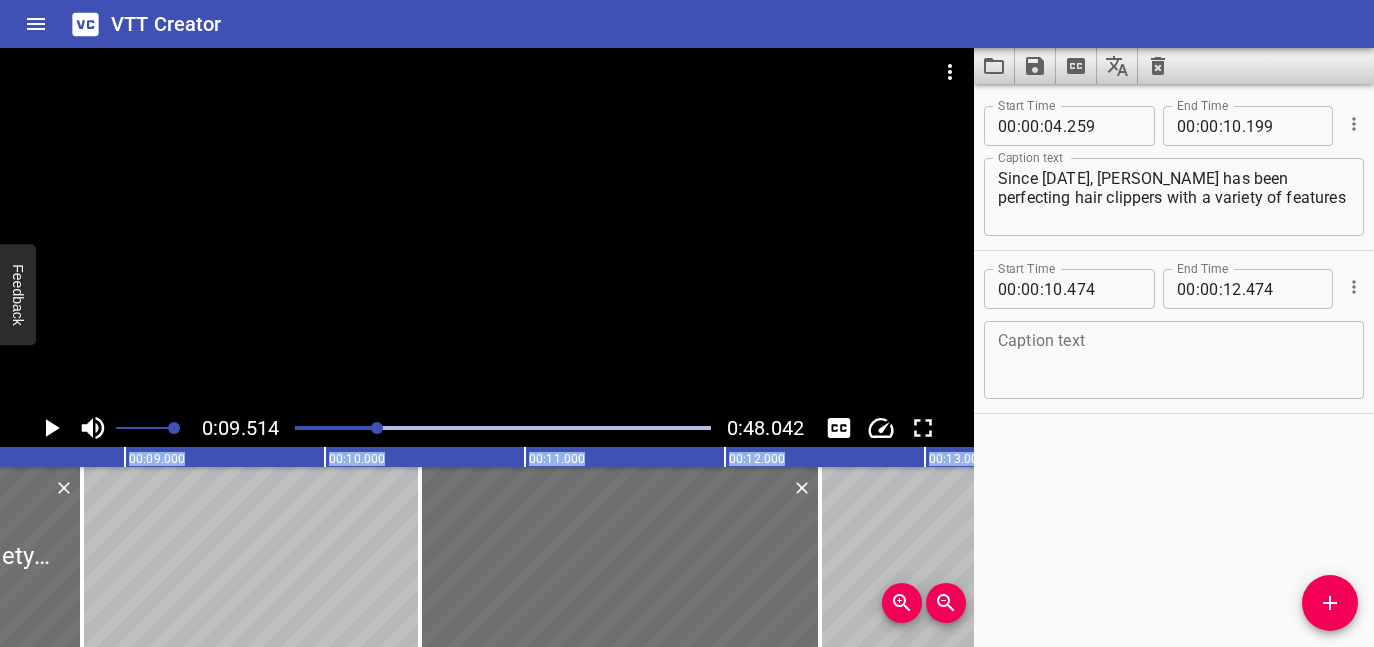 drag, startPoint x: 132, startPoint y: 565, endPoint x: -4, endPoint y: 565, distance: 136 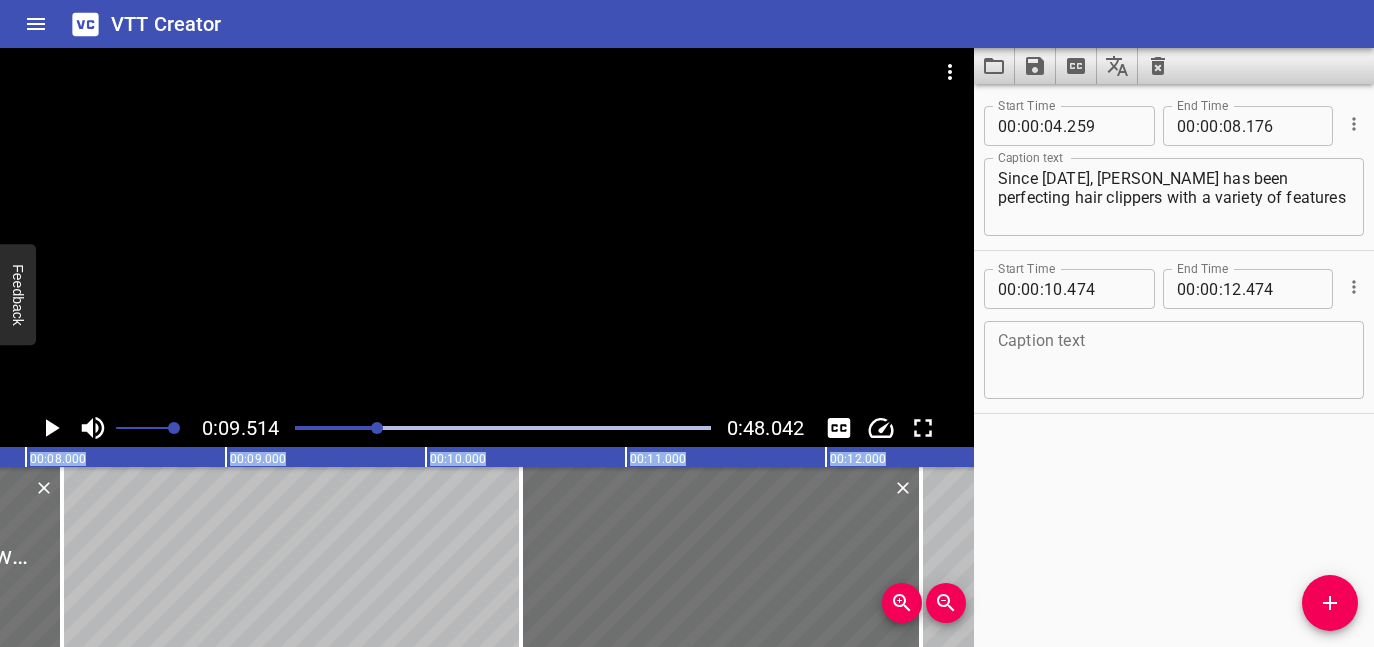 scroll, scrollTop: 0, scrollLeft: 1573, axis: horizontal 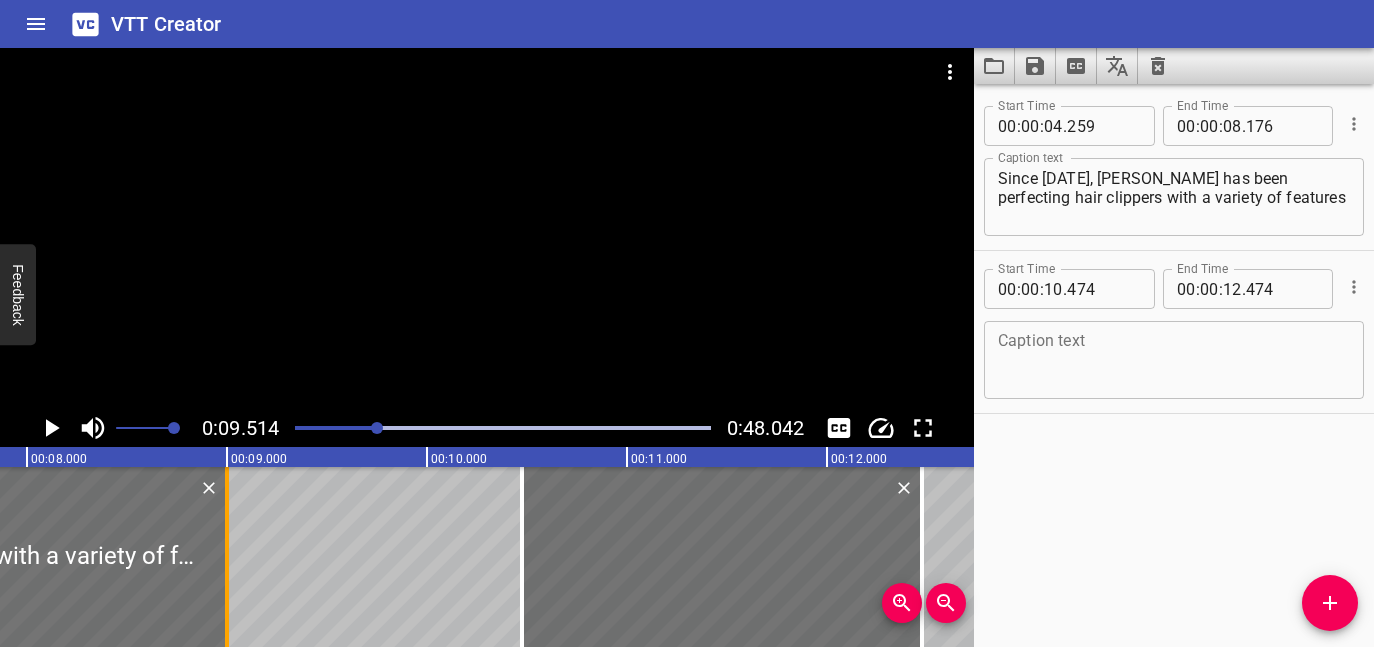drag, startPoint x: 65, startPoint y: 533, endPoint x: 228, endPoint y: 534, distance: 163.00307 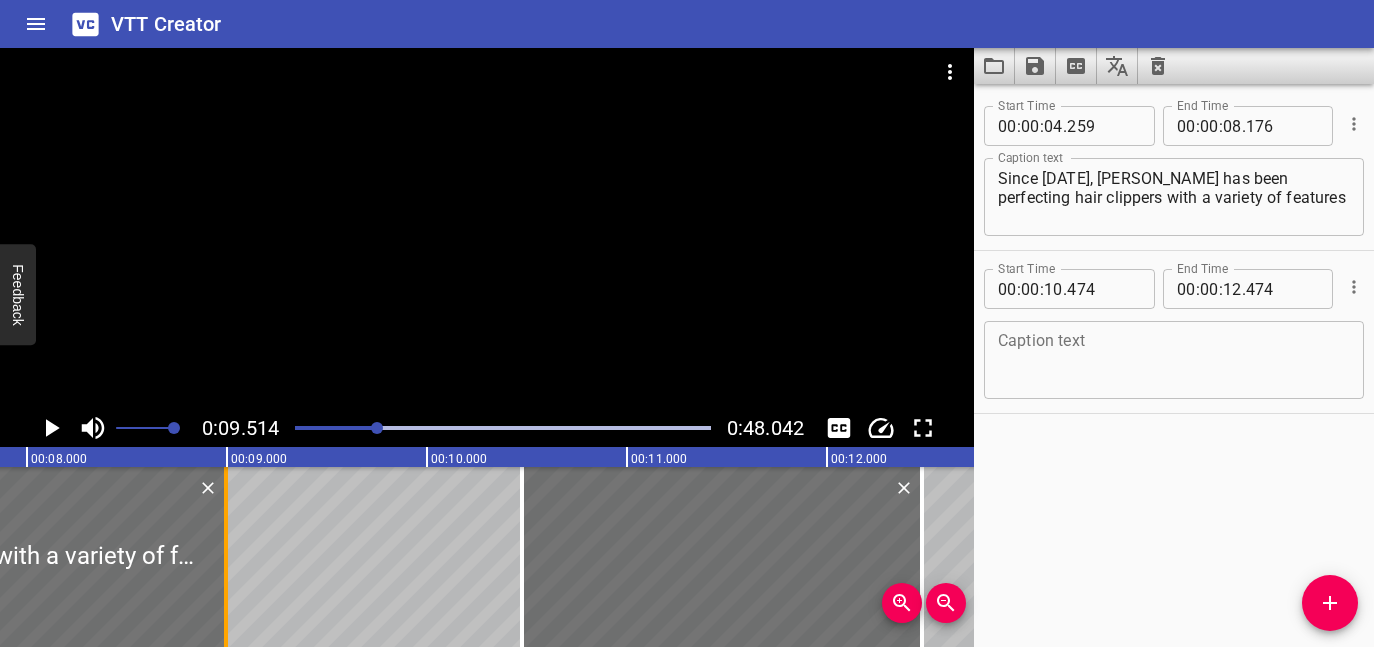 type on "991" 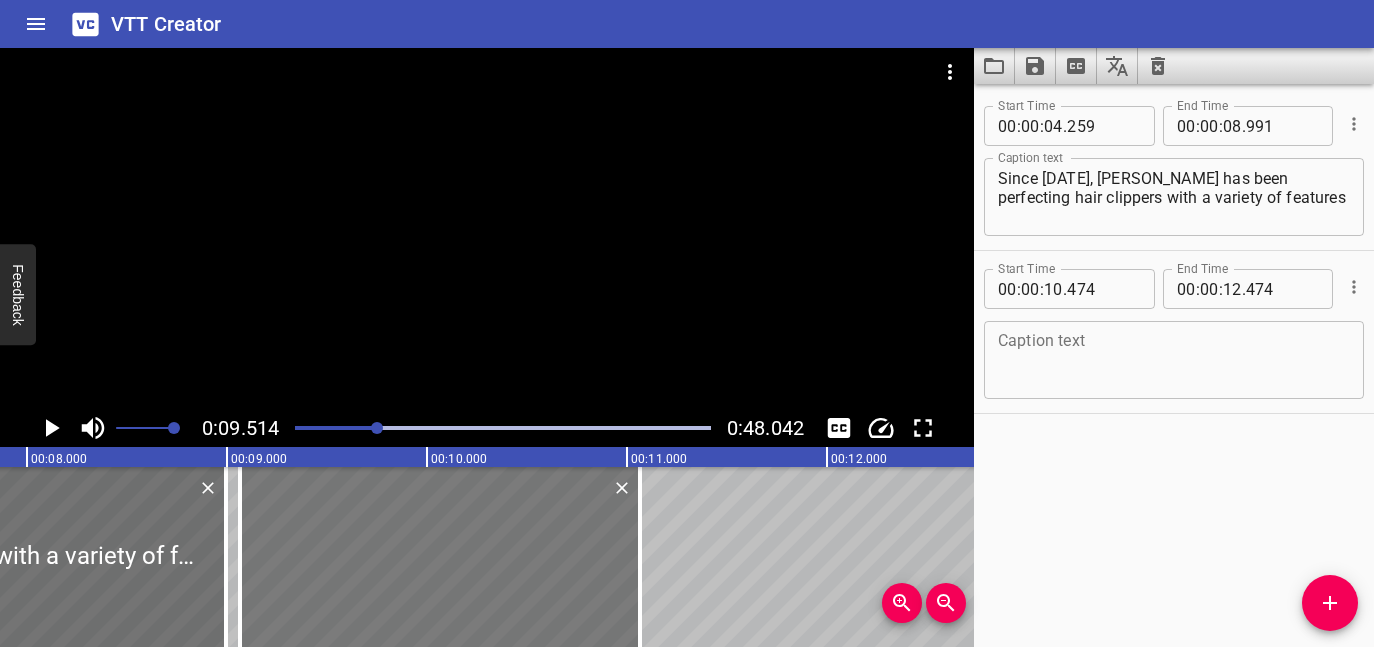 drag, startPoint x: 554, startPoint y: 553, endPoint x: 271, endPoint y: 563, distance: 283.17664 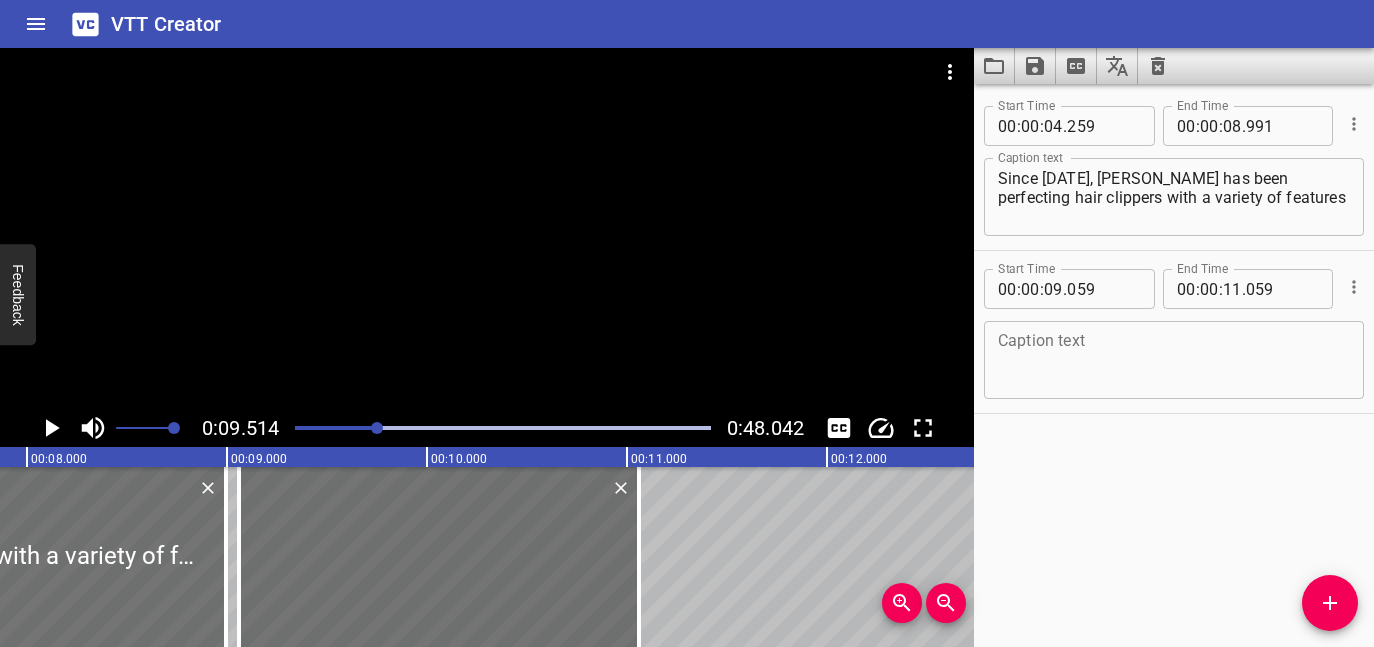 click at bounding box center (1174, 360) 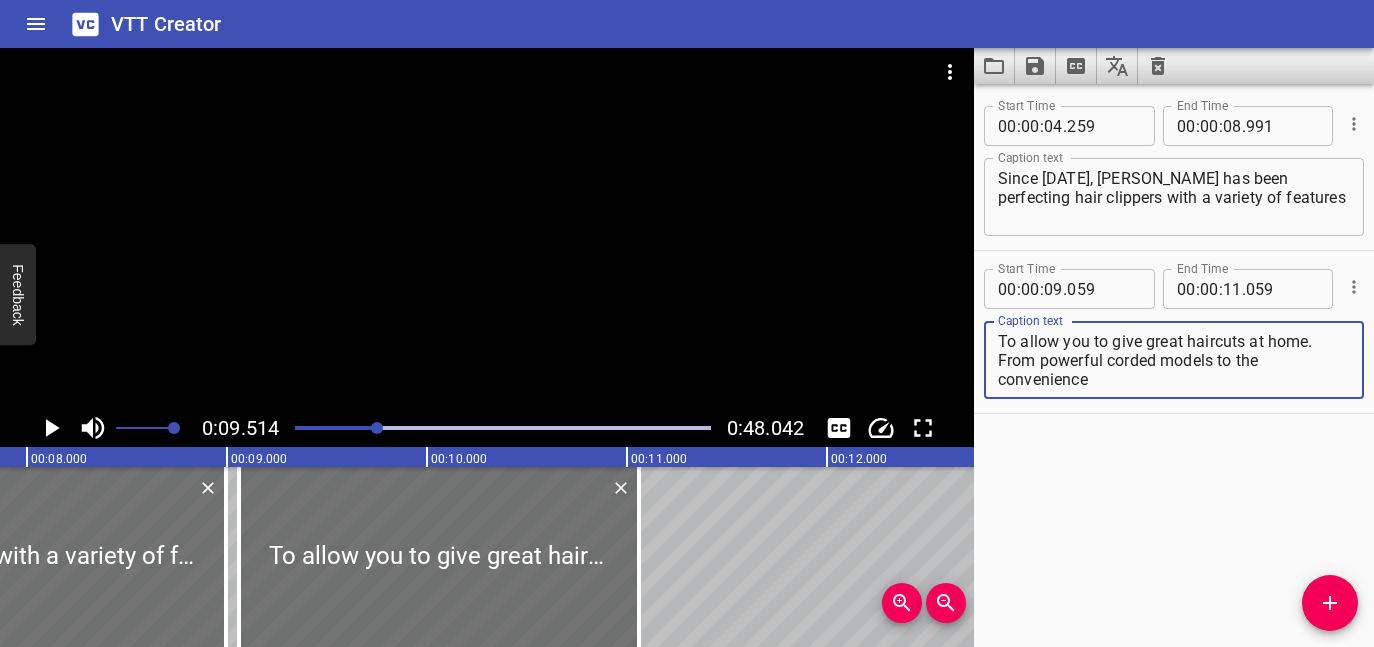 type on "To allow you to give great haircuts at home. From powerful corded models to the convenience" 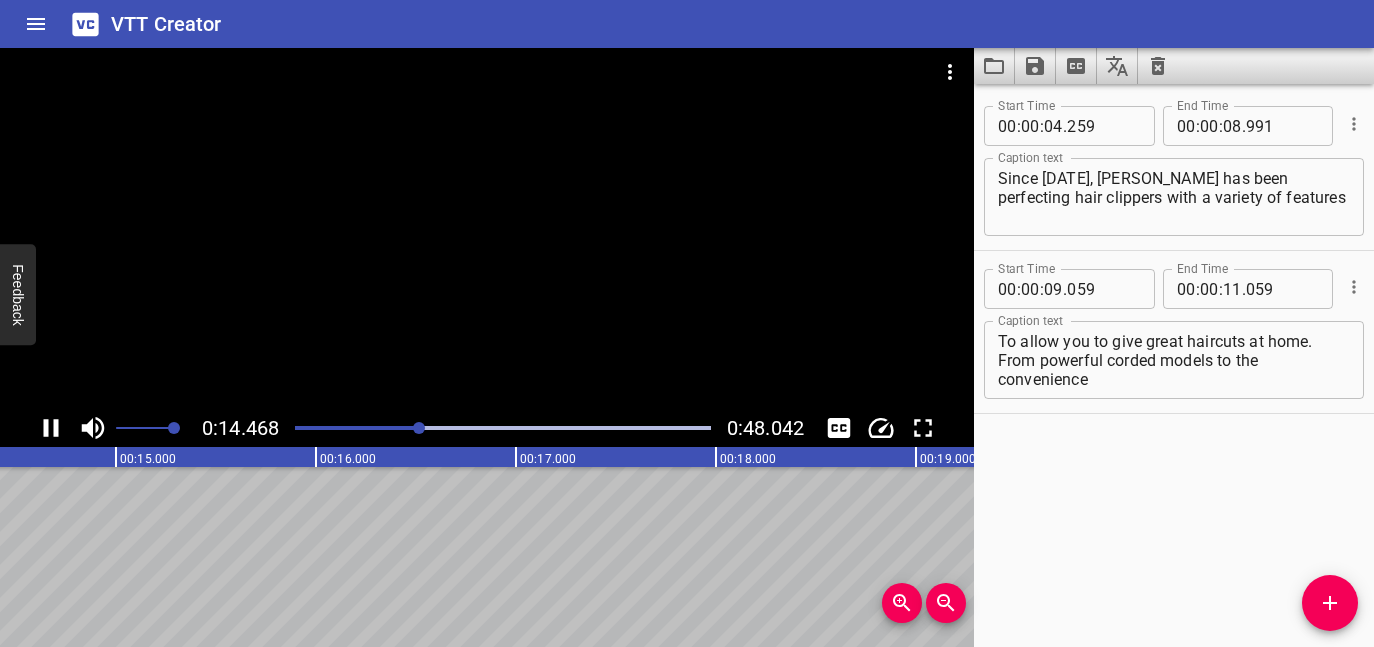 click 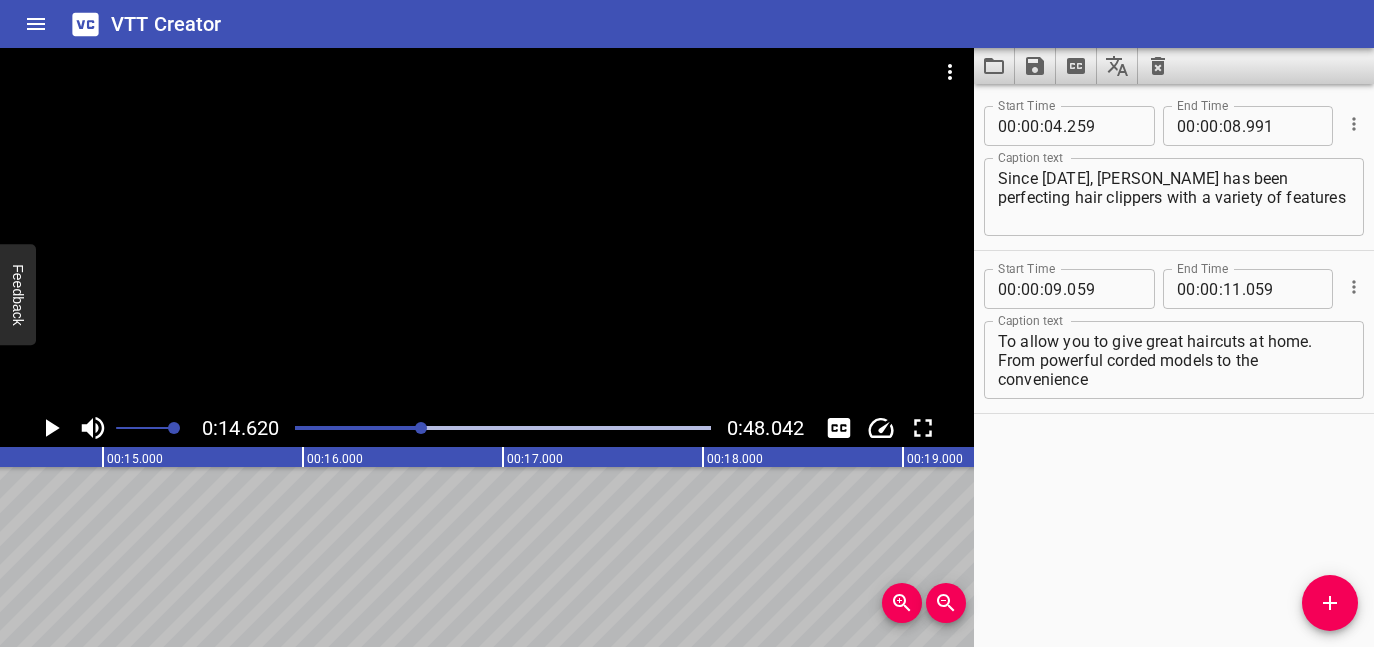 scroll, scrollTop: 0, scrollLeft: 2924, axis: horizontal 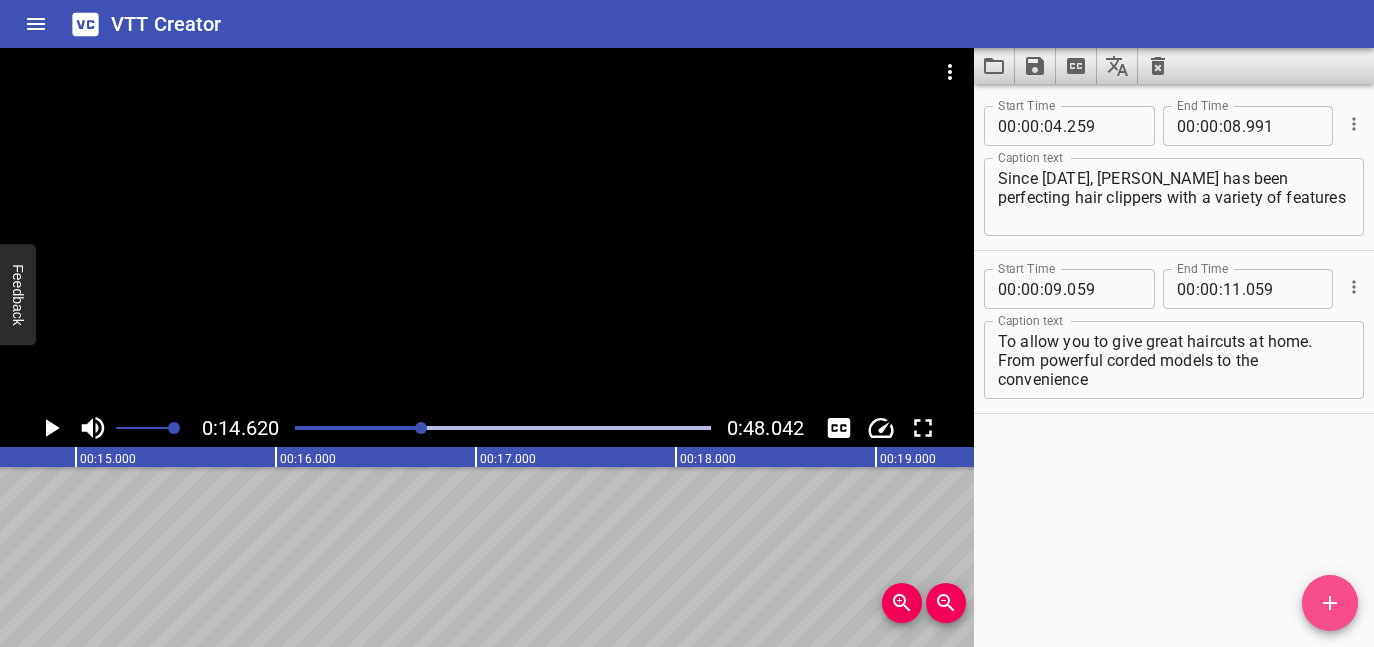 click at bounding box center (1330, 603) 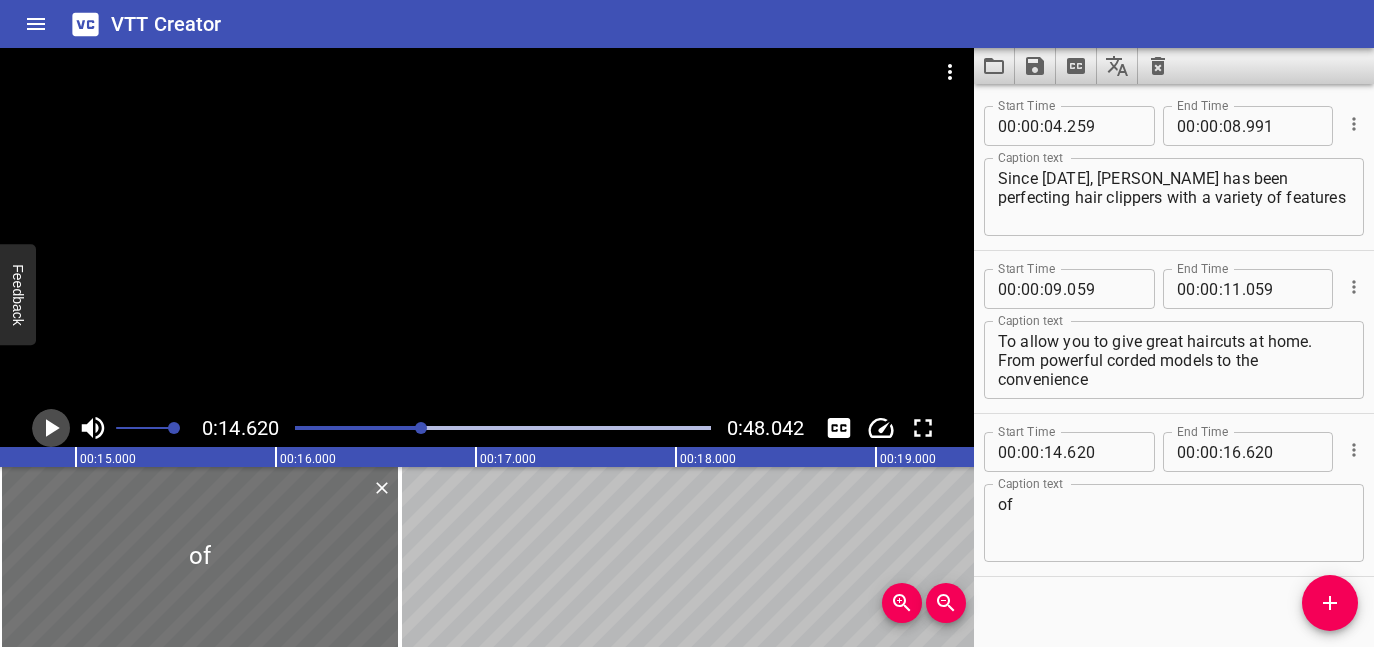 click 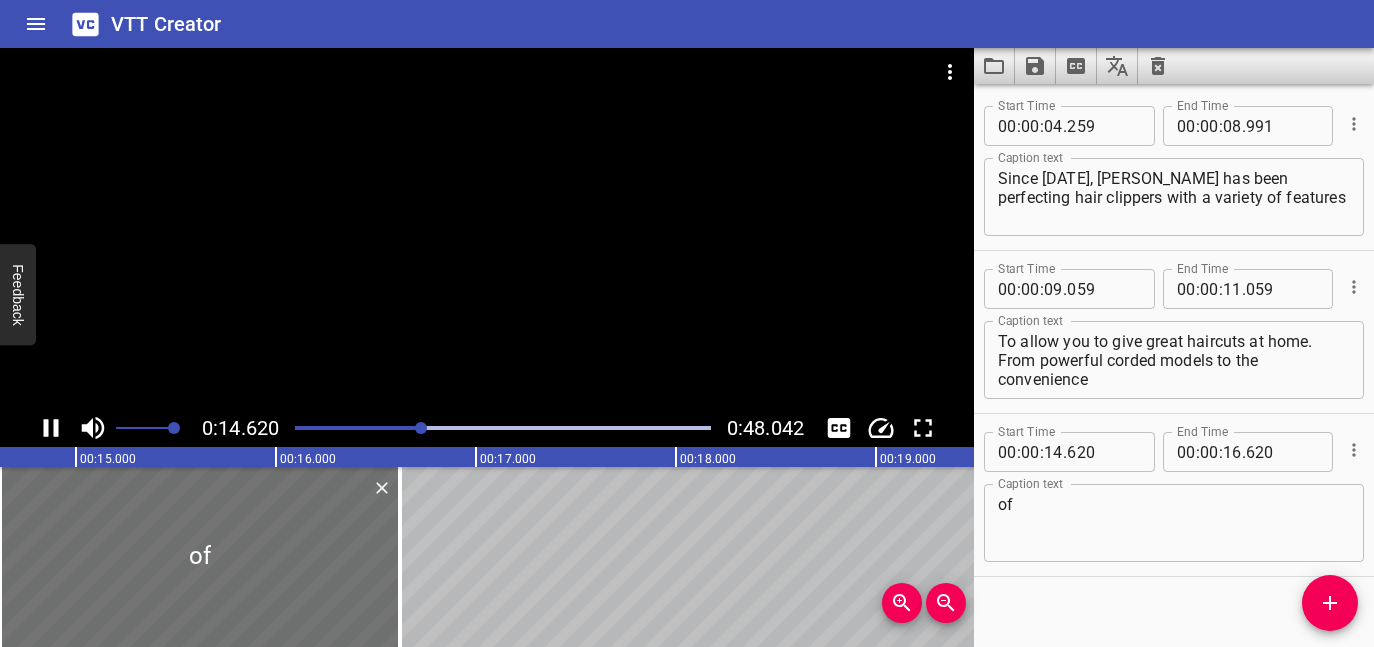 scroll, scrollTop: 0, scrollLeft: 2968, axis: horizontal 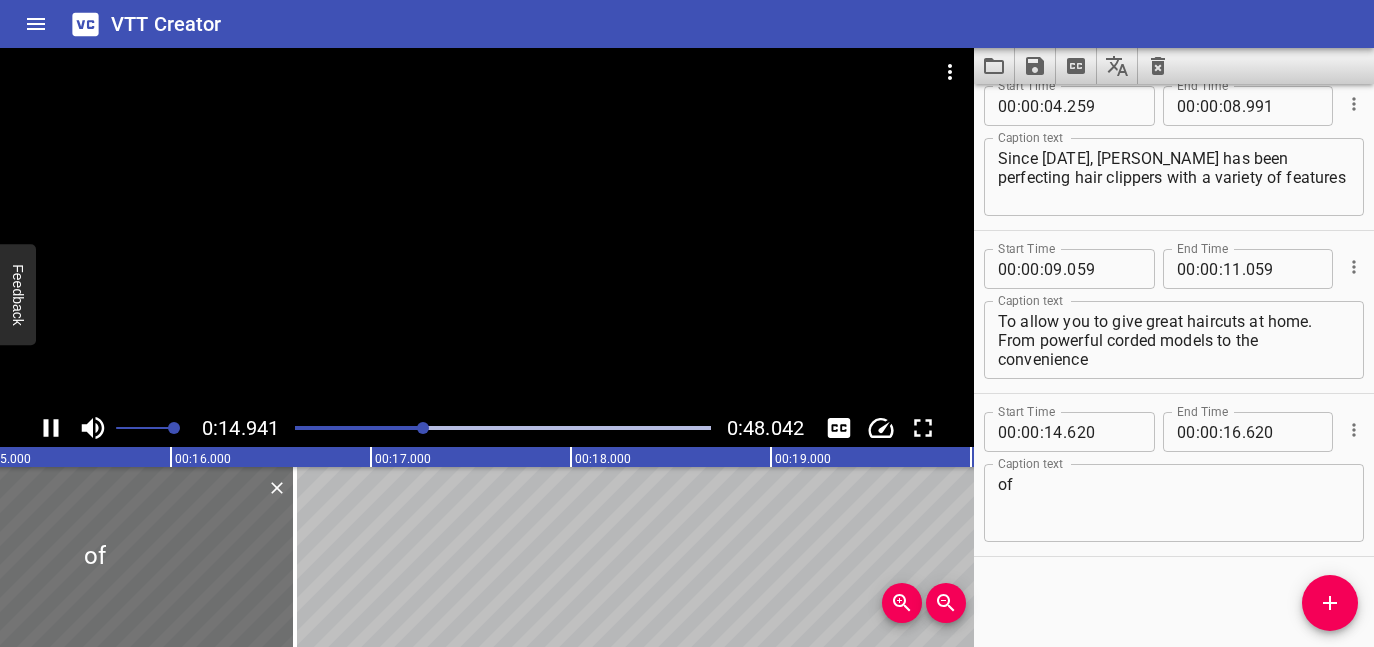 click 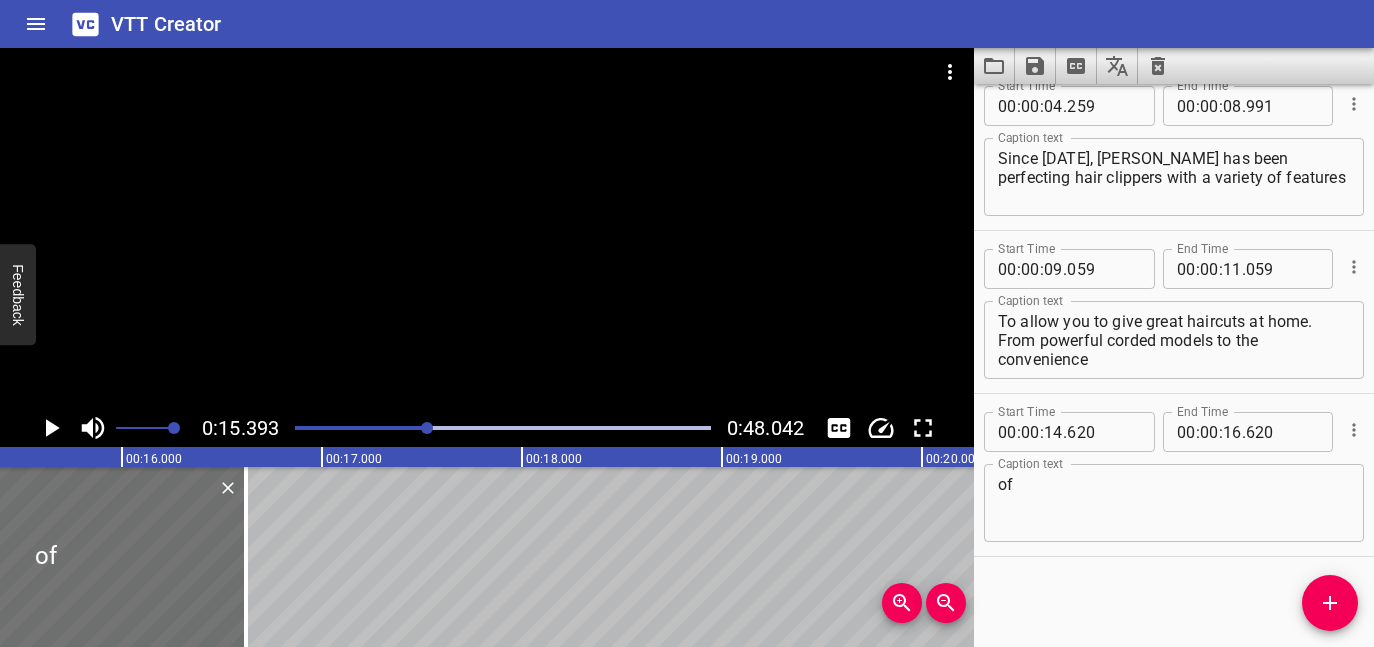 scroll, scrollTop: 0, scrollLeft: 3078, axis: horizontal 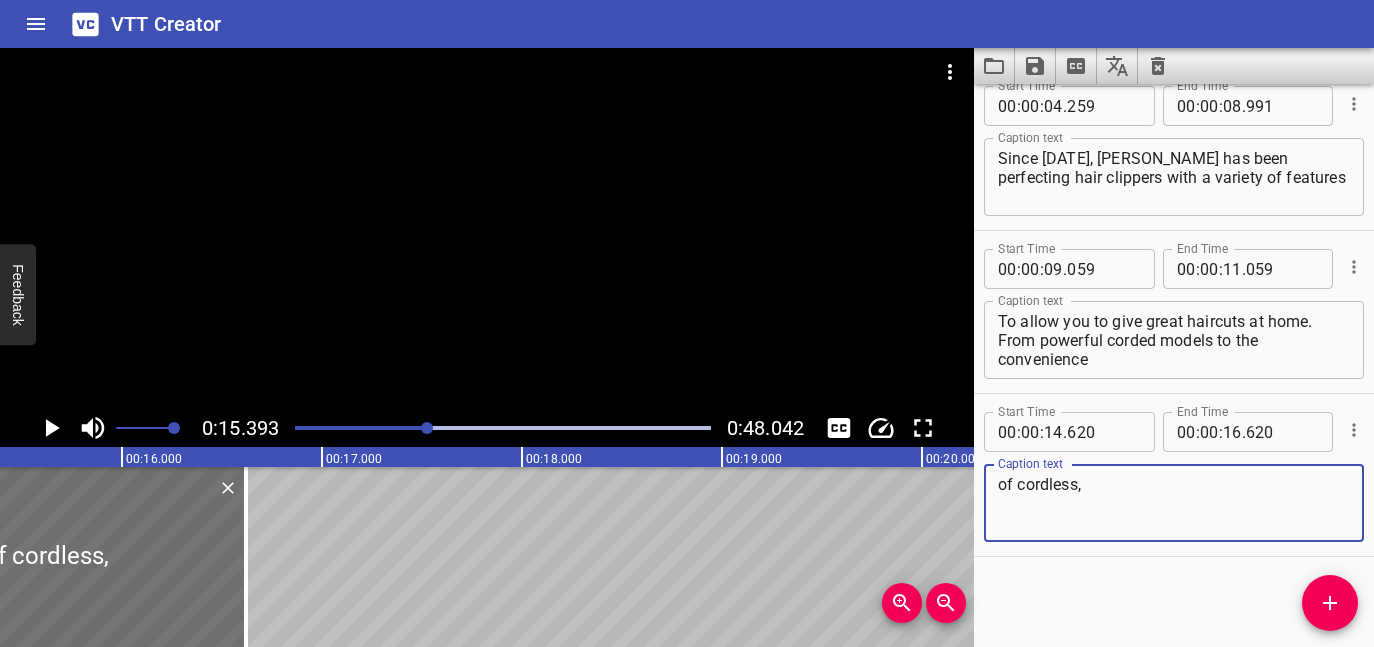 click 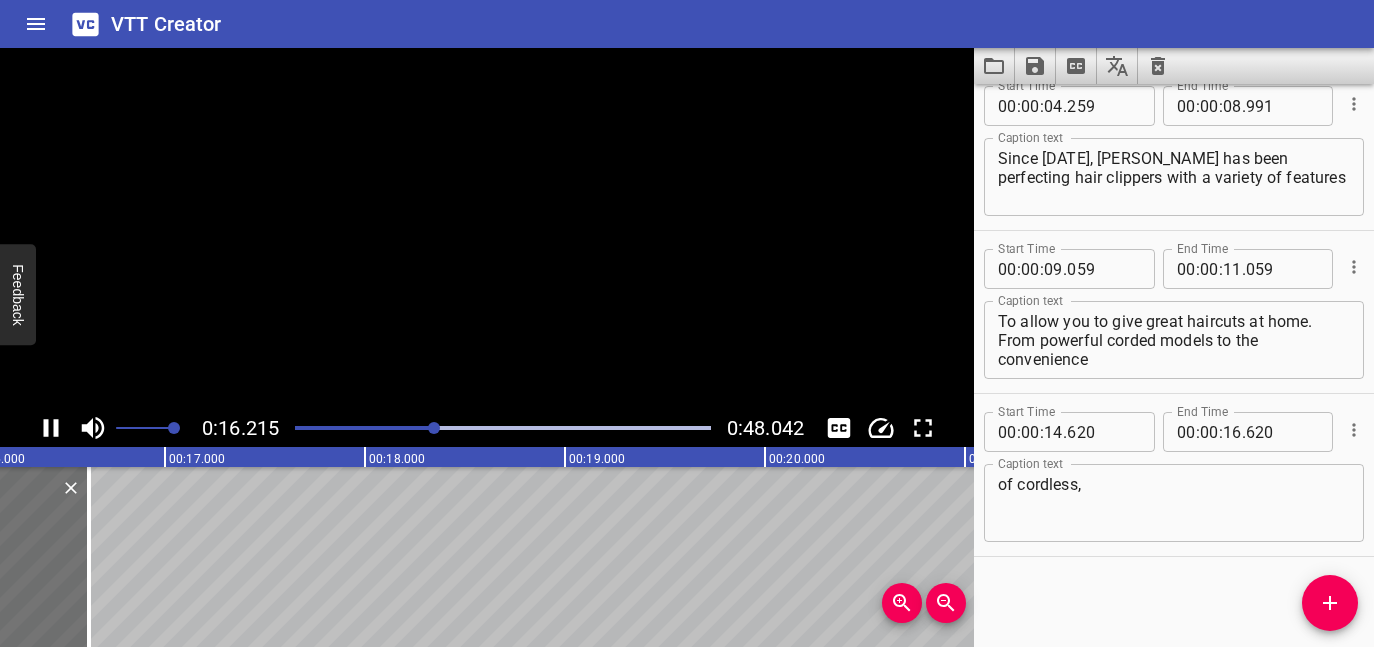 click 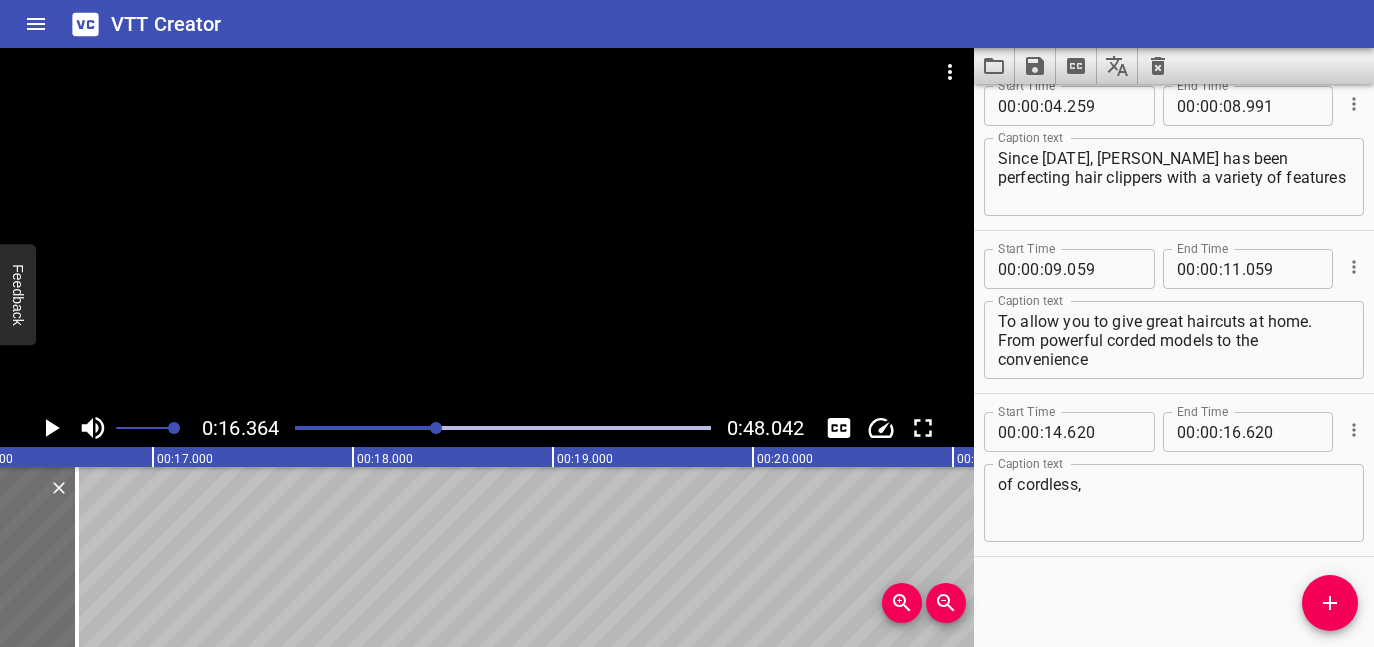 scroll, scrollTop: 0, scrollLeft: 3273, axis: horizontal 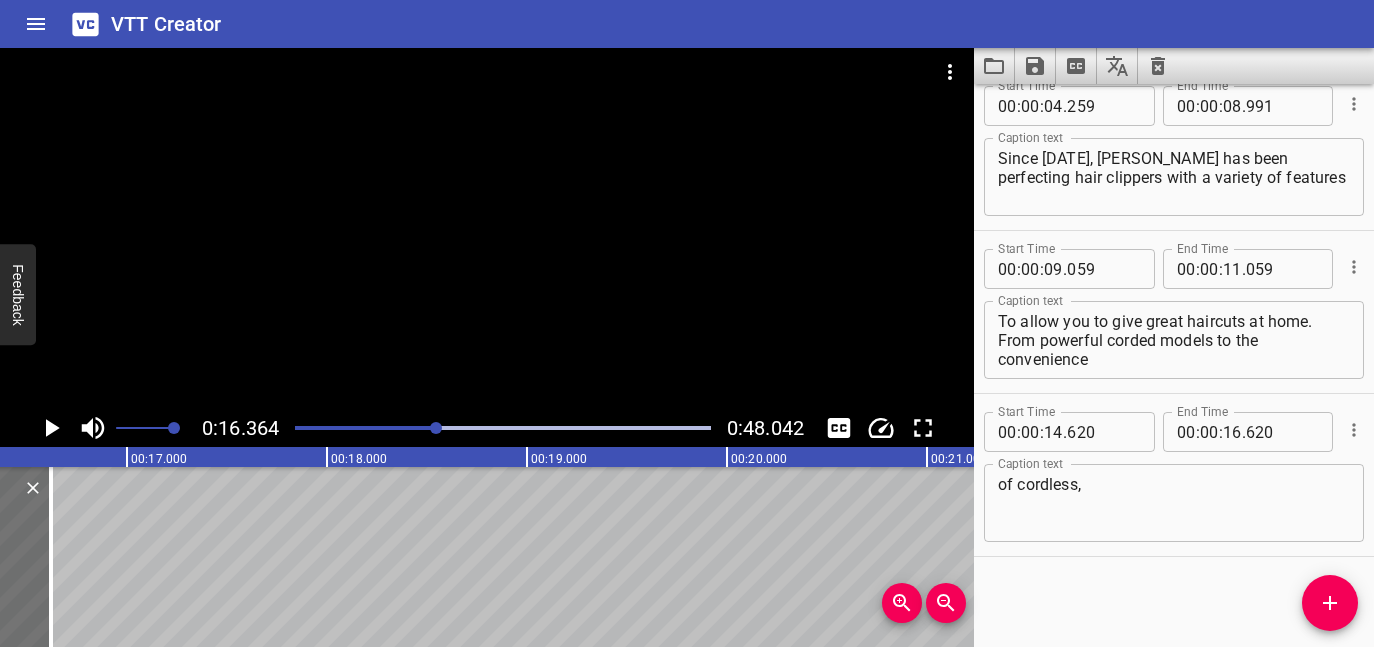 click on "of cordless," at bounding box center [1174, 503] 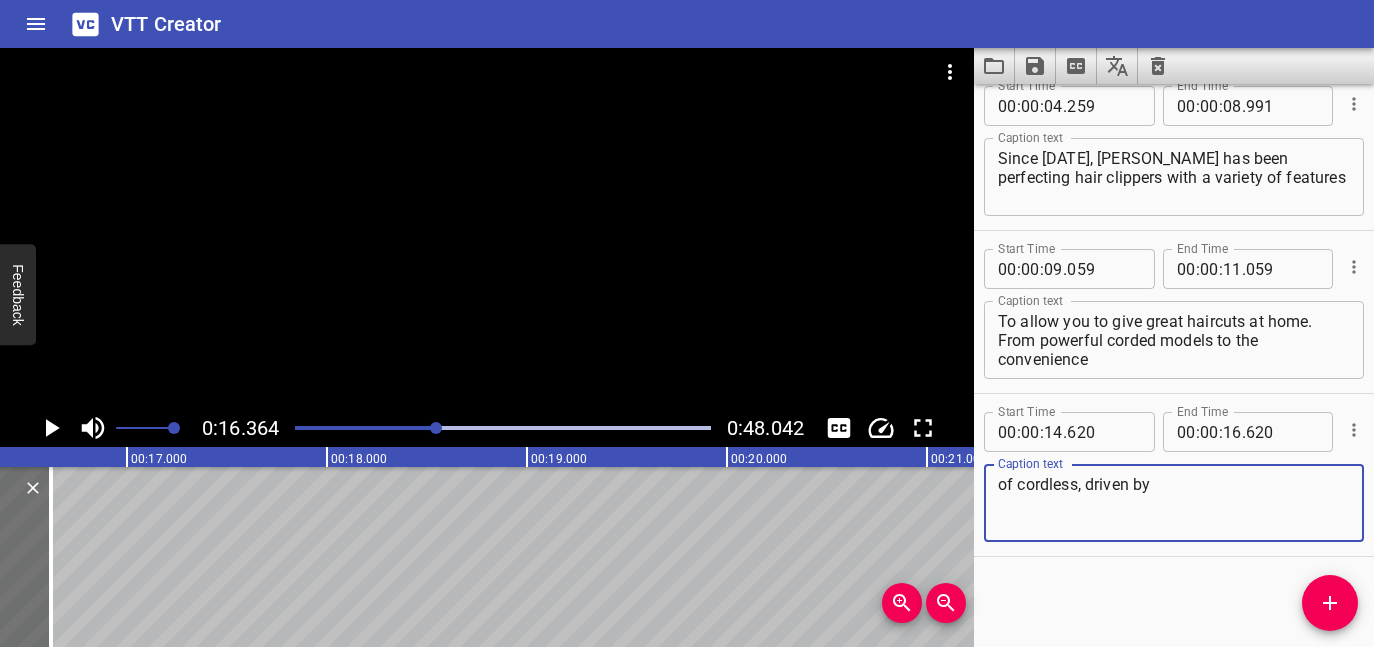 click 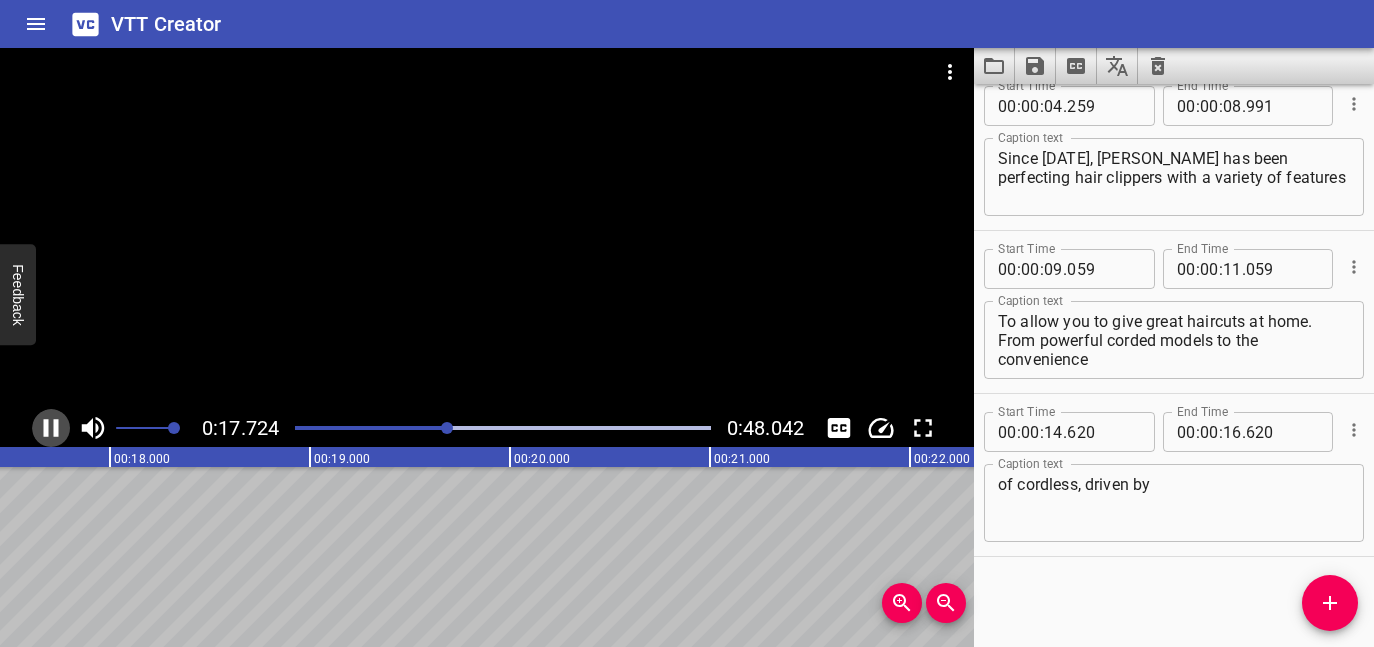 click 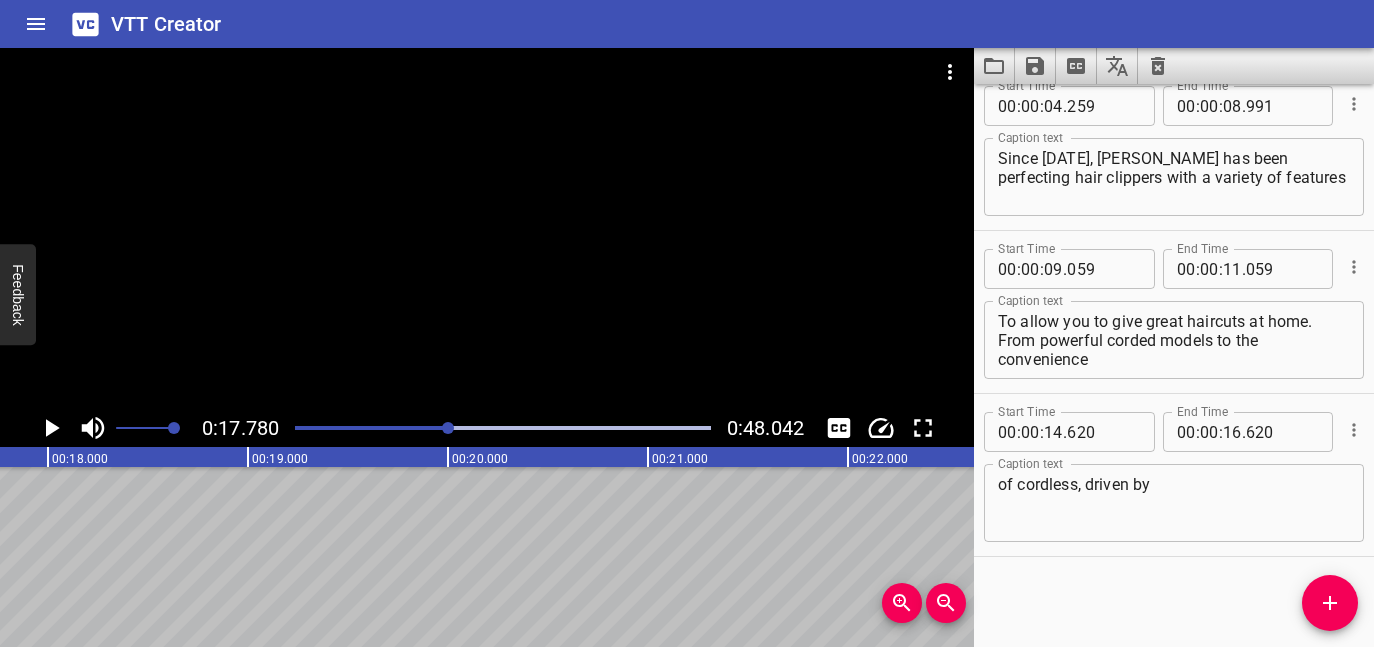 scroll, scrollTop: 0, scrollLeft: 3556, axis: horizontal 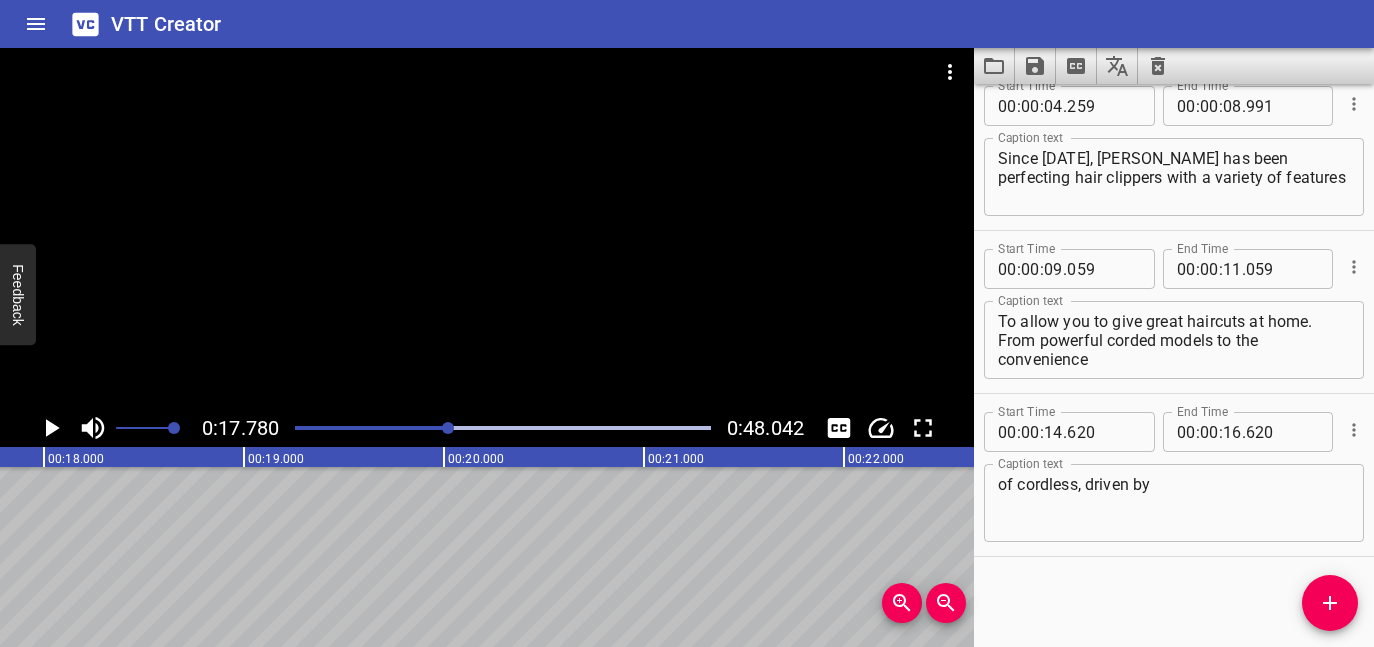 click on "of cordless, driven by" at bounding box center (1174, 503) 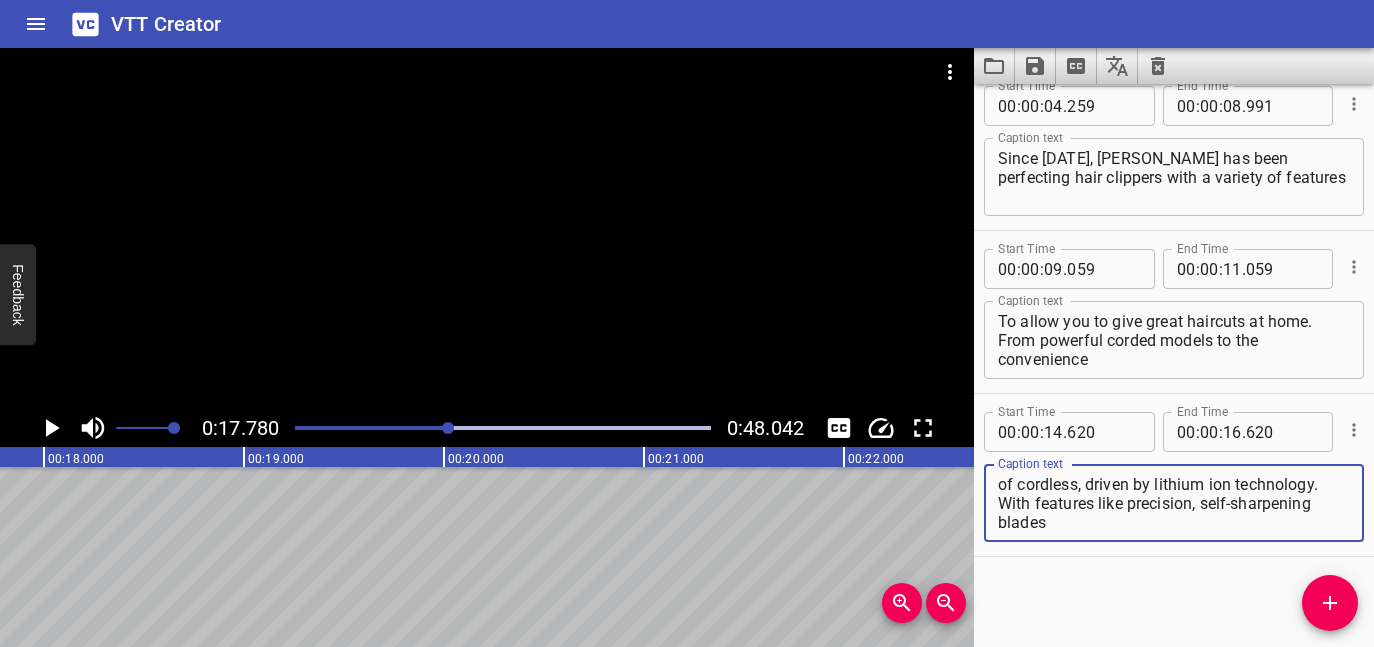 type on "of cordless, driven by lithium ion technology. With features like precision, self-sharpening blades" 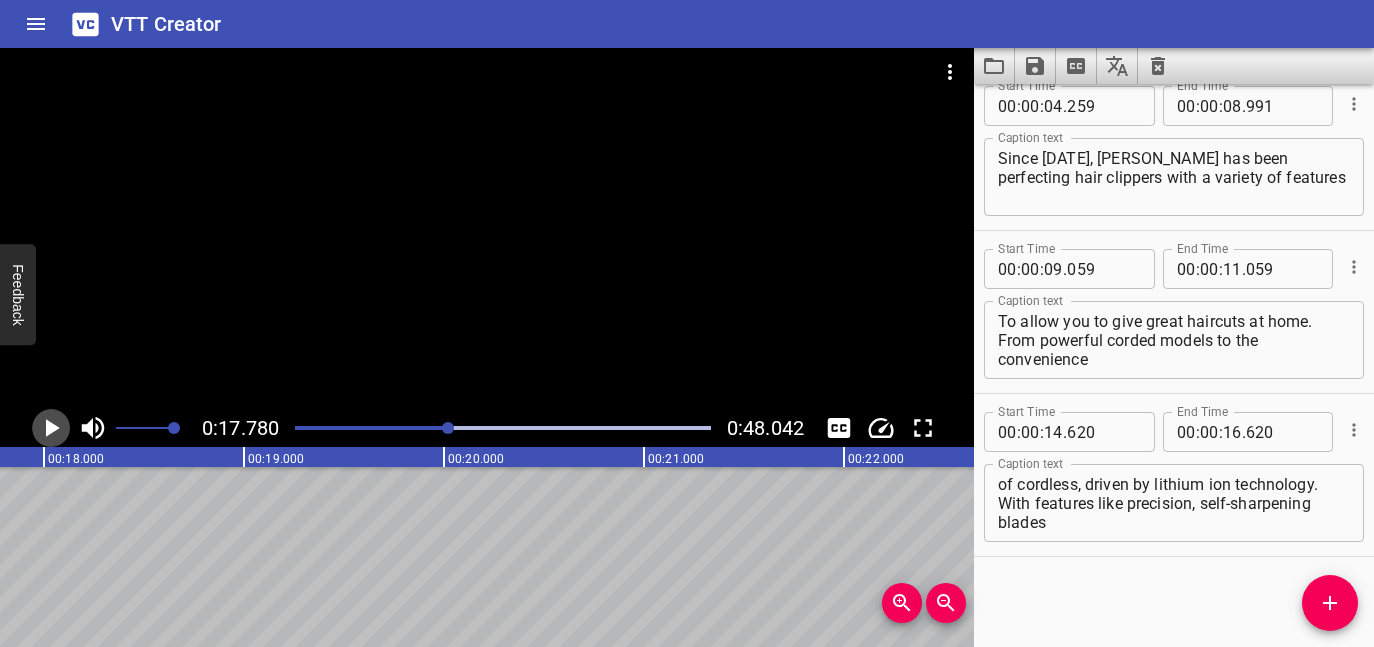 click 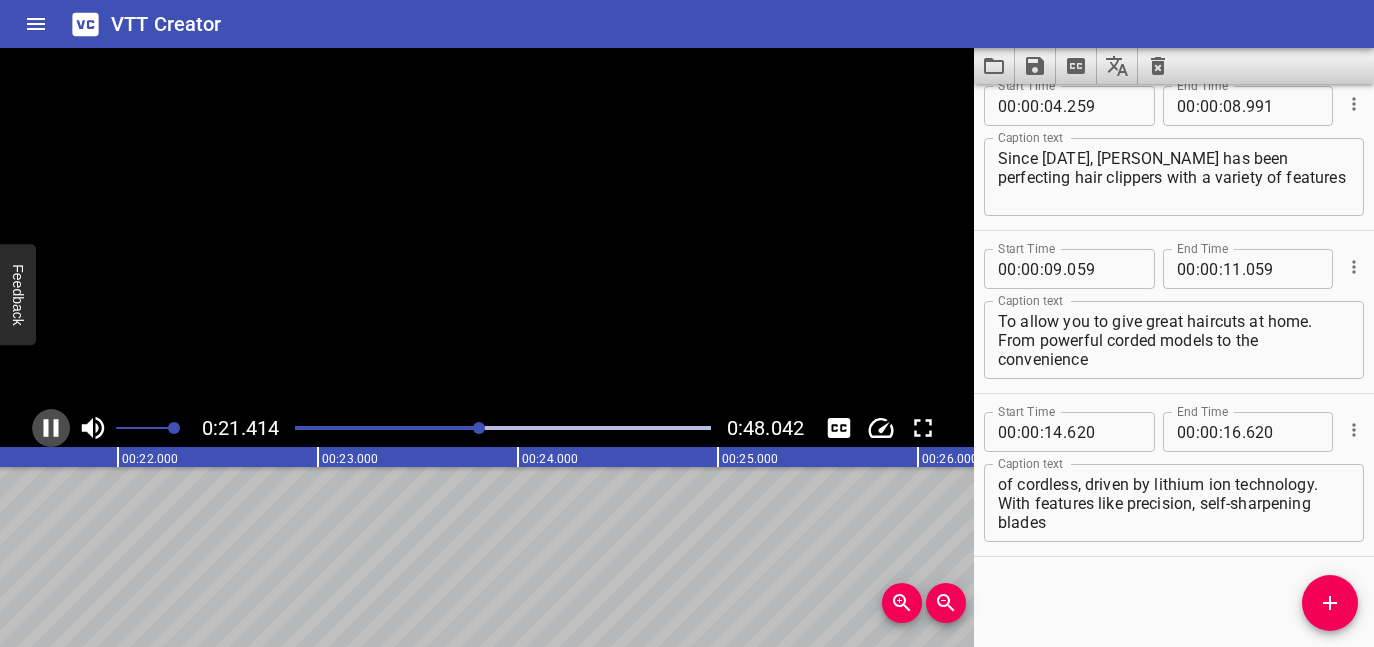 click 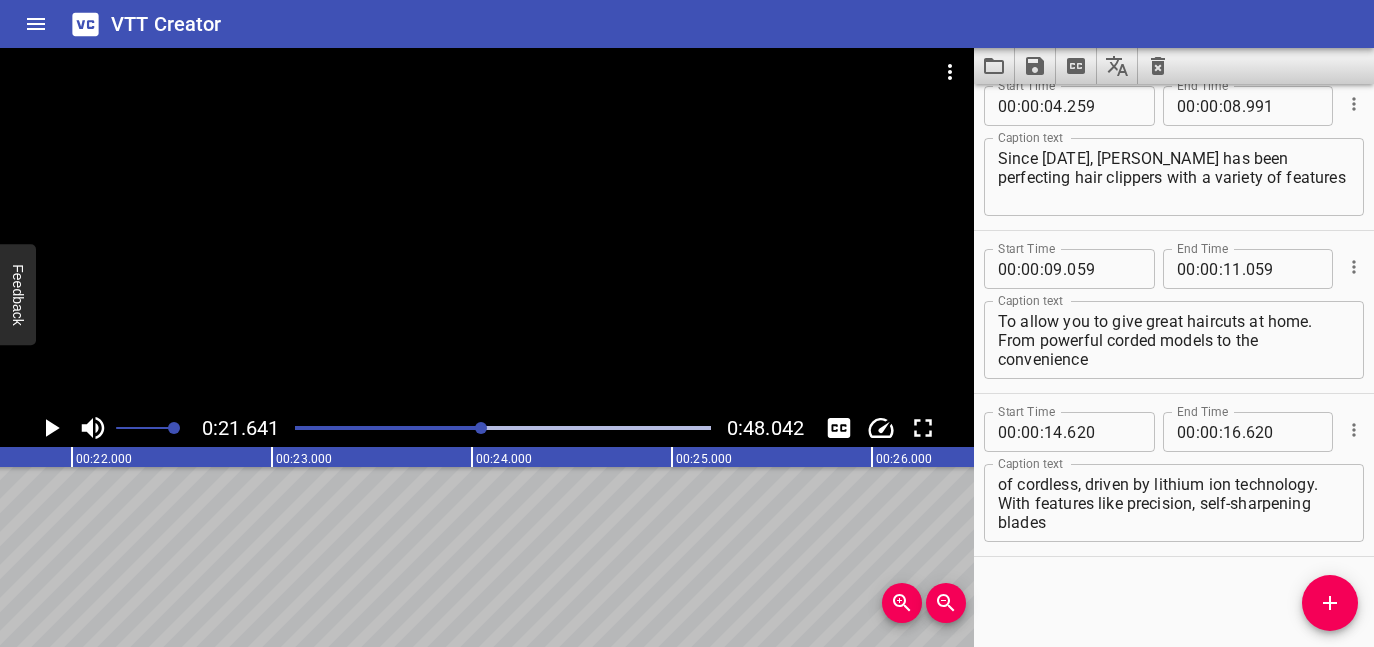 click 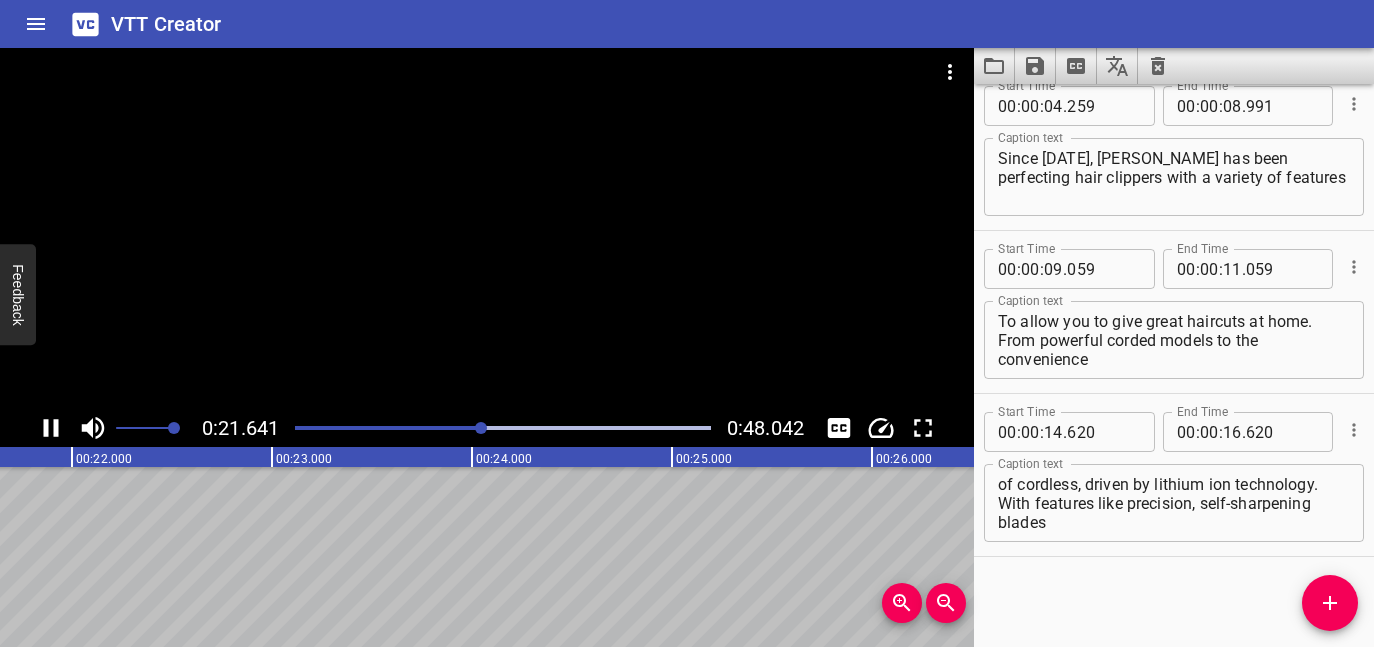click 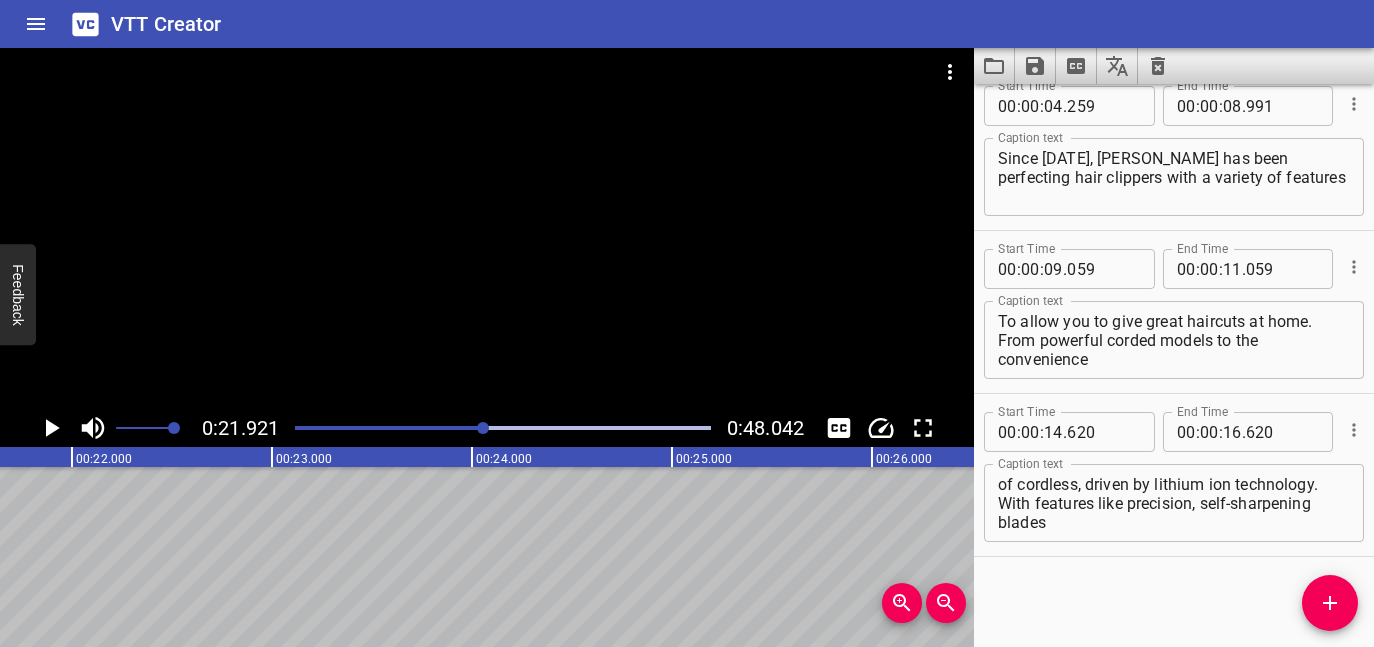 scroll, scrollTop: 0, scrollLeft: 4384, axis: horizontal 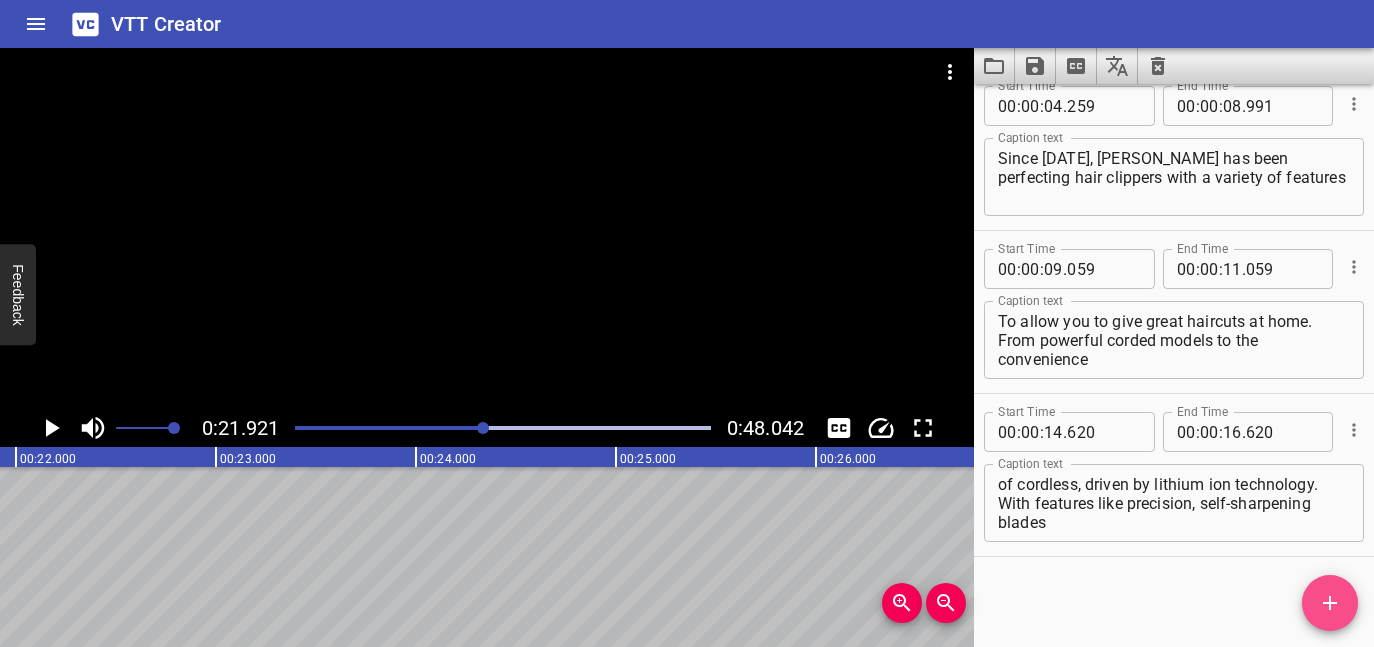 click 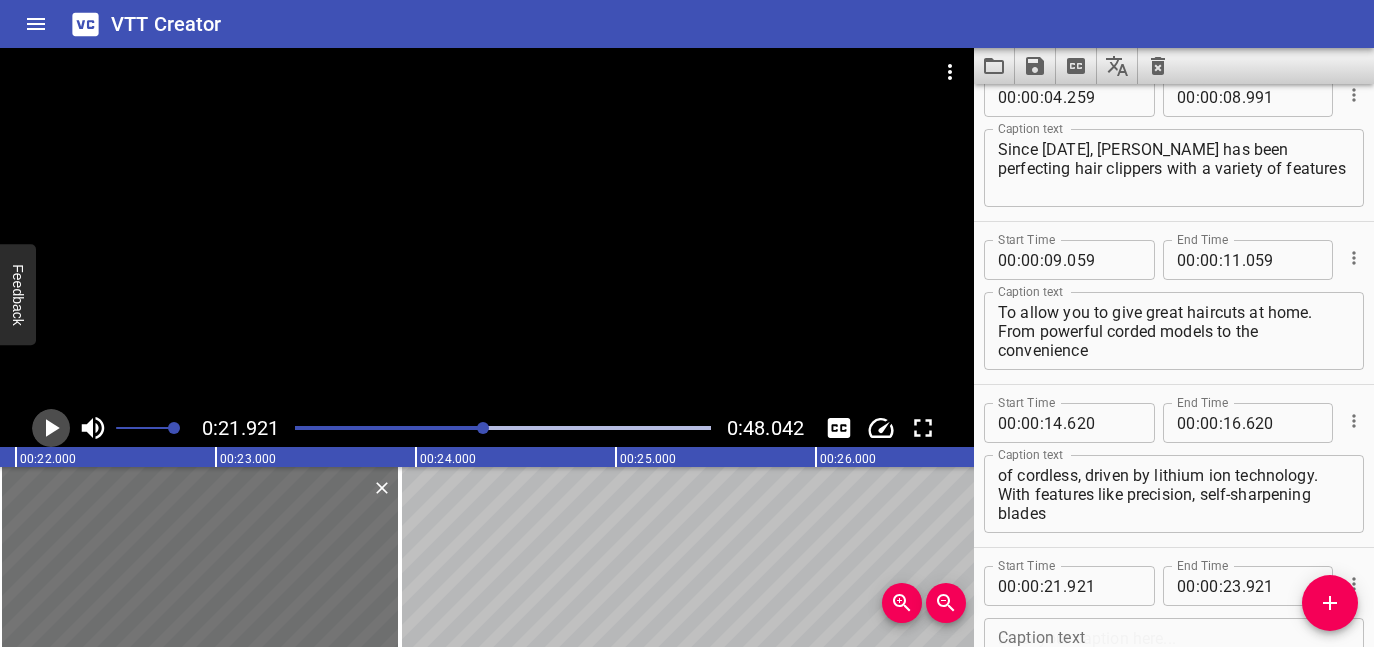 click 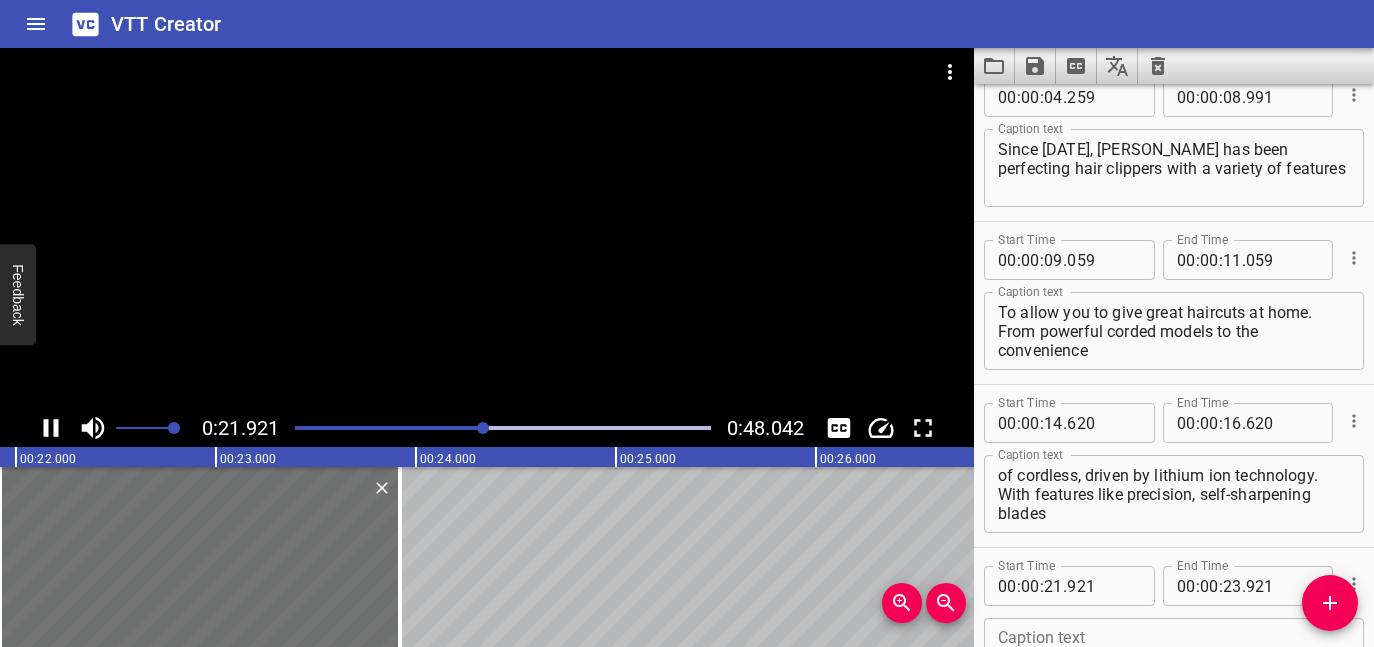 scroll, scrollTop: 0, scrollLeft: 4426, axis: horizontal 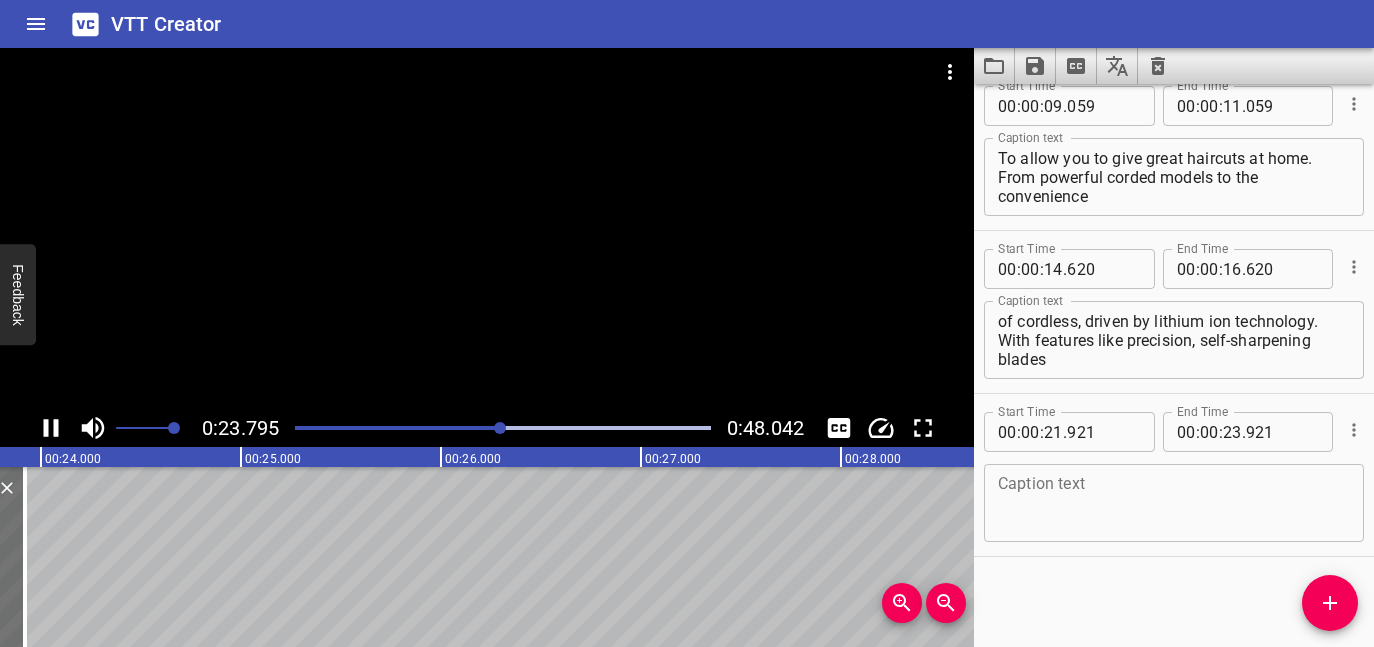 click 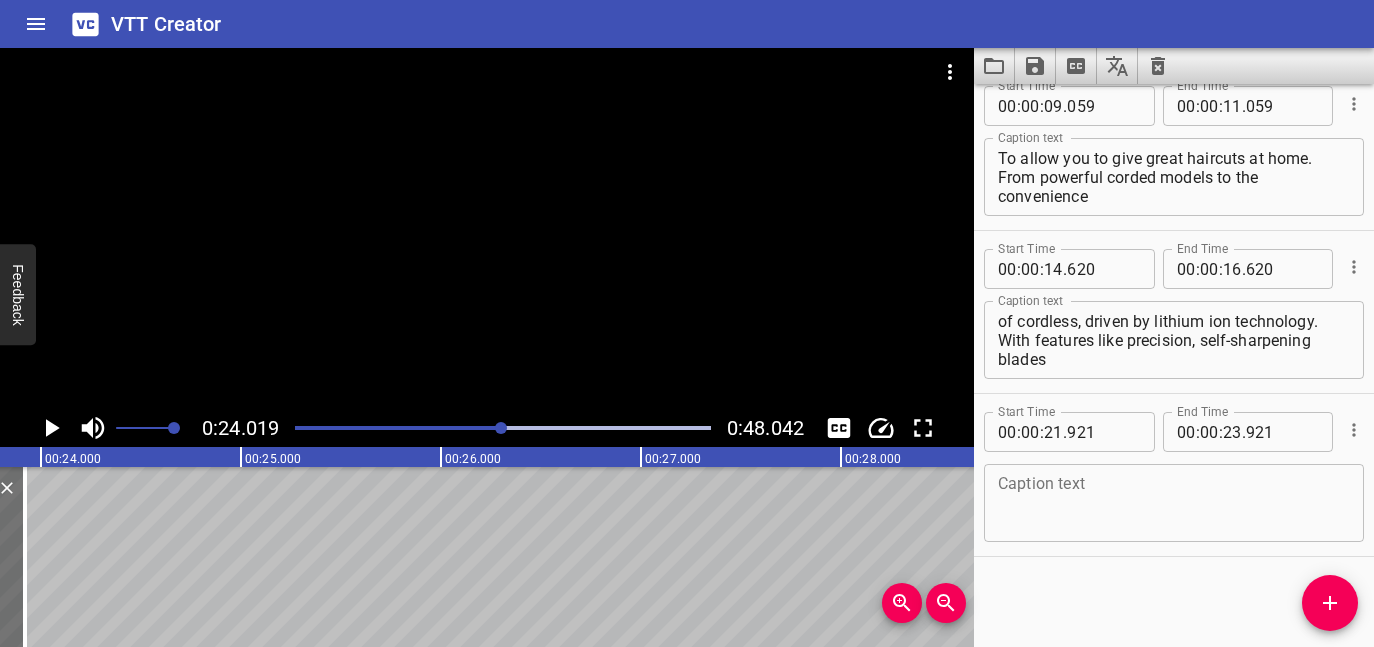 scroll, scrollTop: 0, scrollLeft: 4804, axis: horizontal 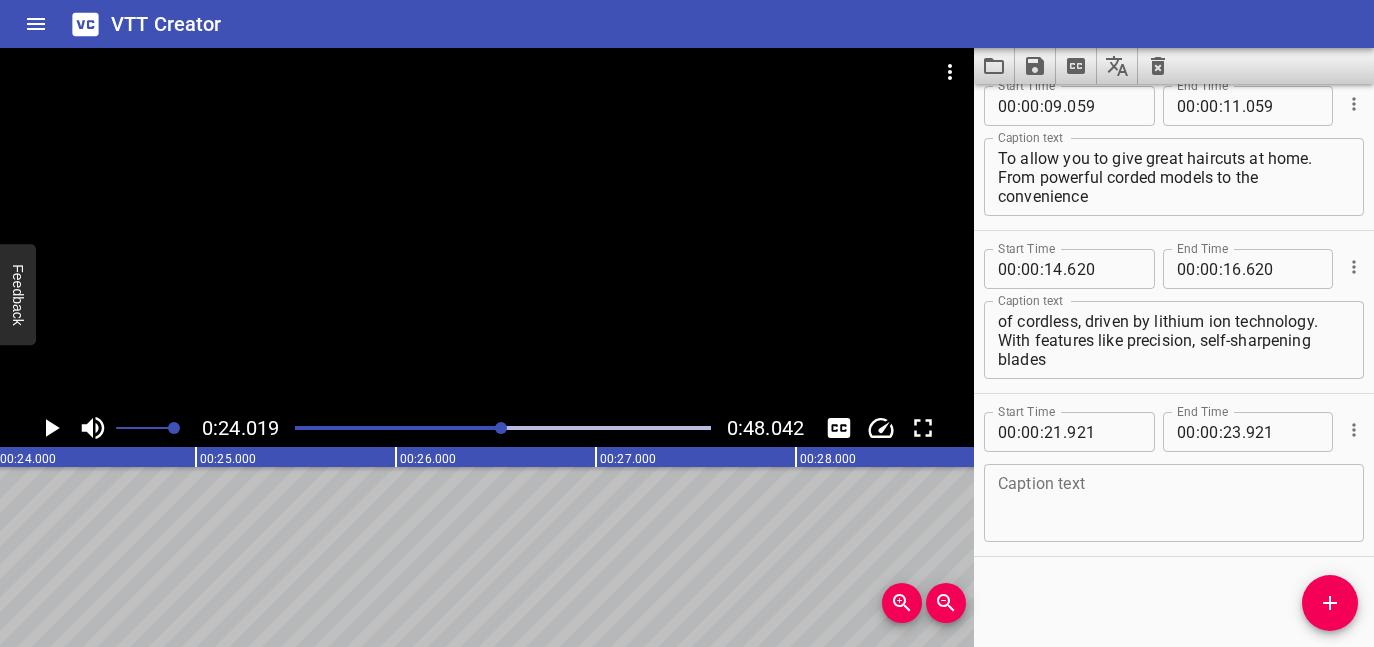 click at bounding box center [1174, 503] 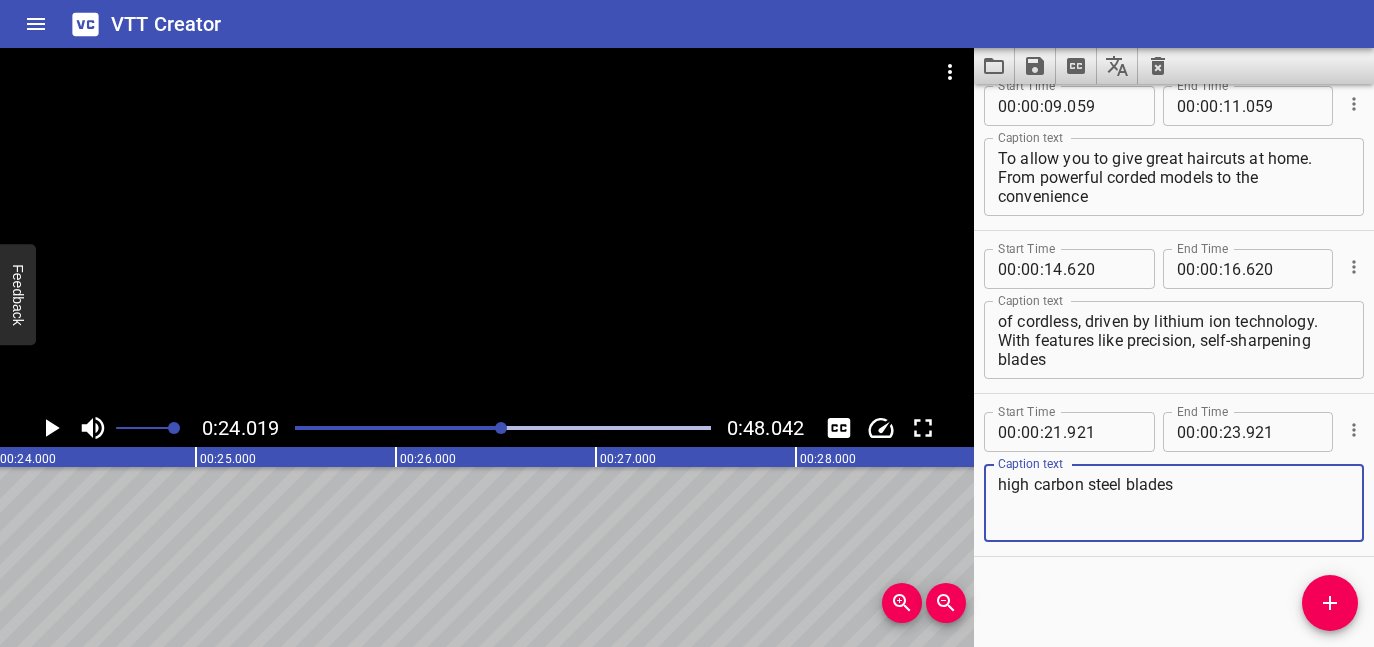 click 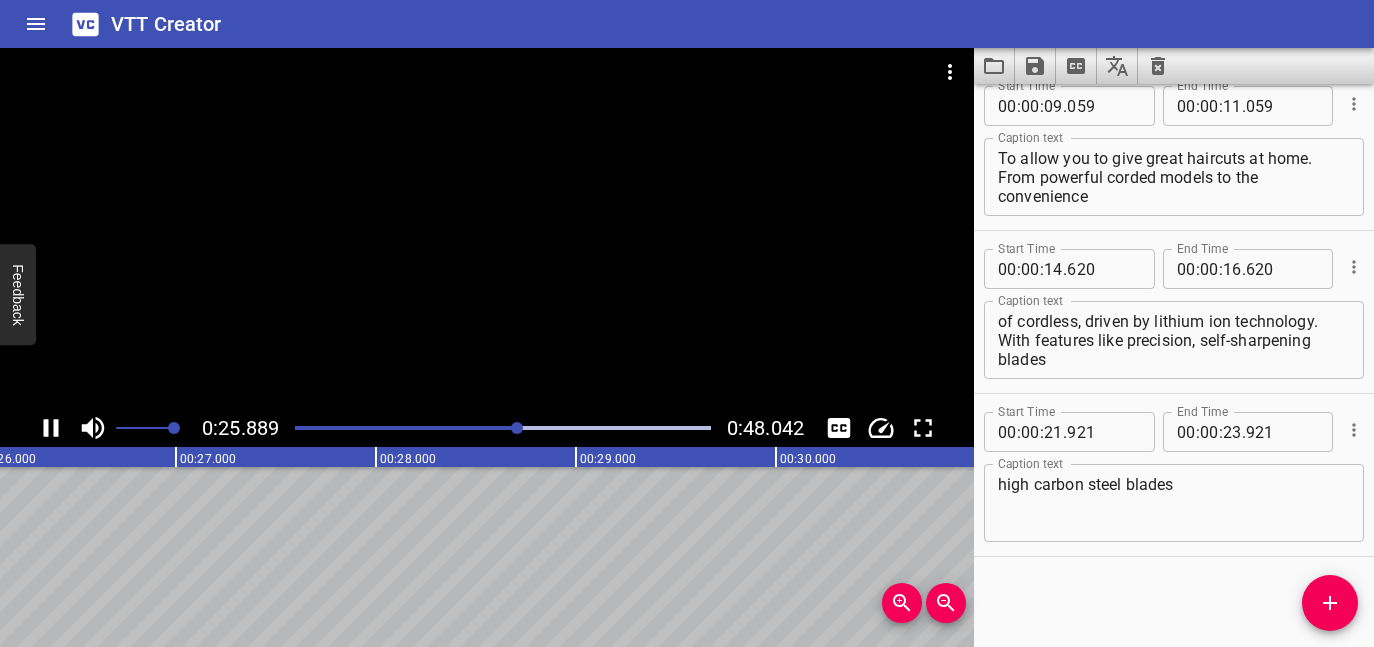 click 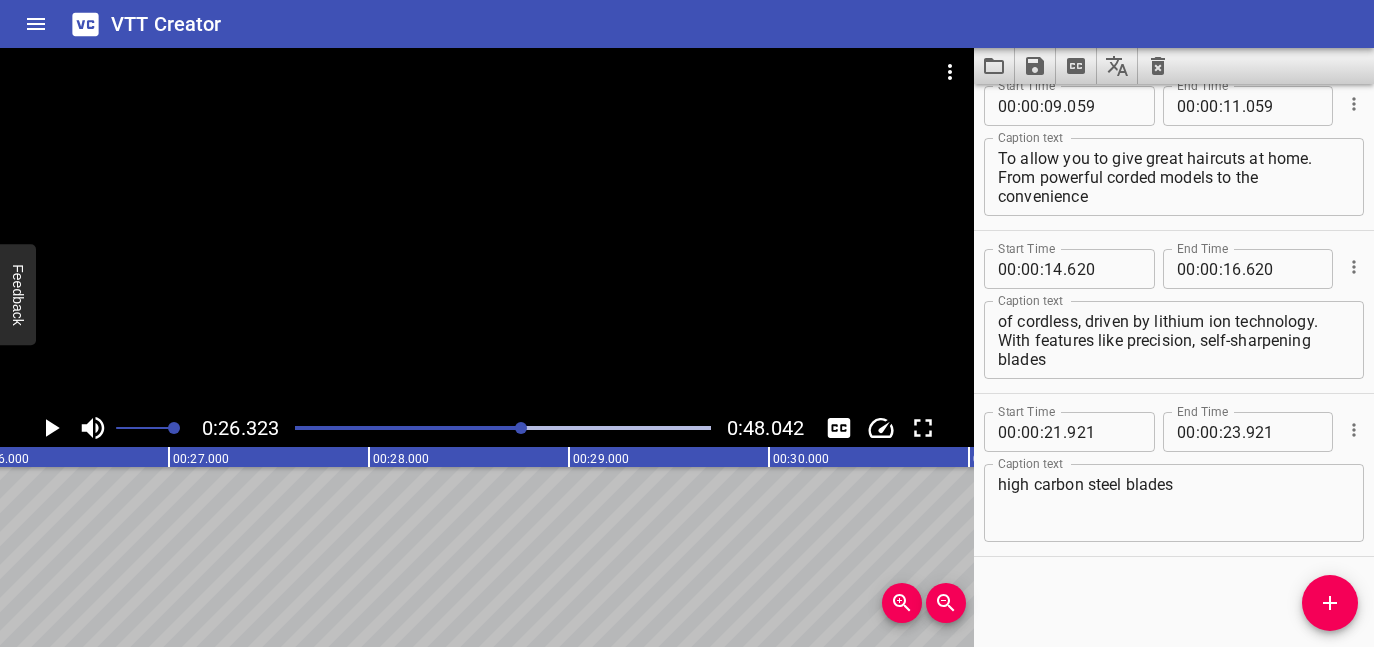 scroll, scrollTop: 0, scrollLeft: 5264, axis: horizontal 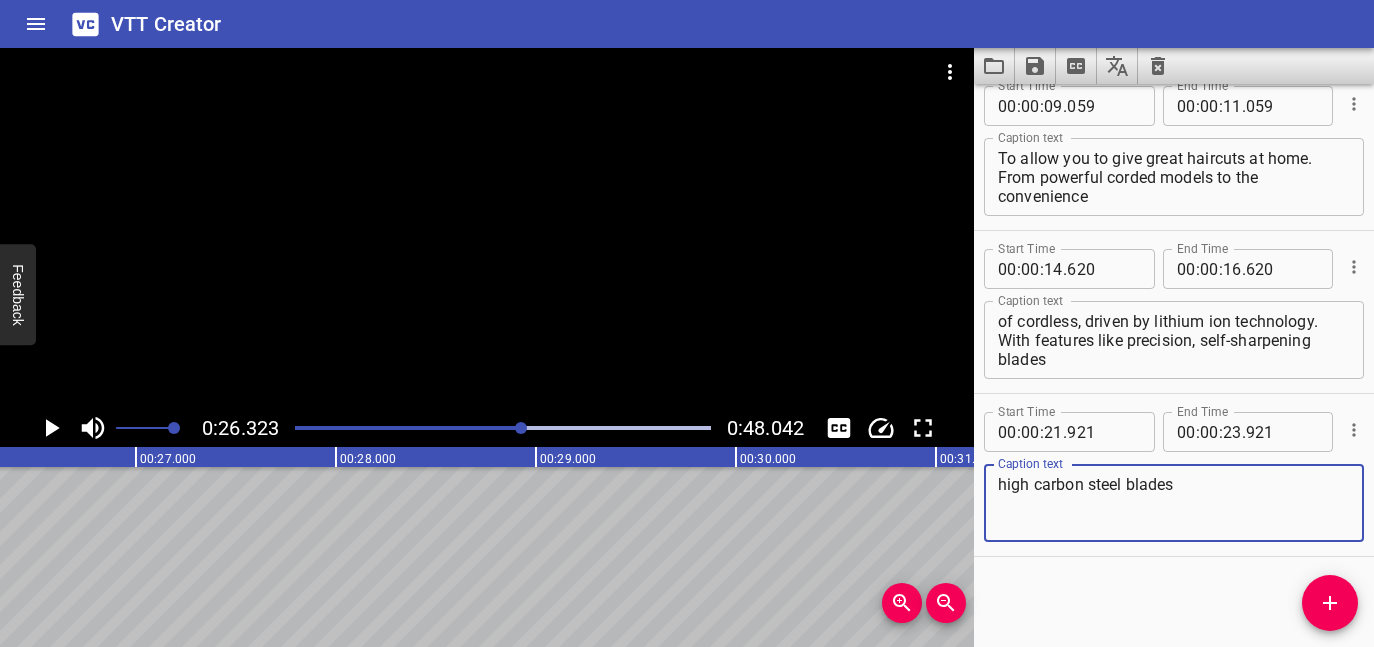 click on "high carbon steel blades" at bounding box center (1174, 503) 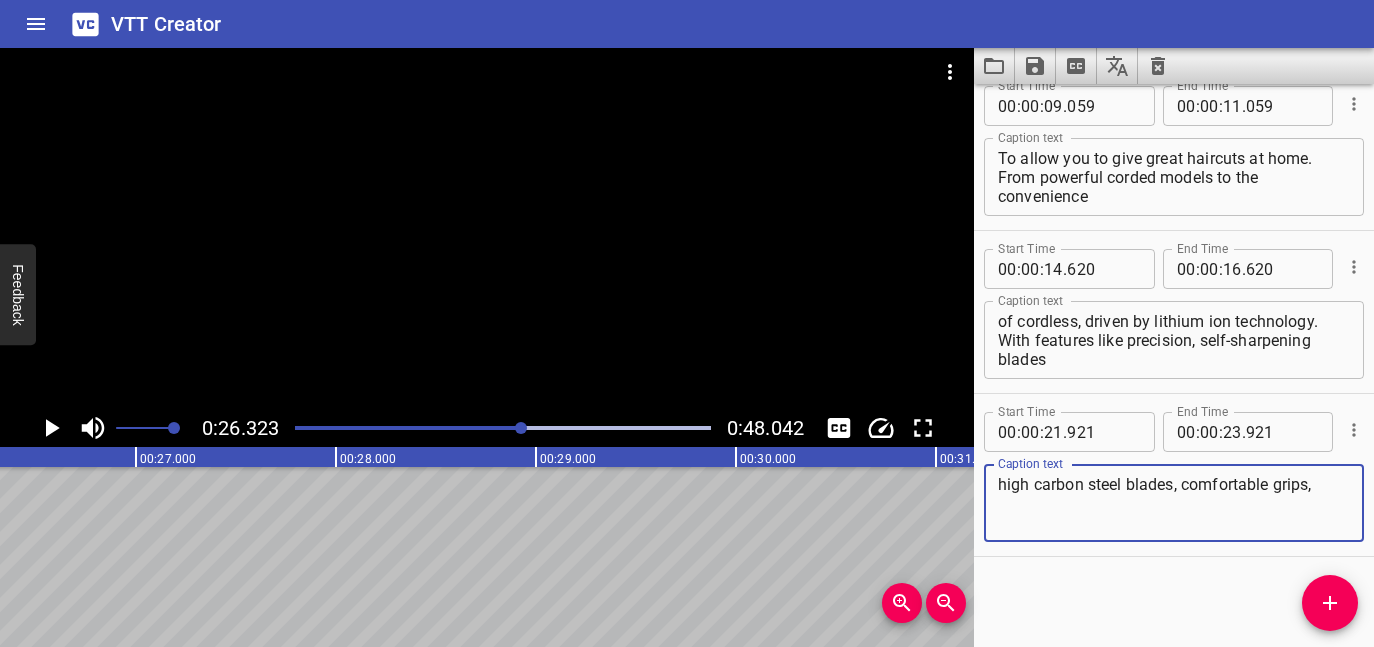 click 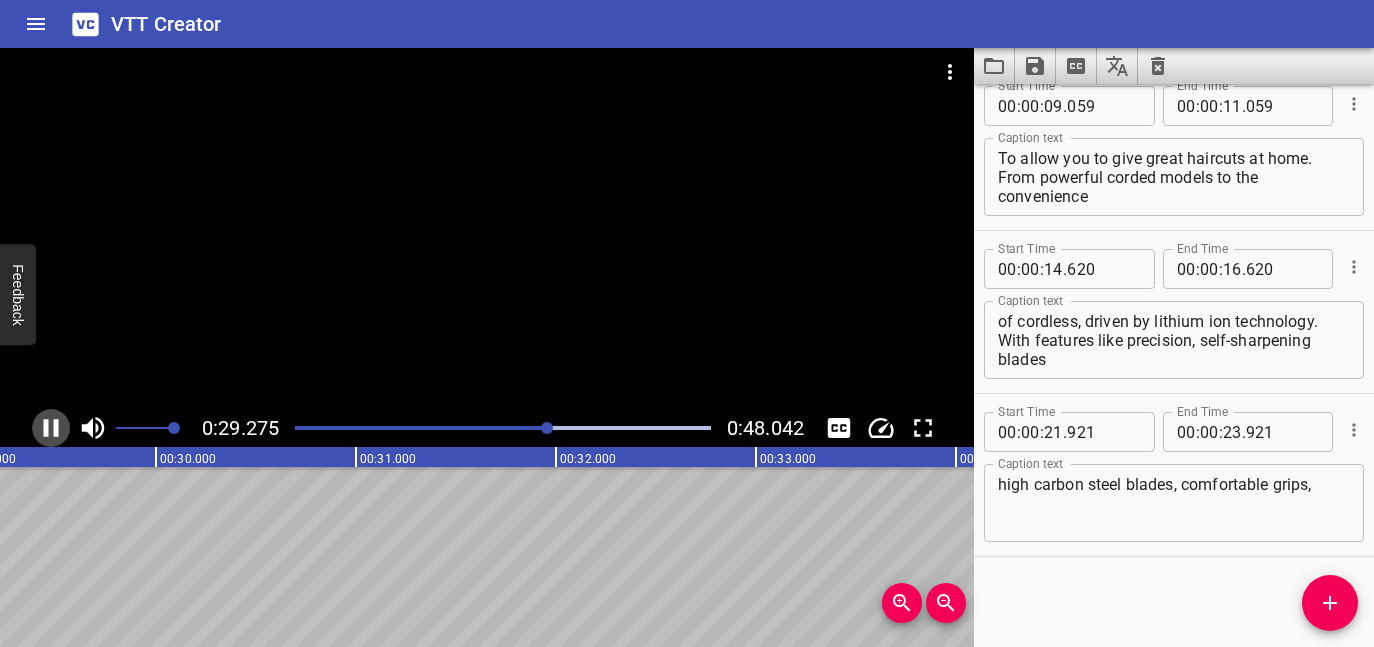 click 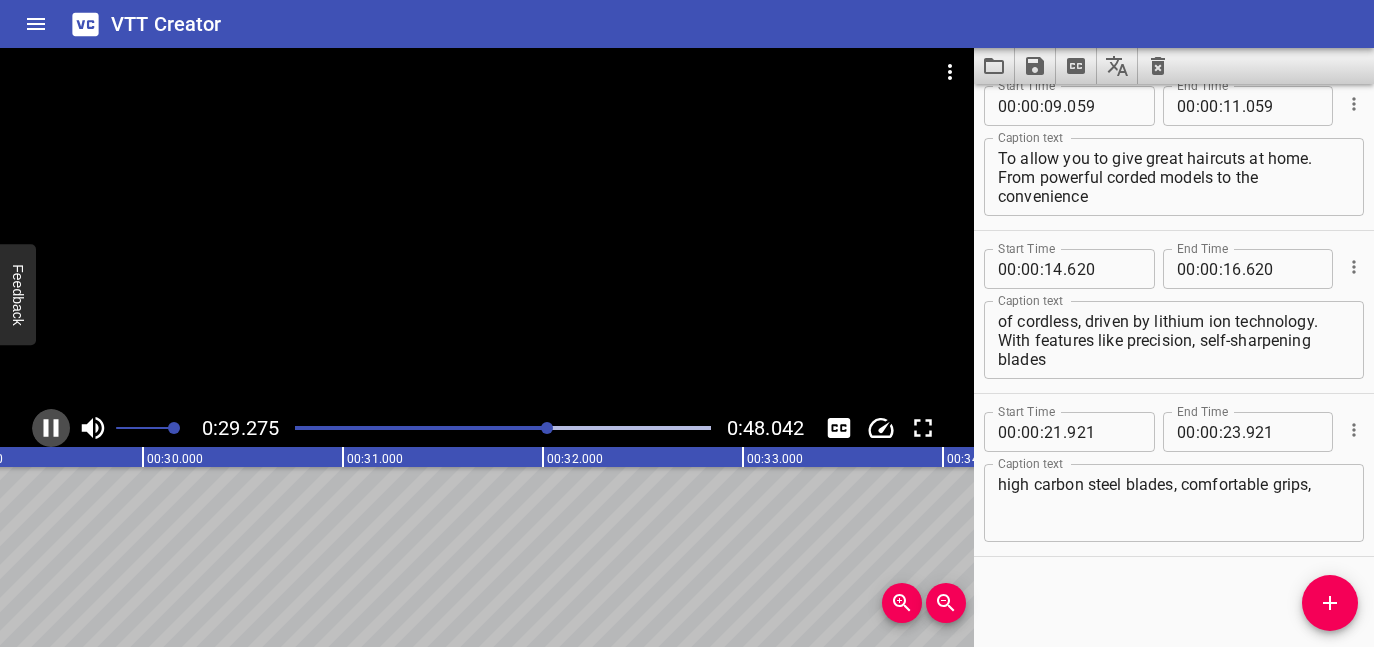 scroll, scrollTop: 0, scrollLeft: 5884, axis: horizontal 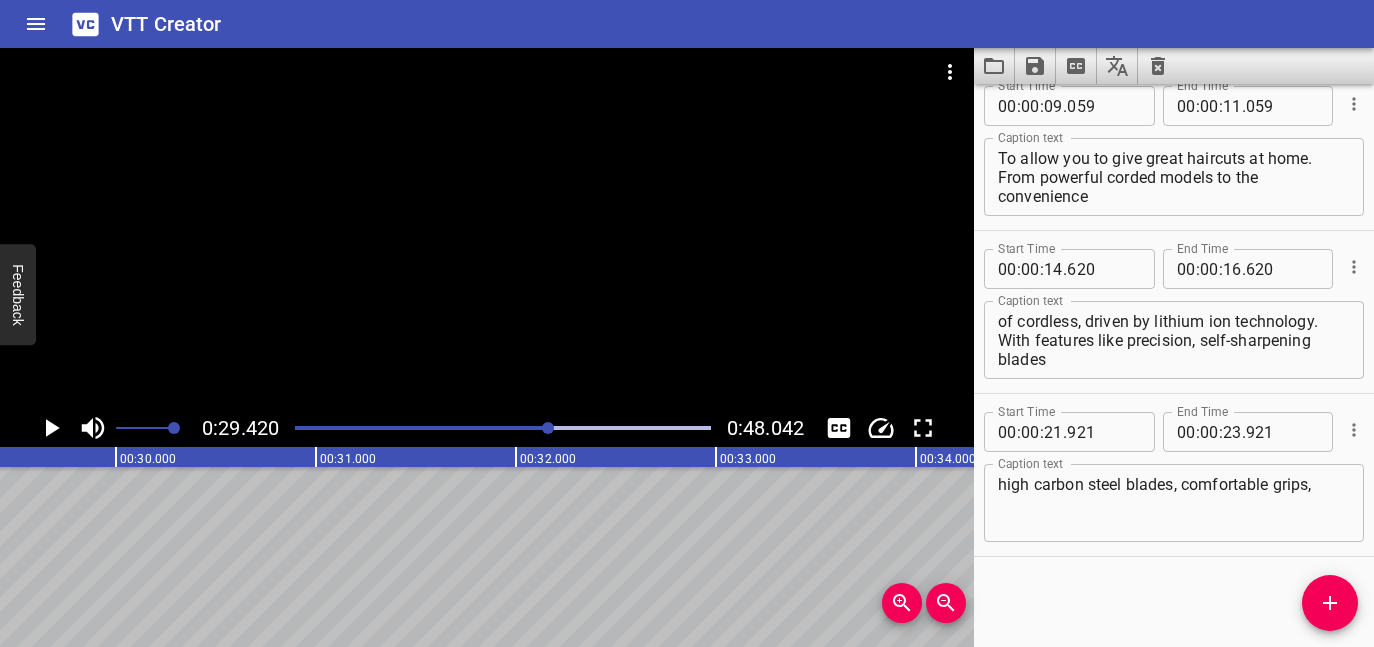 click on "high carbon steel blades, comfortable grips," at bounding box center [1174, 503] 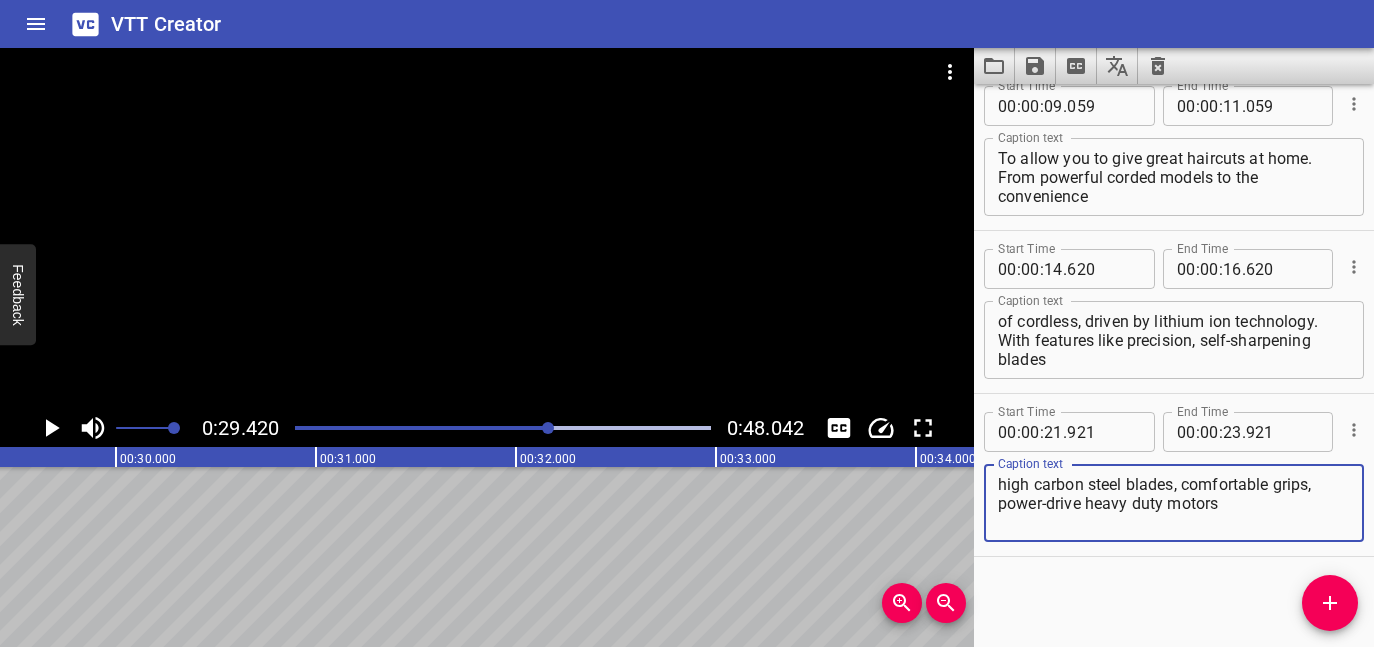 click on "high carbon steel blades, comfortable grips, power-drive heavy duty motors" at bounding box center [1174, 503] 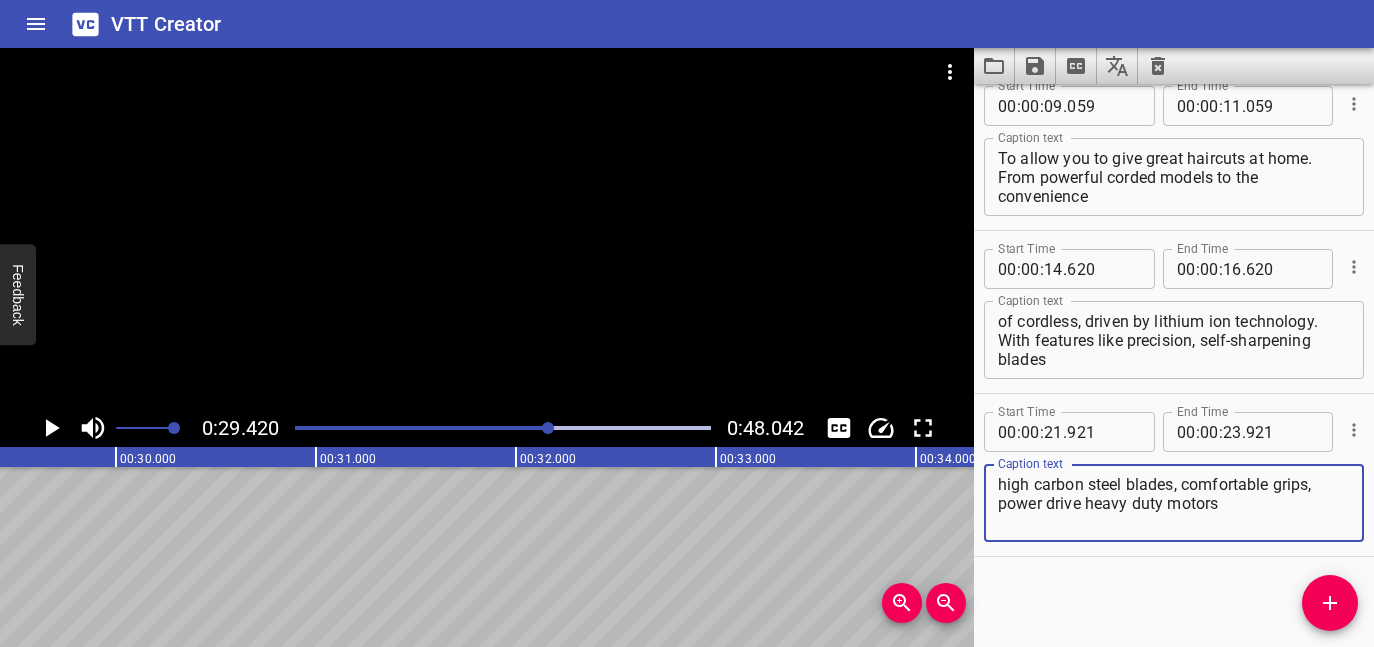 click on "high carbon steel blades, comfortable grips, power drive heavy duty motors" at bounding box center [1174, 503] 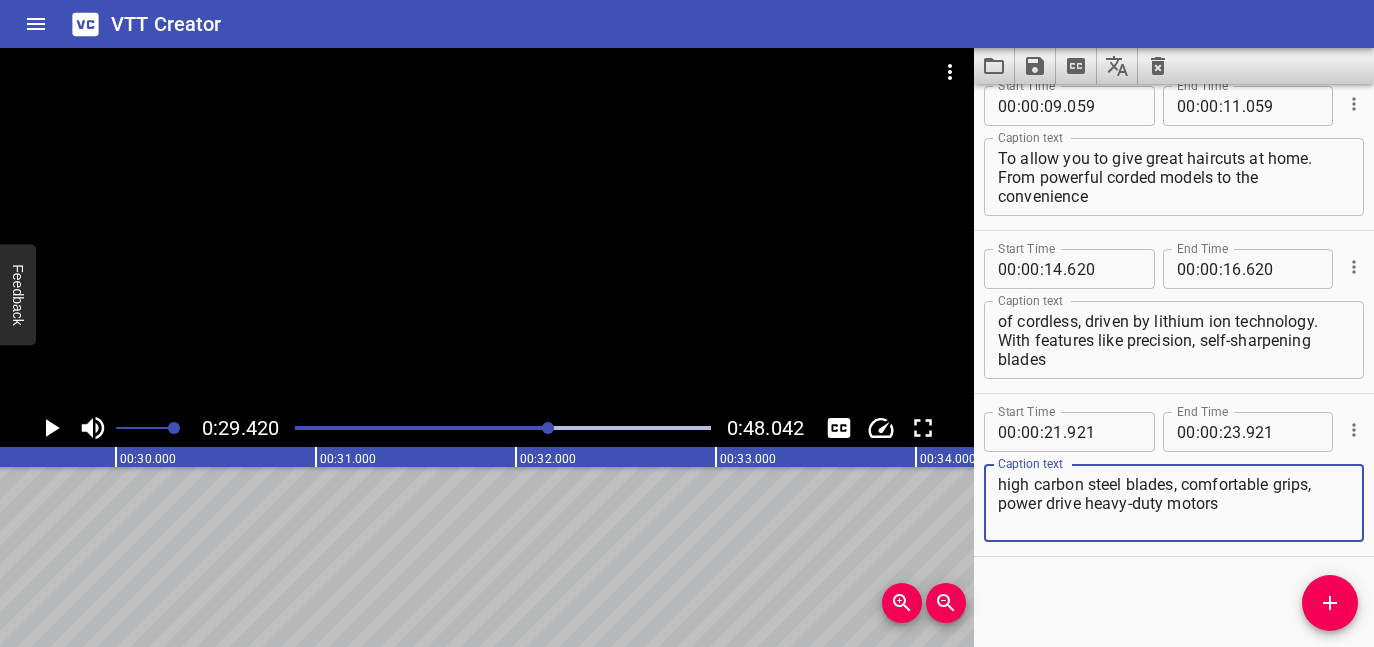click at bounding box center [487, 228] 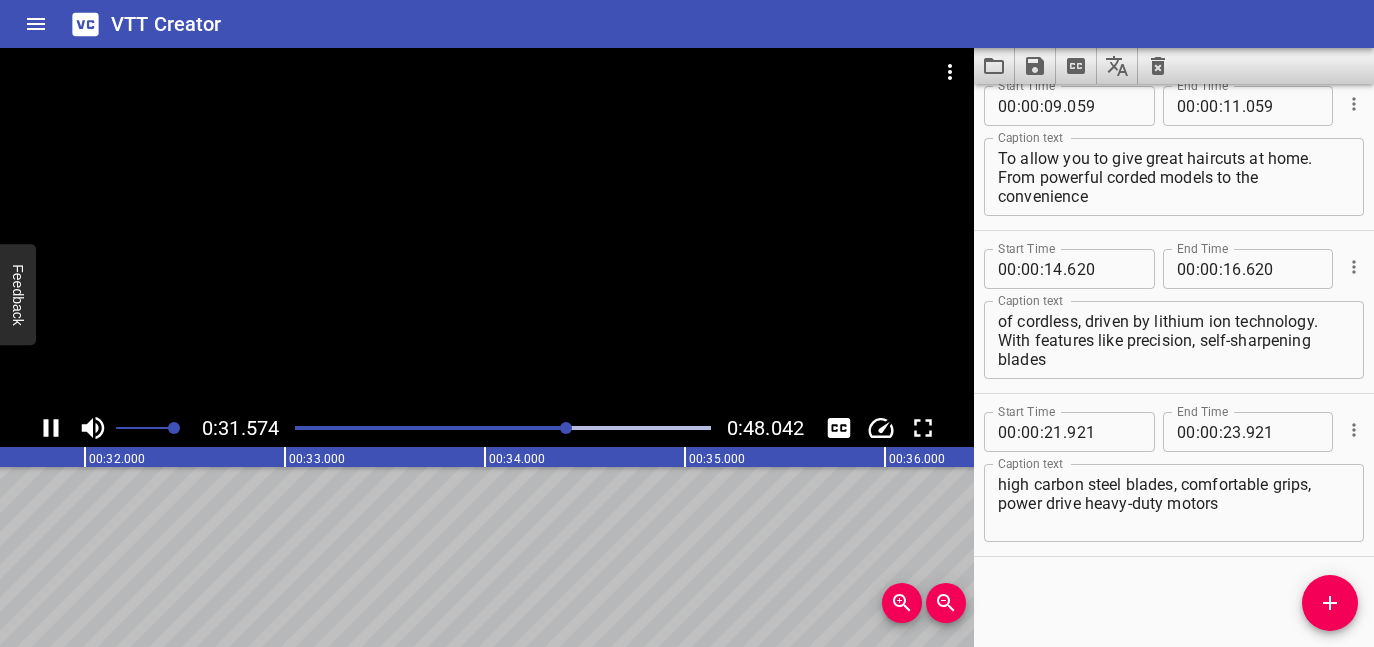 click at bounding box center [487, 228] 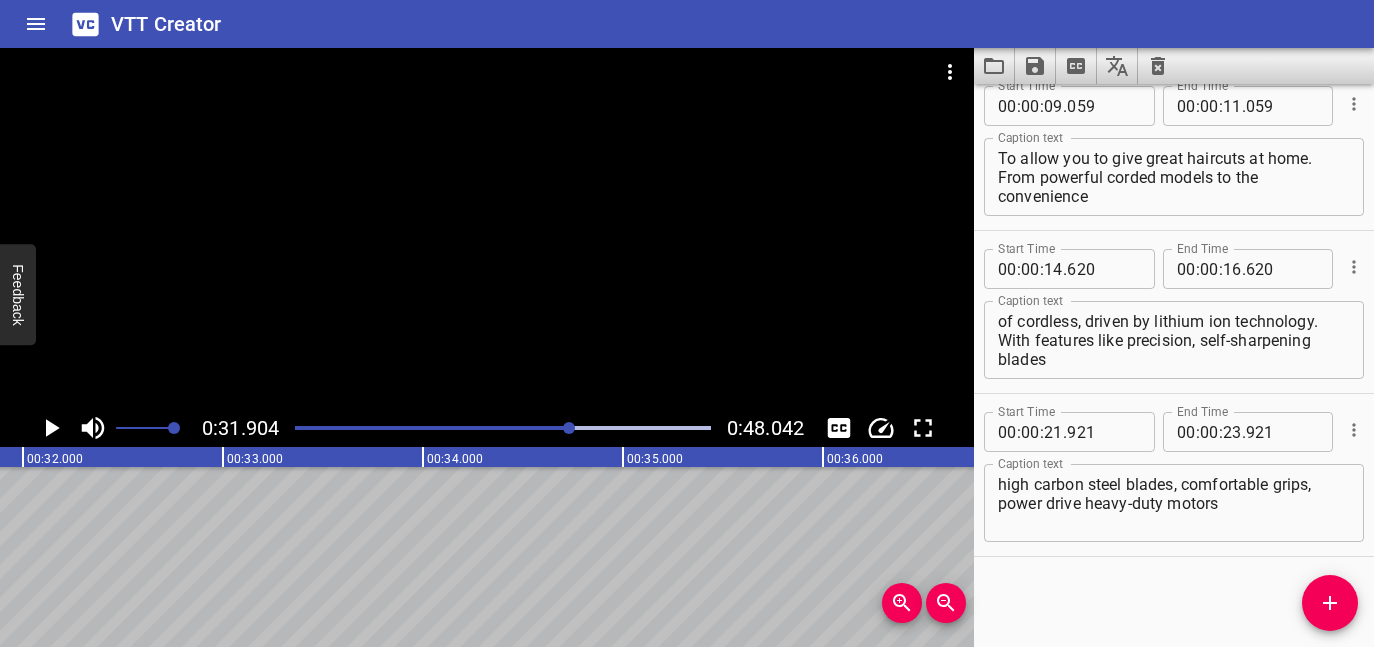 scroll, scrollTop: 0, scrollLeft: 6380, axis: horizontal 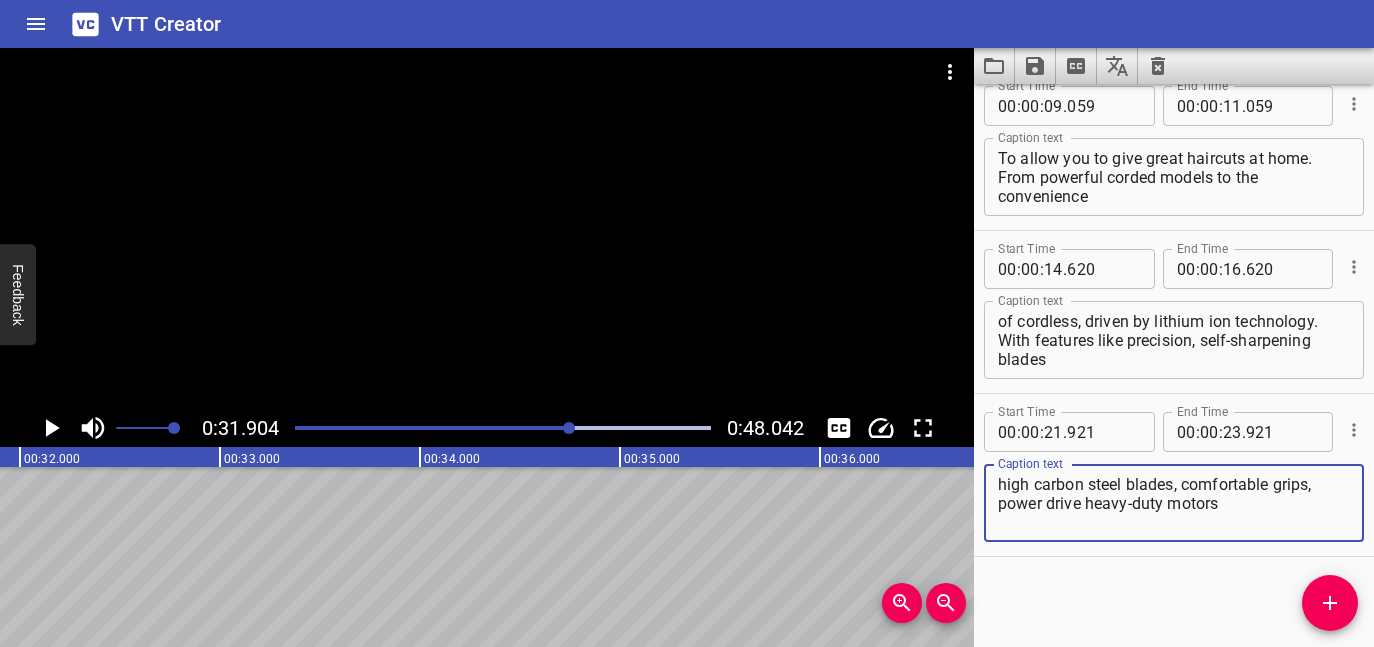 click on "high carbon steel blades, comfortable grips, power drive heavy-duty motors" at bounding box center (1174, 503) 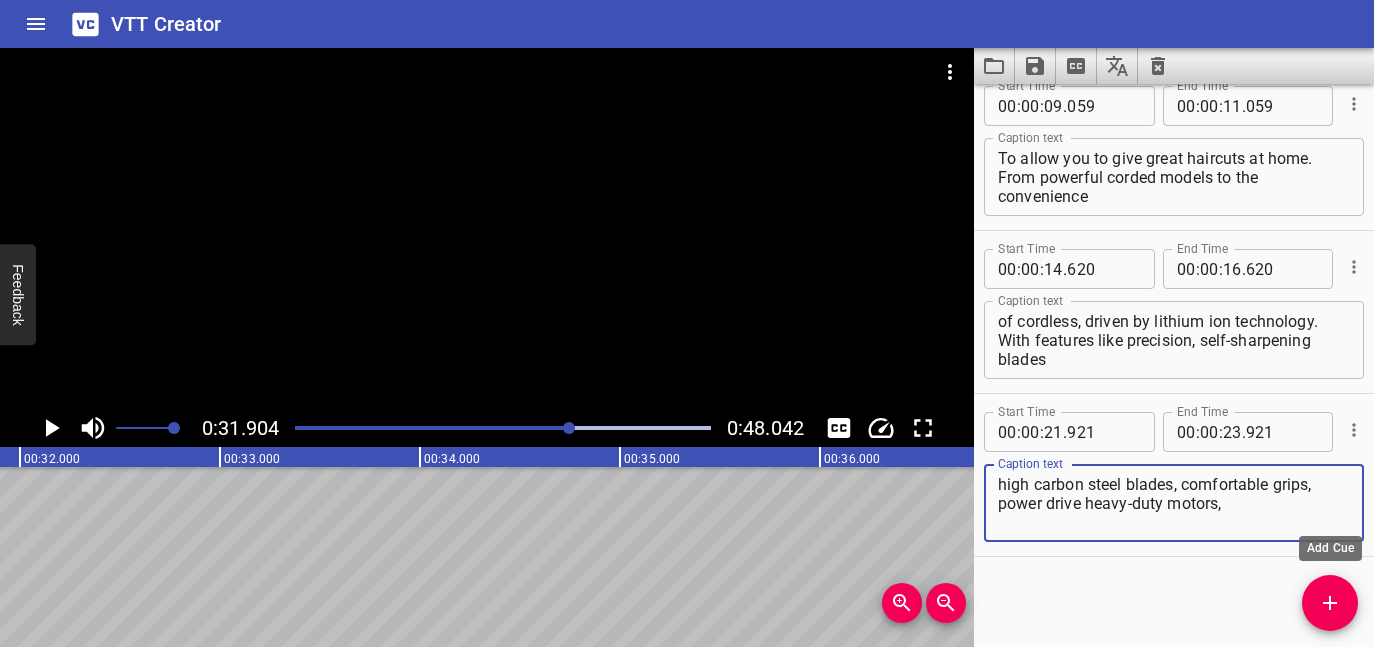 type on "high carbon steel blades, comfortable grips, power drive heavy-duty motors," 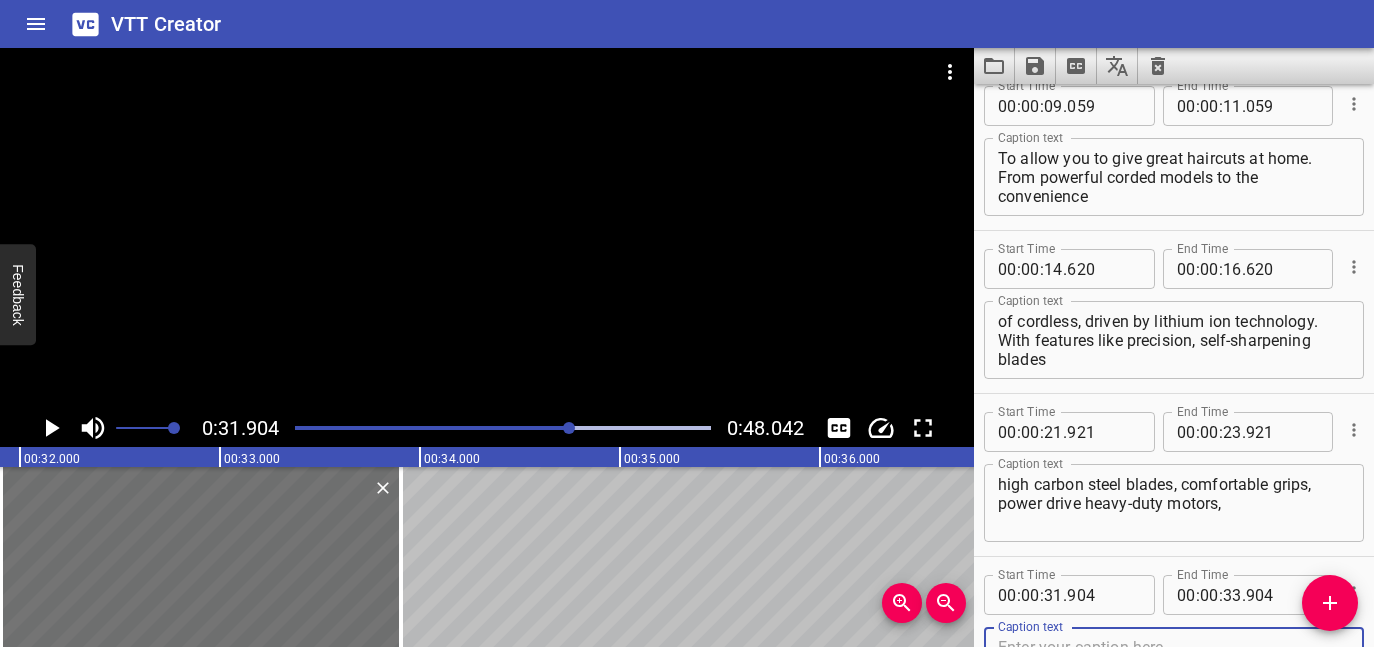 scroll, scrollTop: 192, scrollLeft: 0, axis: vertical 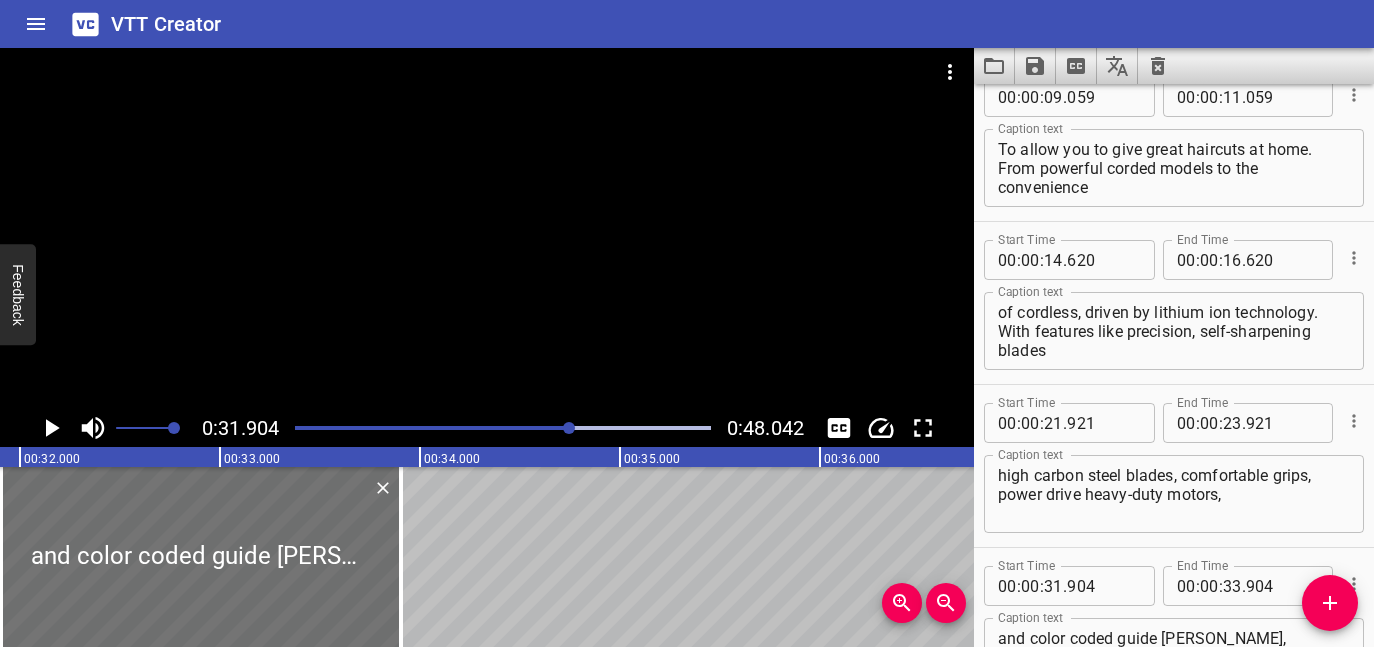 click at bounding box center (487, 228) 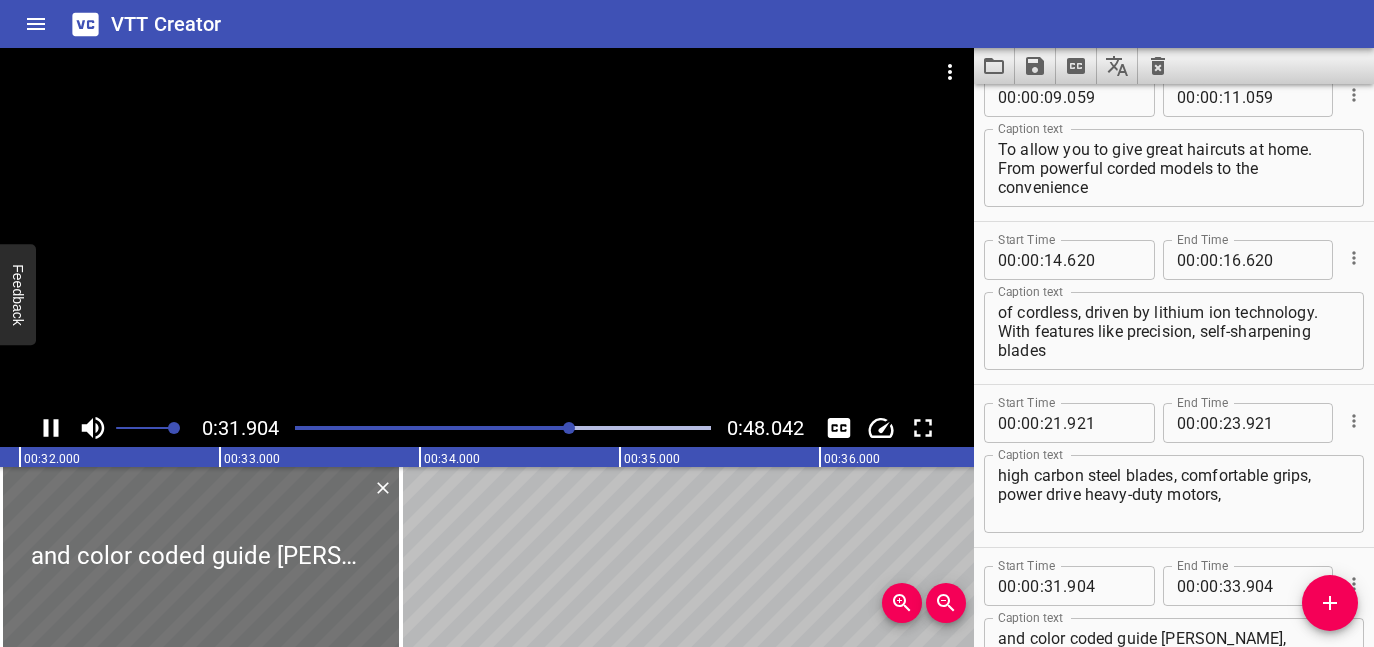 scroll, scrollTop: 0, scrollLeft: 6424, axis: horizontal 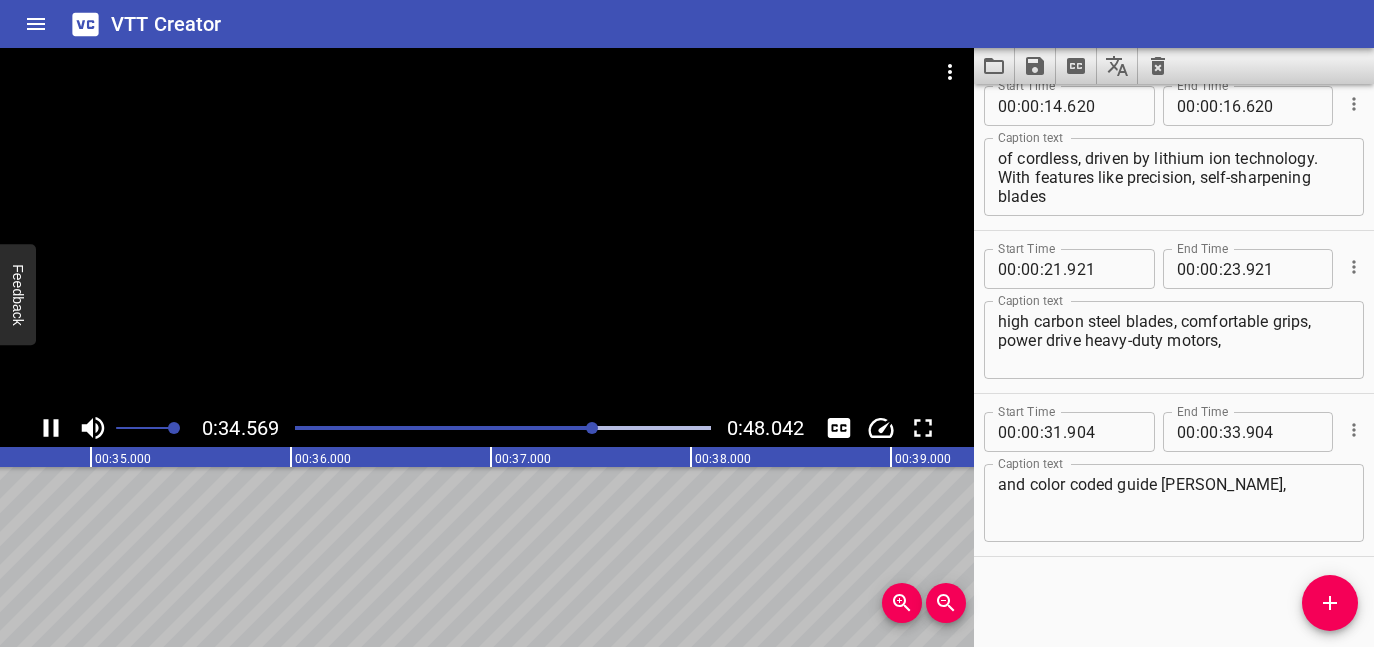 click at bounding box center (487, 228) 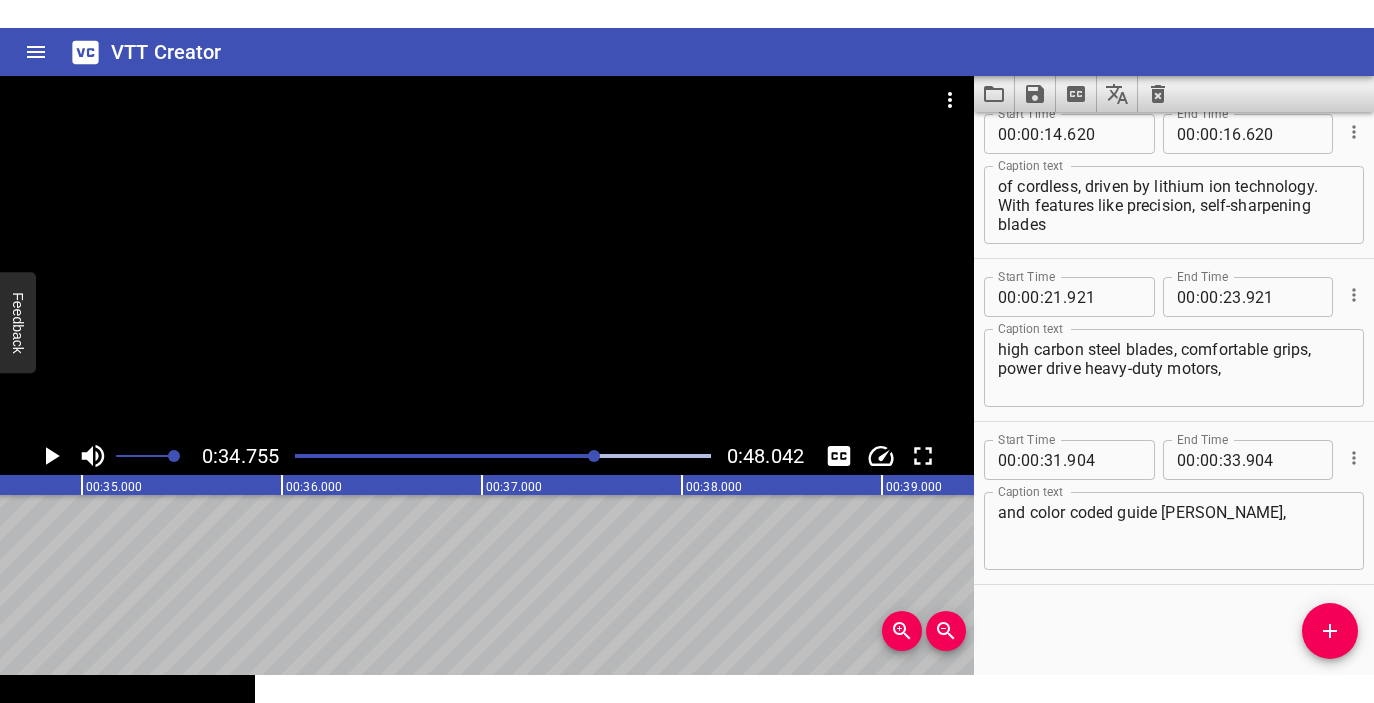 scroll, scrollTop: 0, scrollLeft: 6951, axis: horizontal 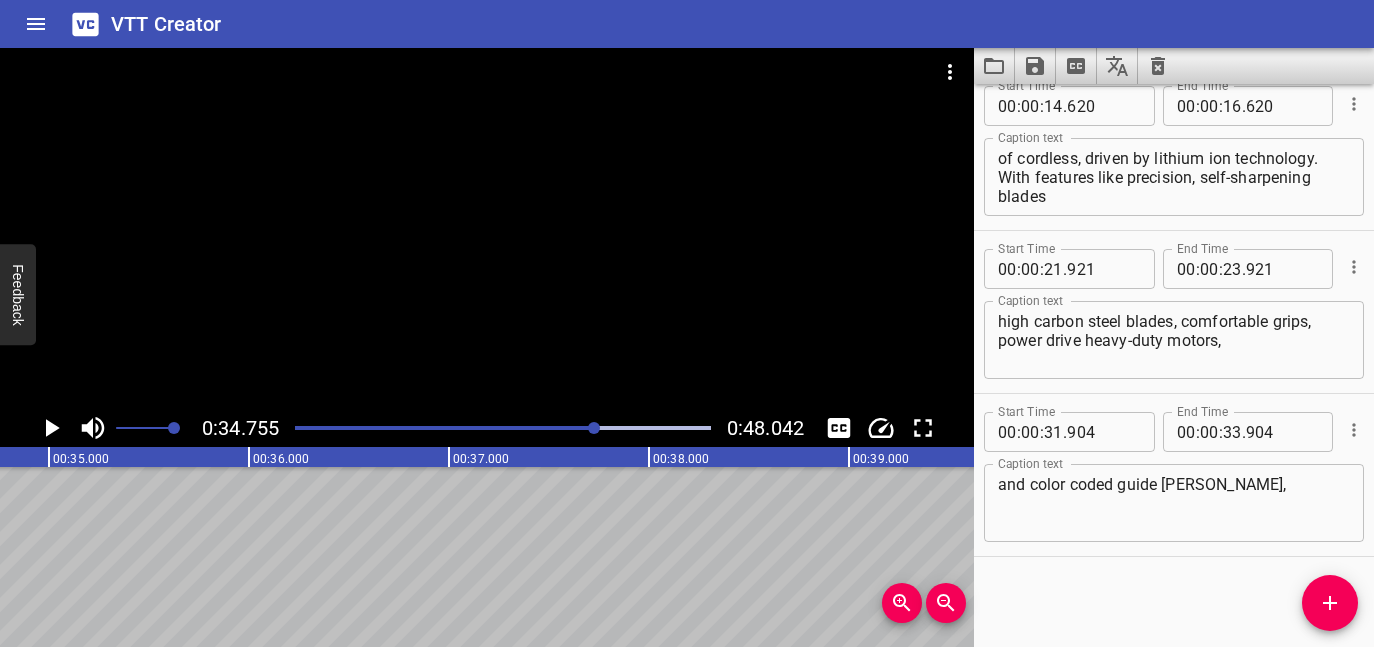click on "and color coded guide [PERSON_NAME]," at bounding box center (1174, 503) 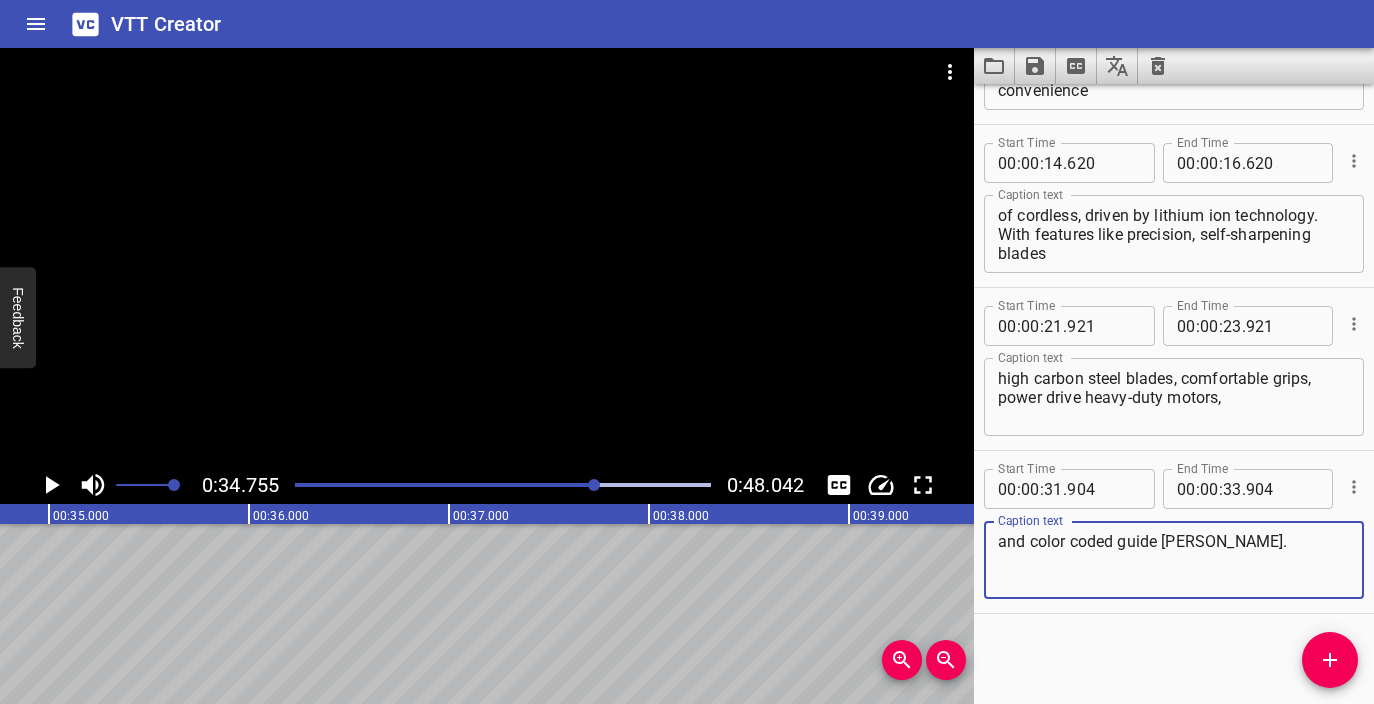 type on "and color coded guide [PERSON_NAME]." 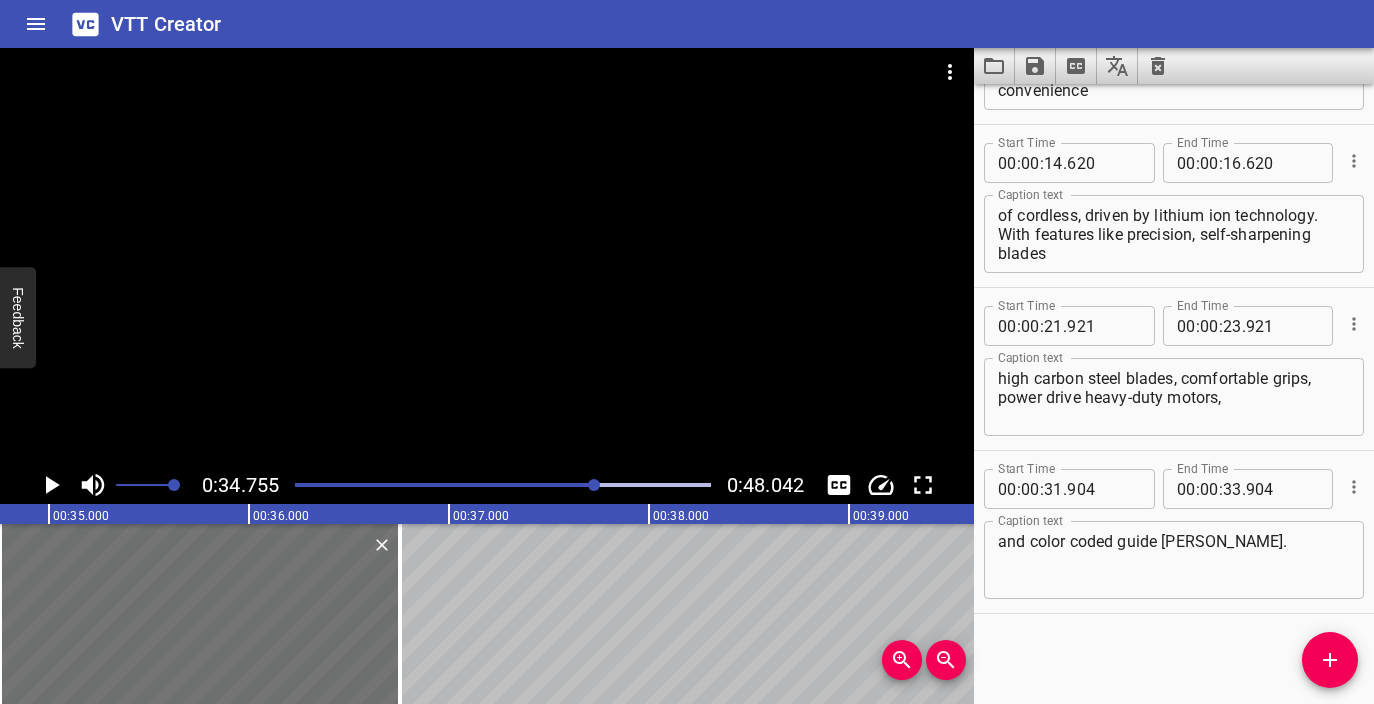 scroll, scrollTop: 298, scrollLeft: 0, axis: vertical 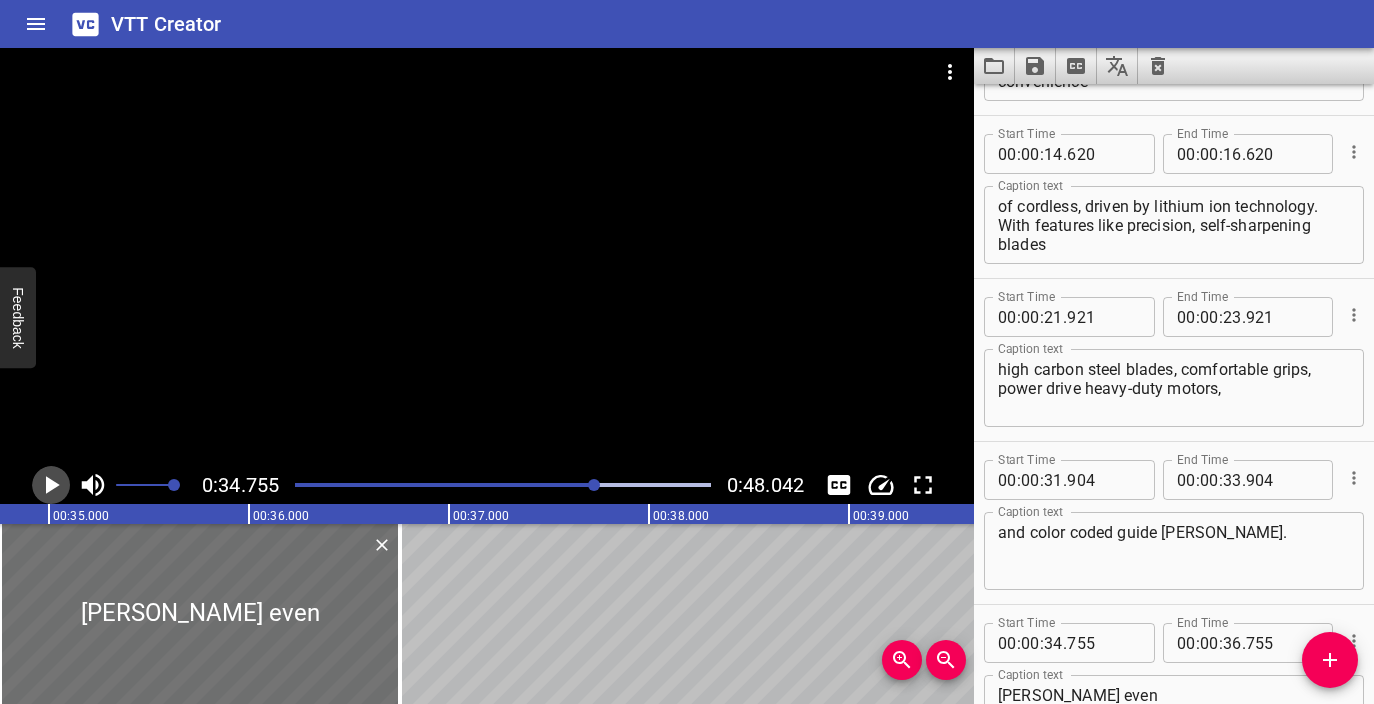 click 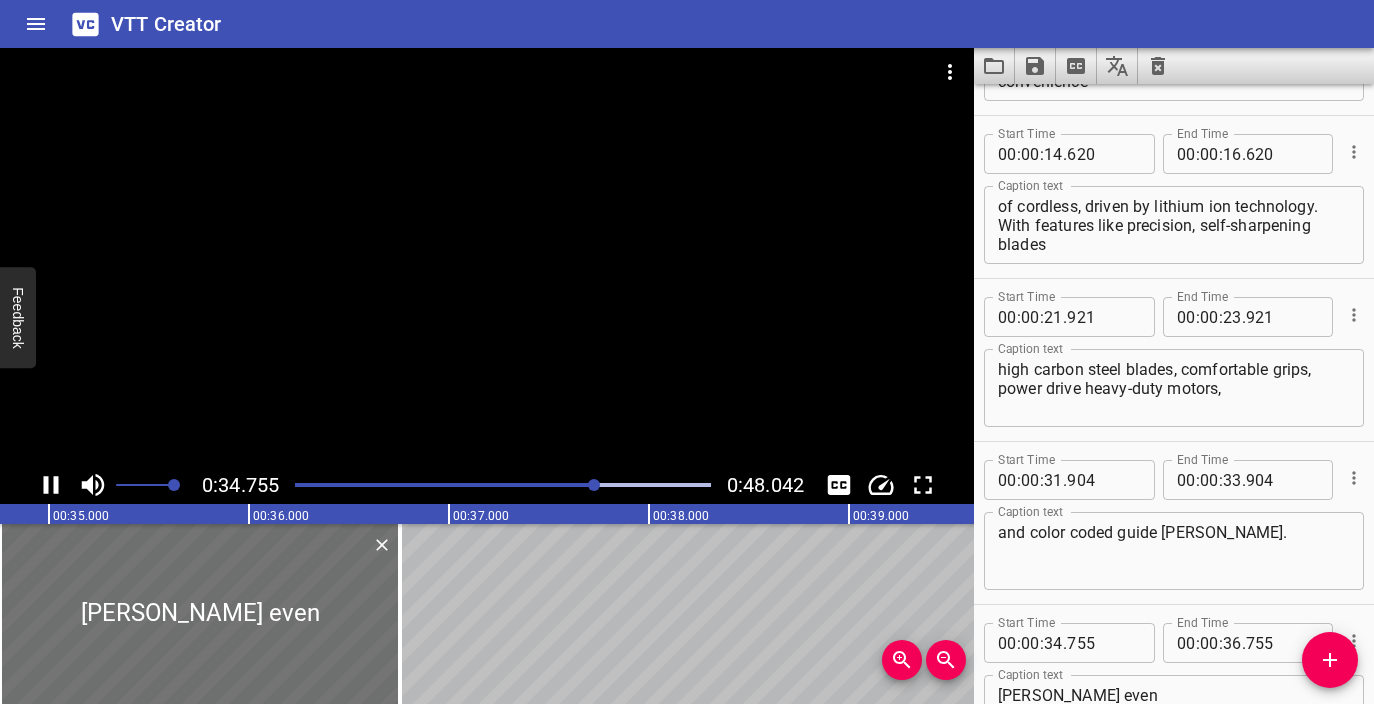 scroll, scrollTop: 0, scrollLeft: 6994, axis: horizontal 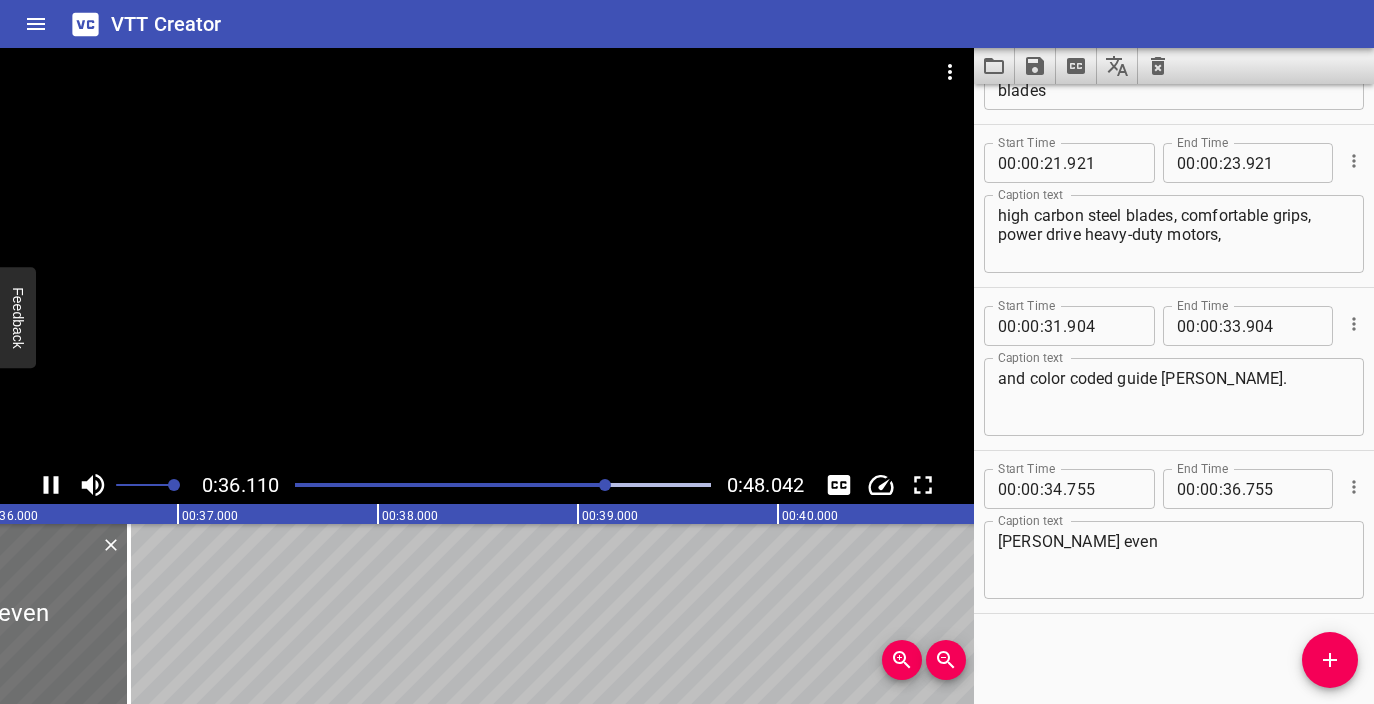 click 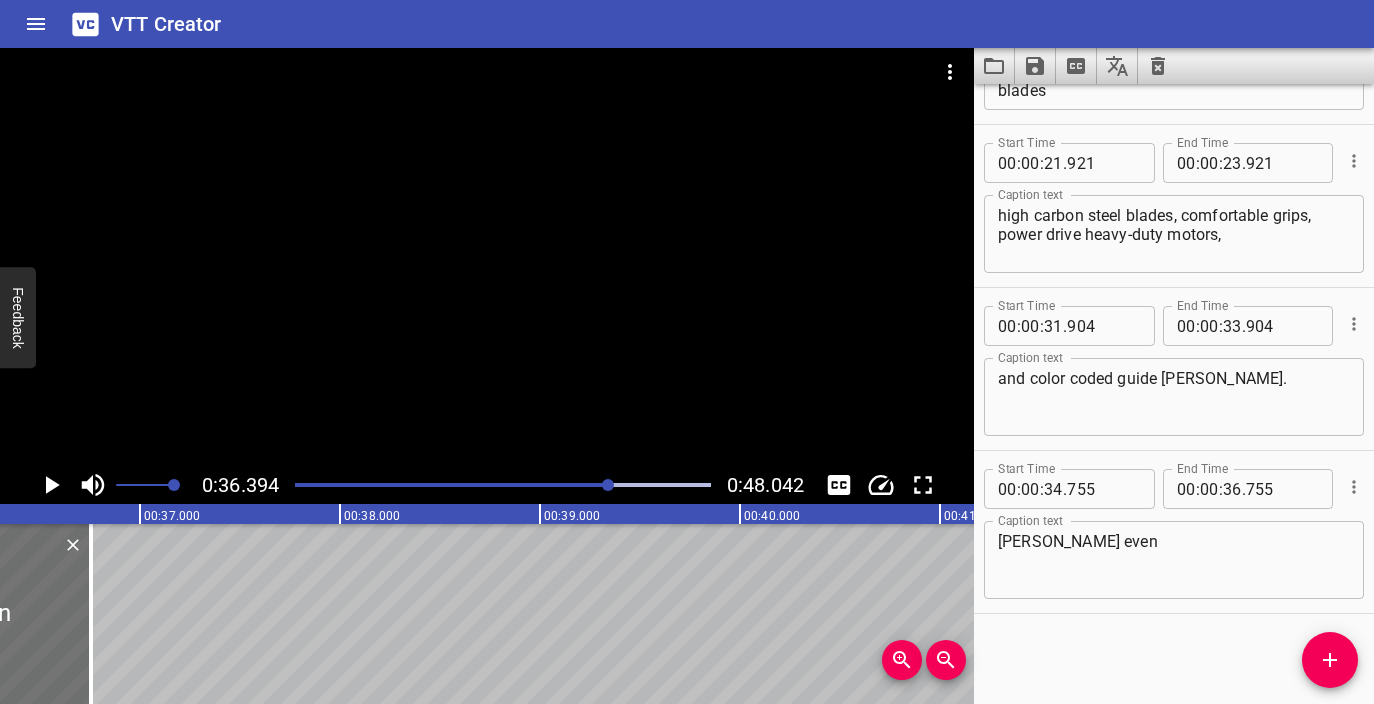 scroll, scrollTop: 0, scrollLeft: 7279, axis: horizontal 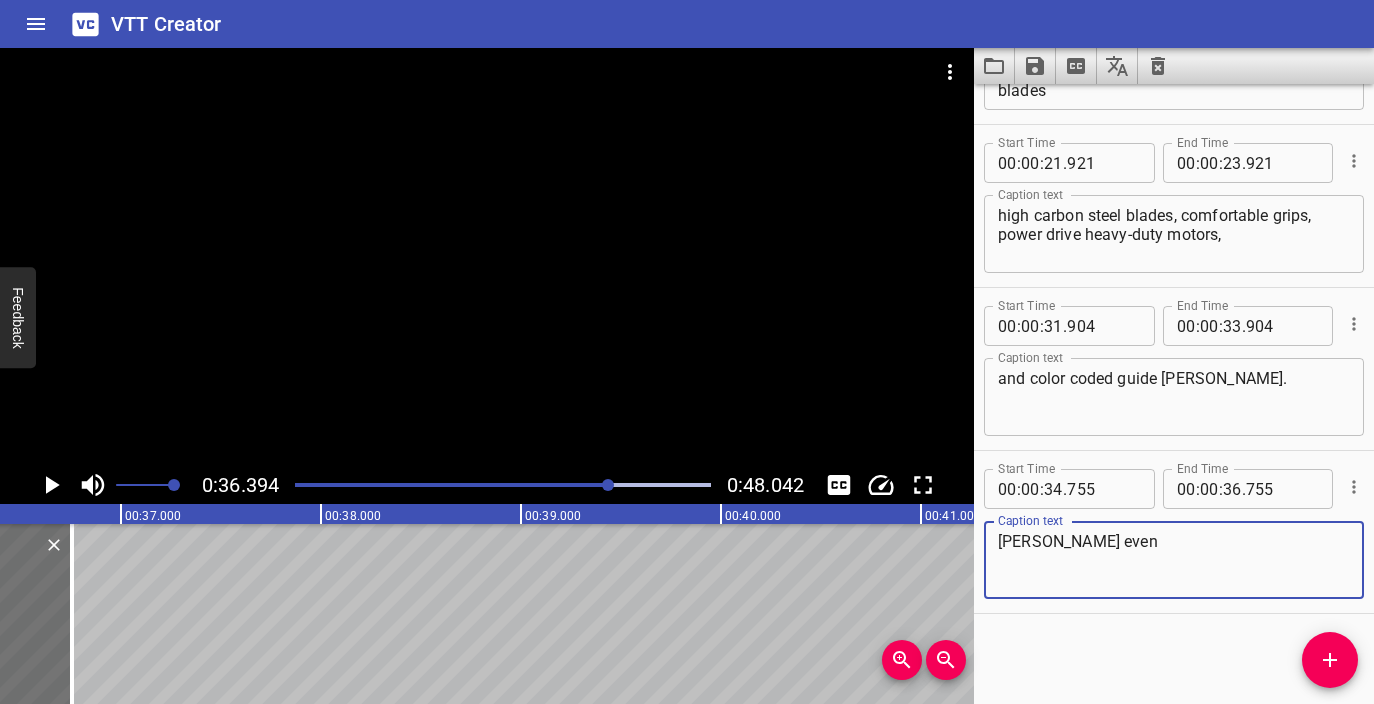 click on "[PERSON_NAME] even" at bounding box center (1174, 560) 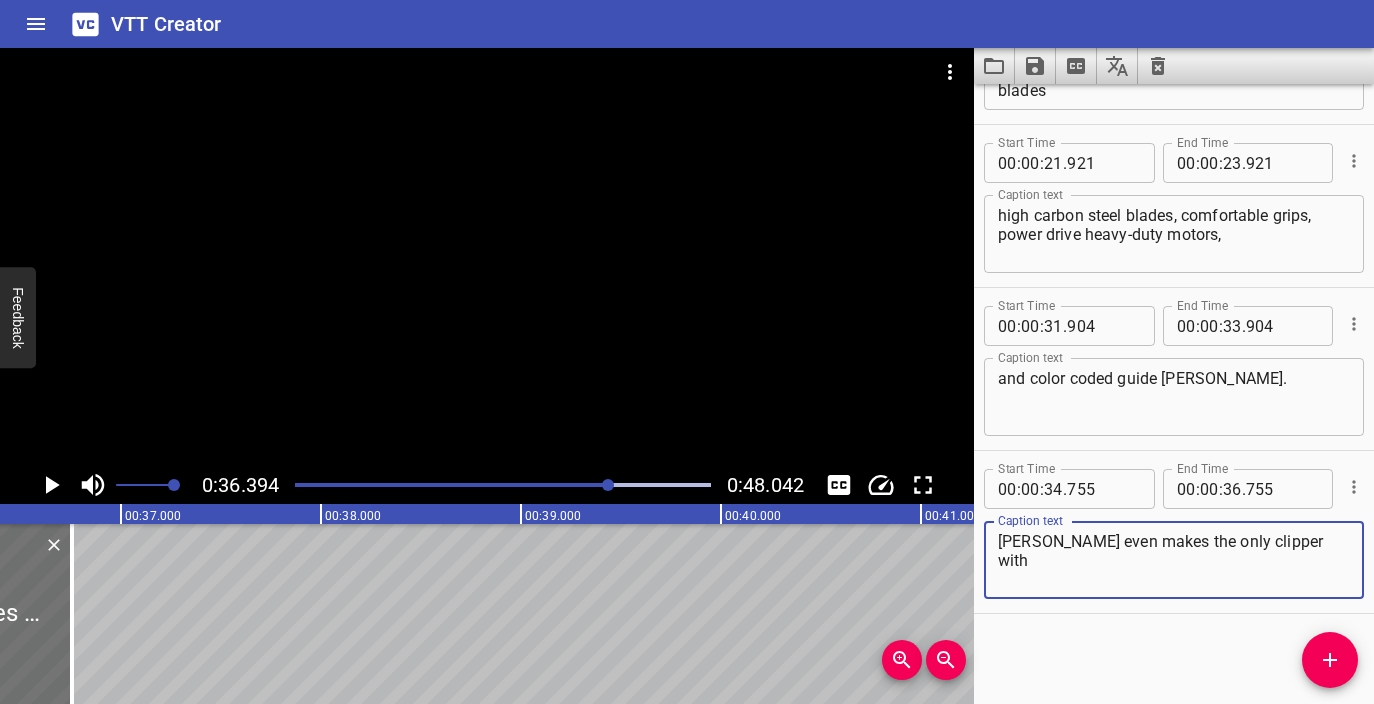 click 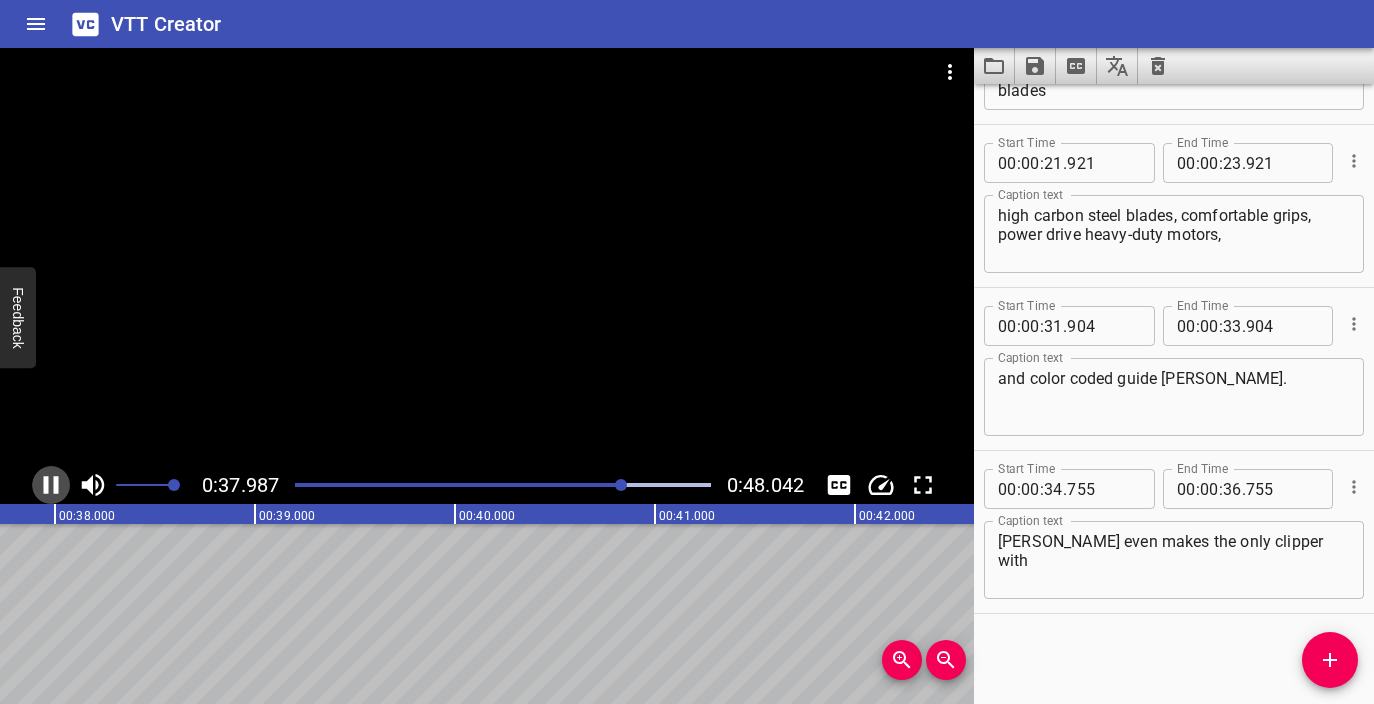 click 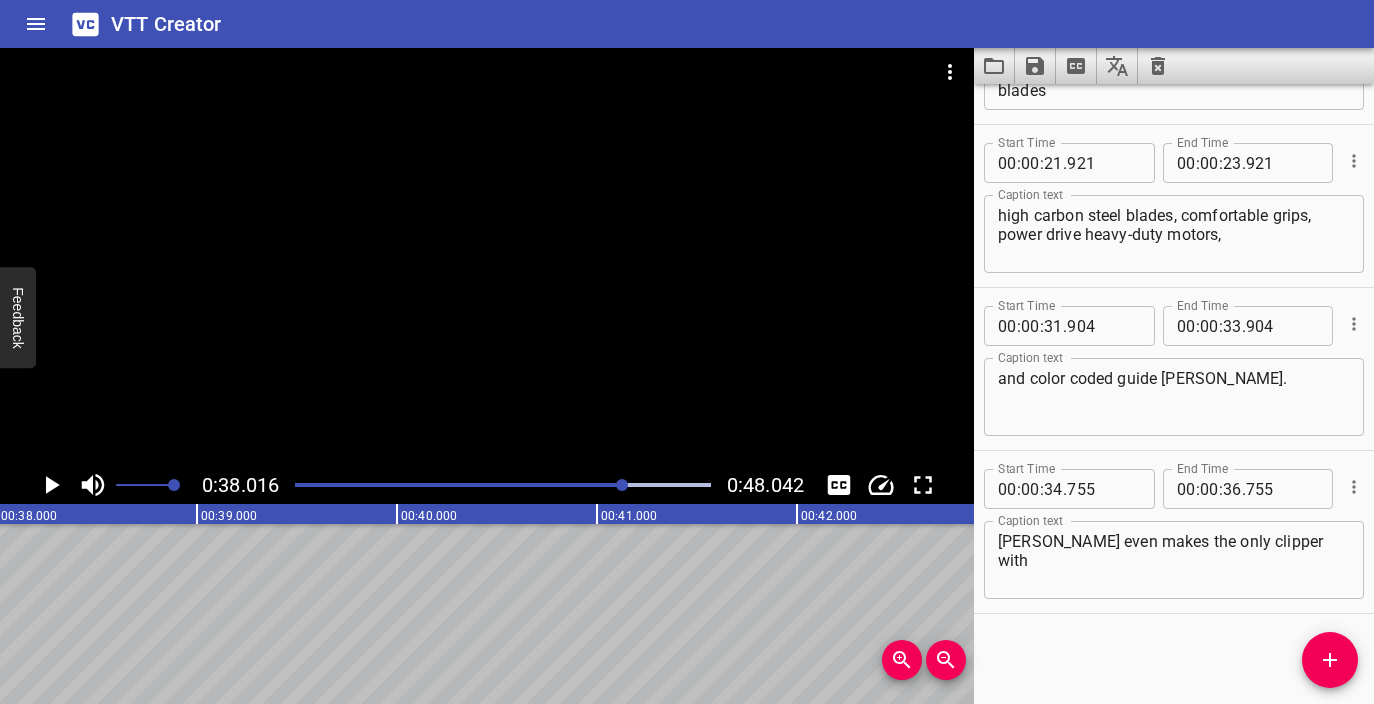 click on "[PERSON_NAME] even makes the only clipper with" at bounding box center [1174, 560] 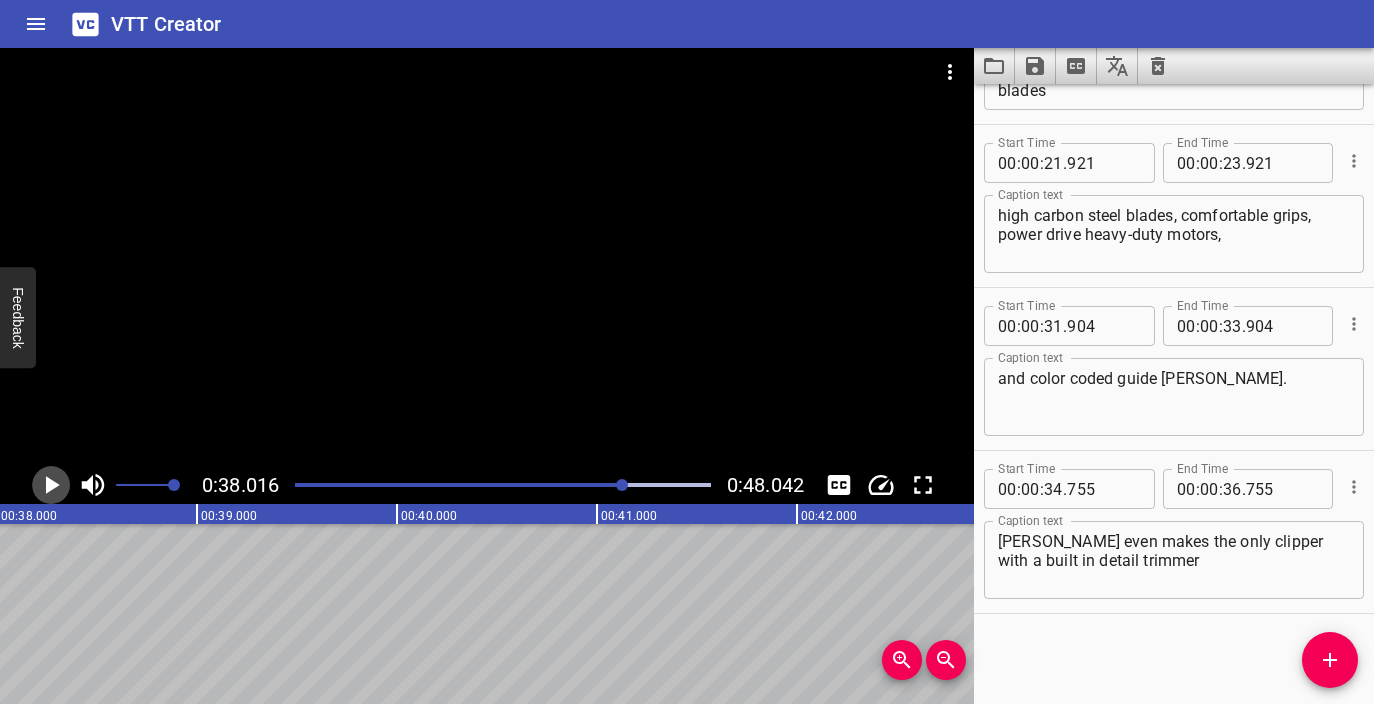 click 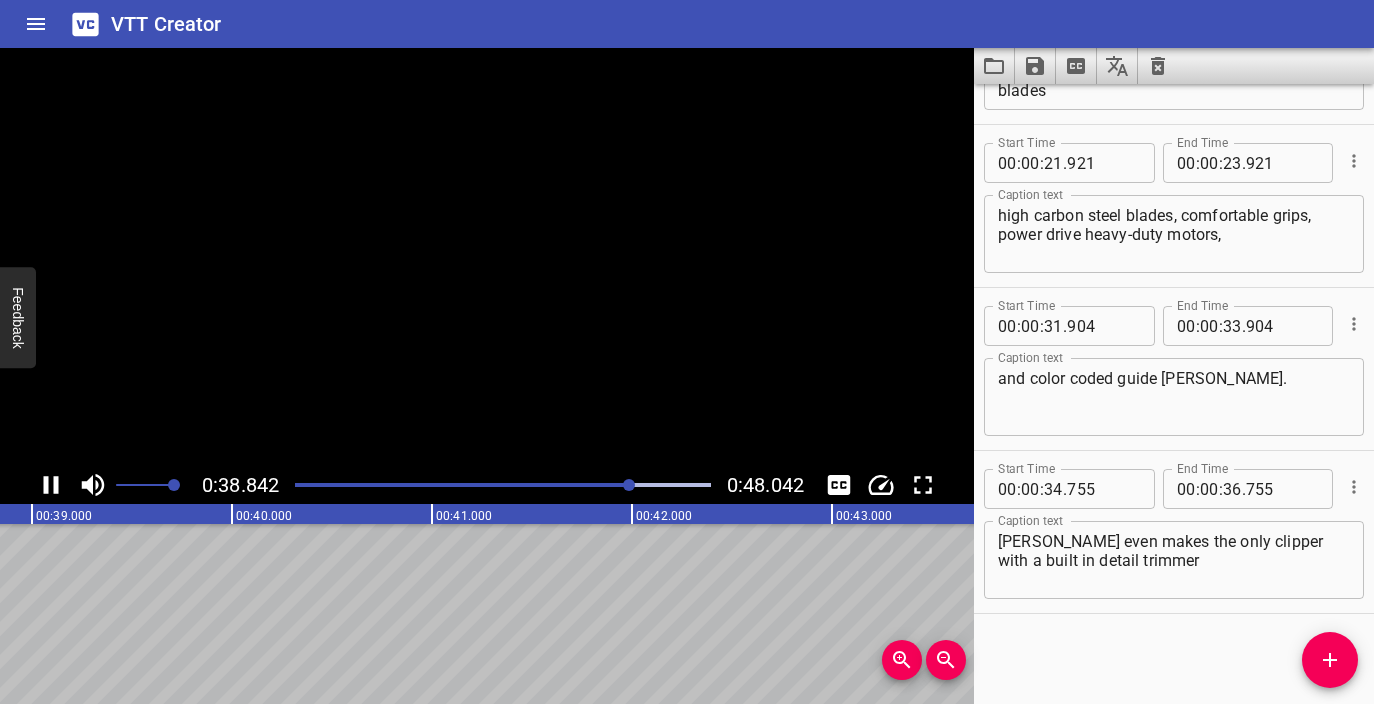 click 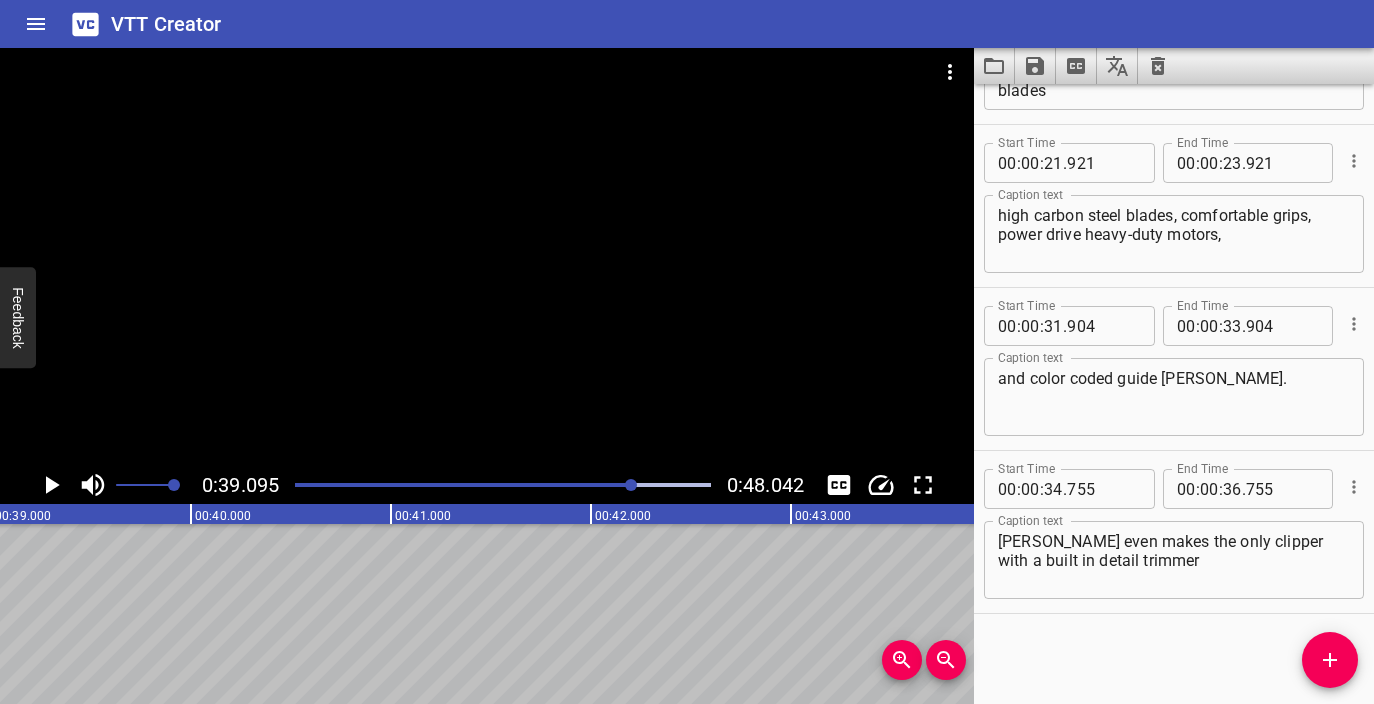 scroll, scrollTop: 0, scrollLeft: 7819, axis: horizontal 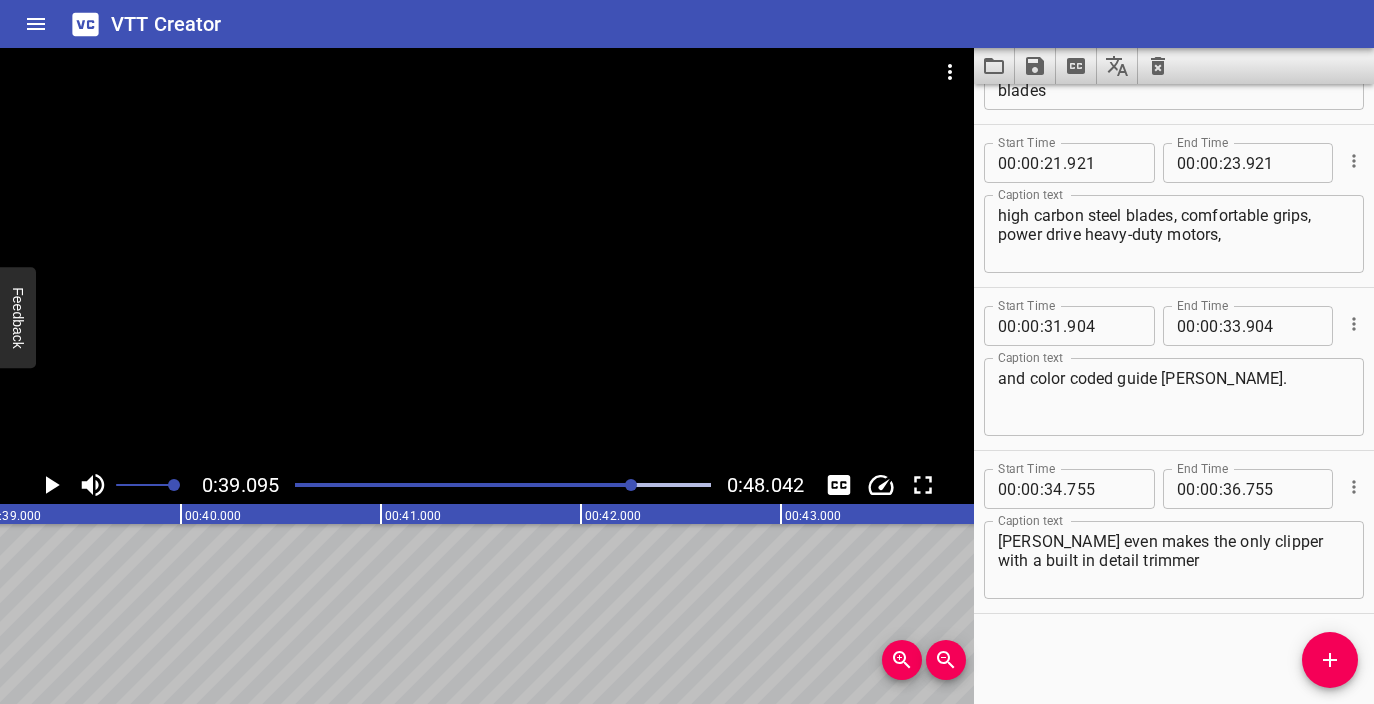 click on "[PERSON_NAME] even makes the only clipper with a built in detail trimmer" at bounding box center (1174, 560) 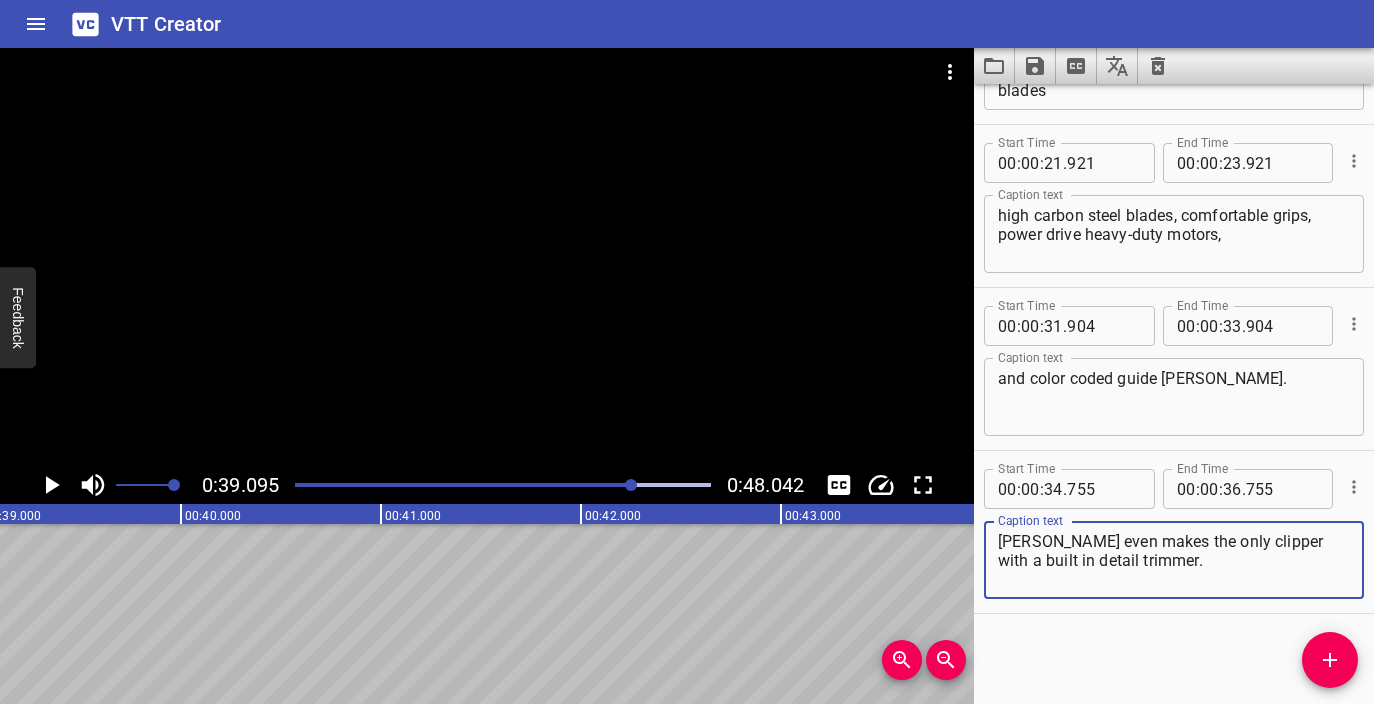type on "[PERSON_NAME] even makes the only clipper with a built in detail trimmer." 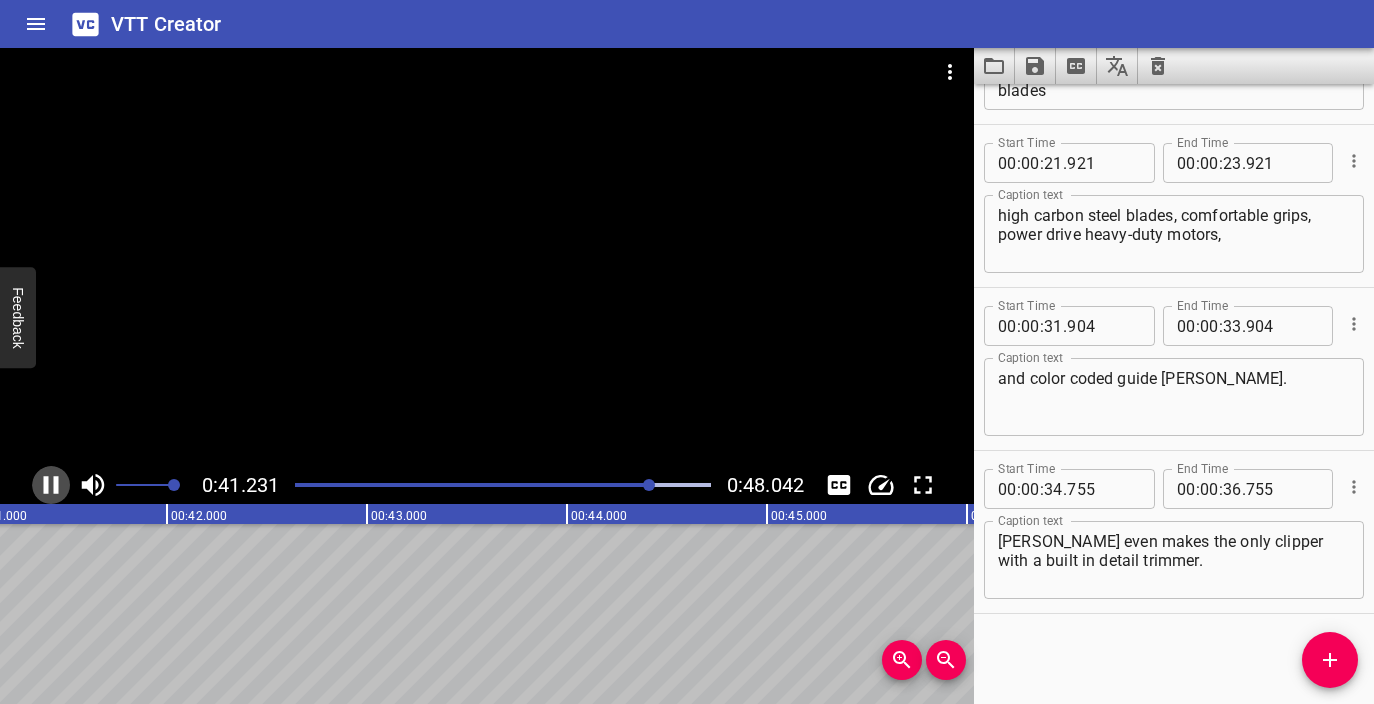 click 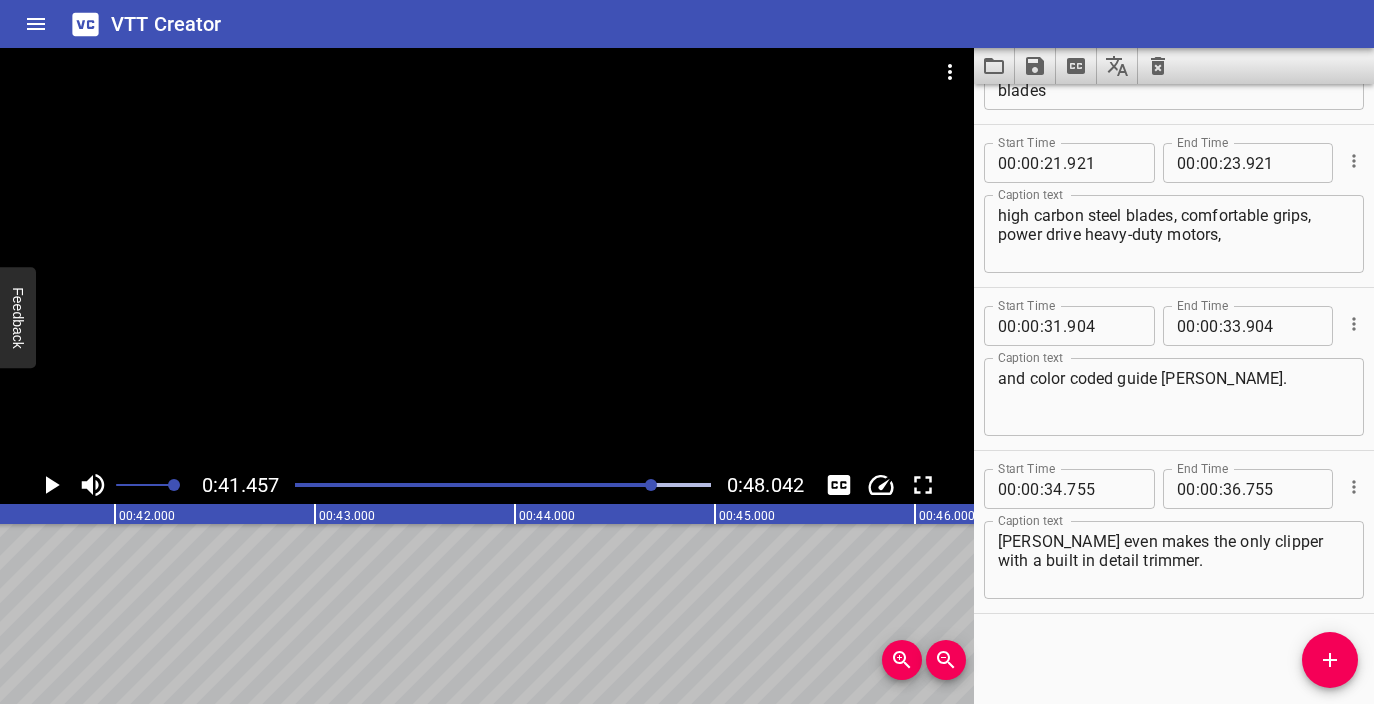 scroll, scrollTop: 0, scrollLeft: 8291, axis: horizontal 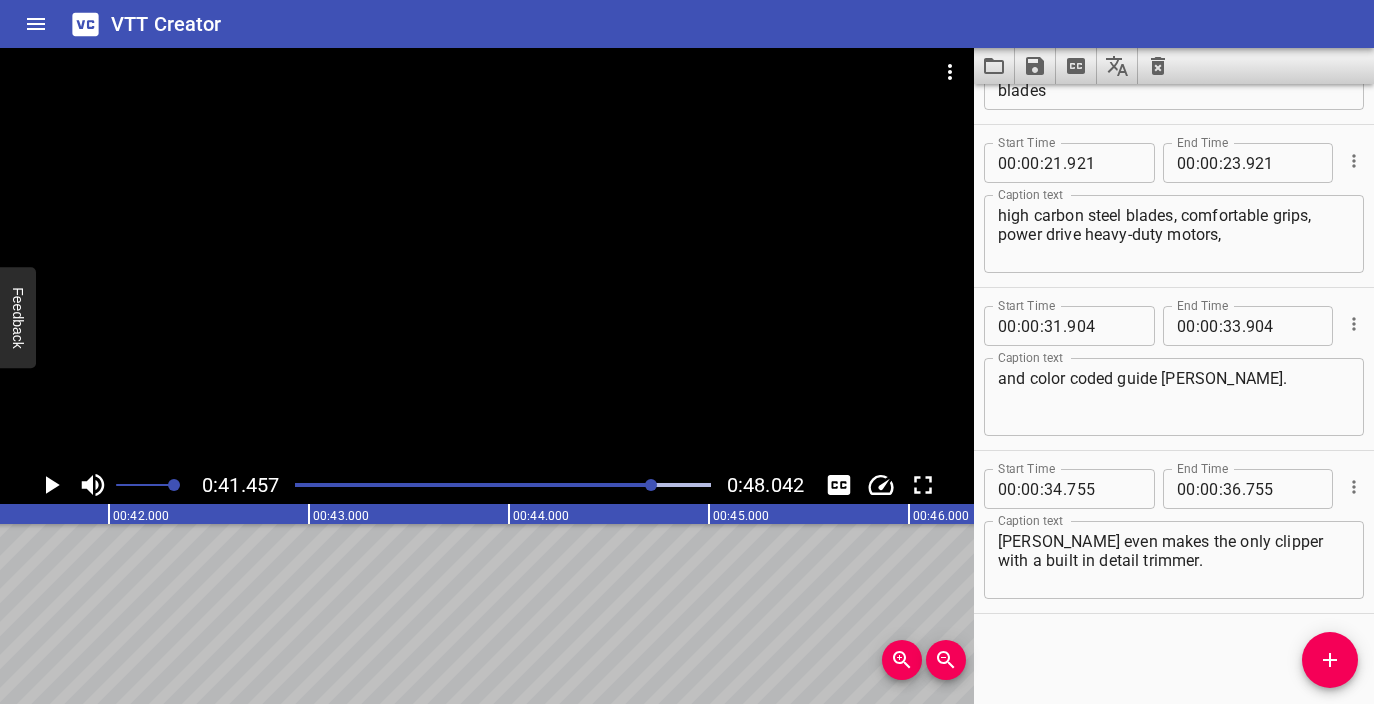 click 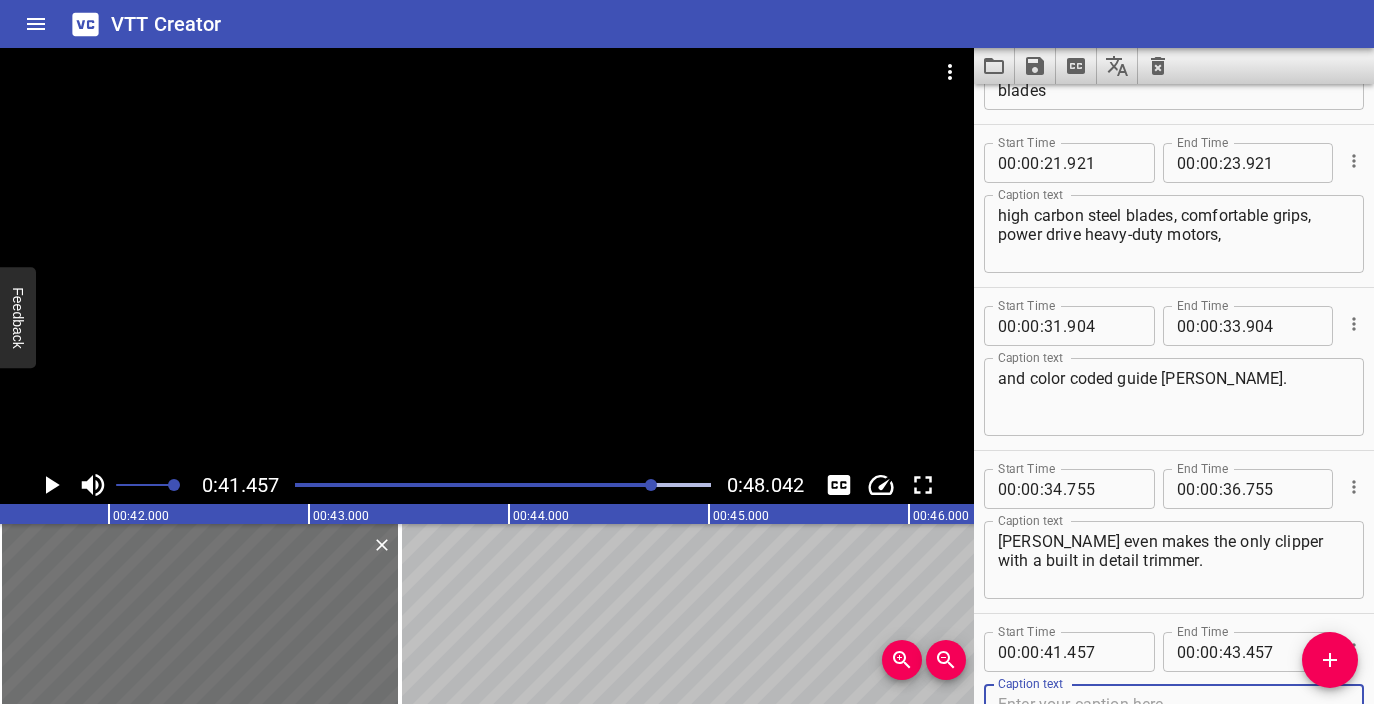 scroll, scrollTop: 461, scrollLeft: 0, axis: vertical 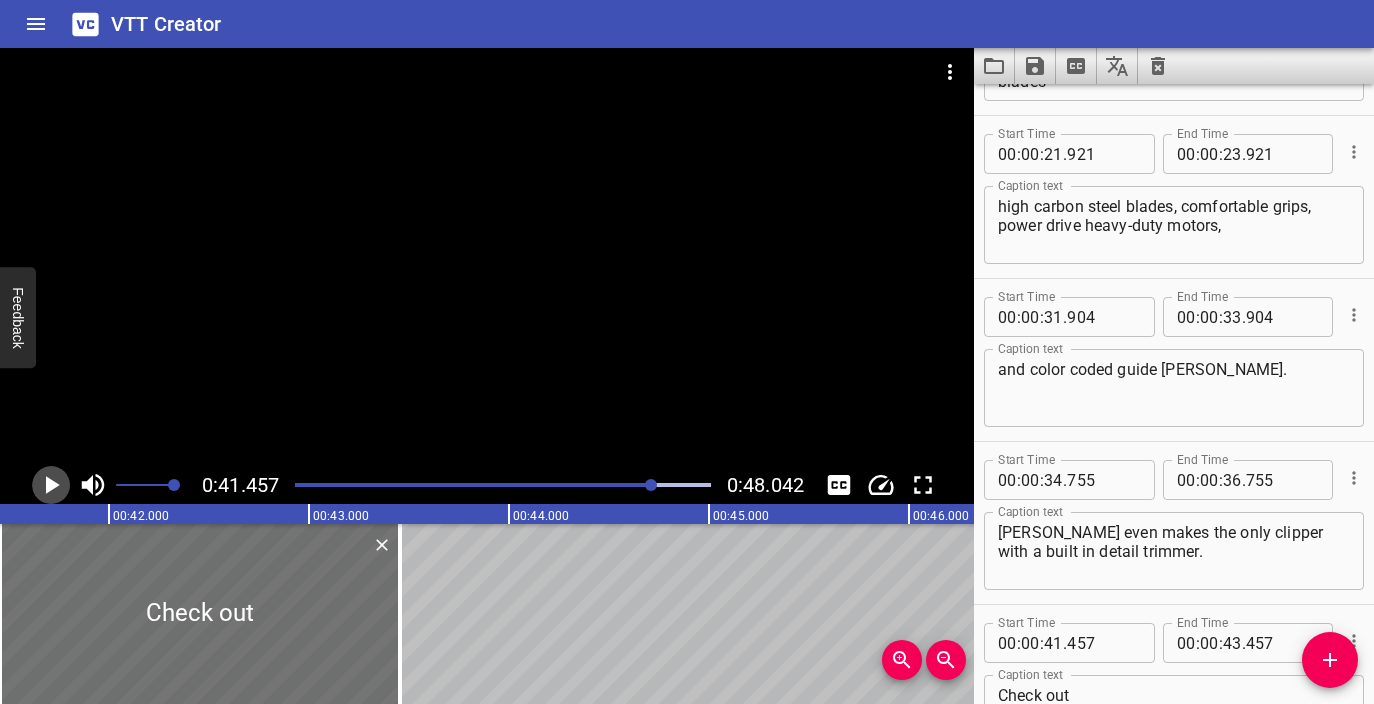 click 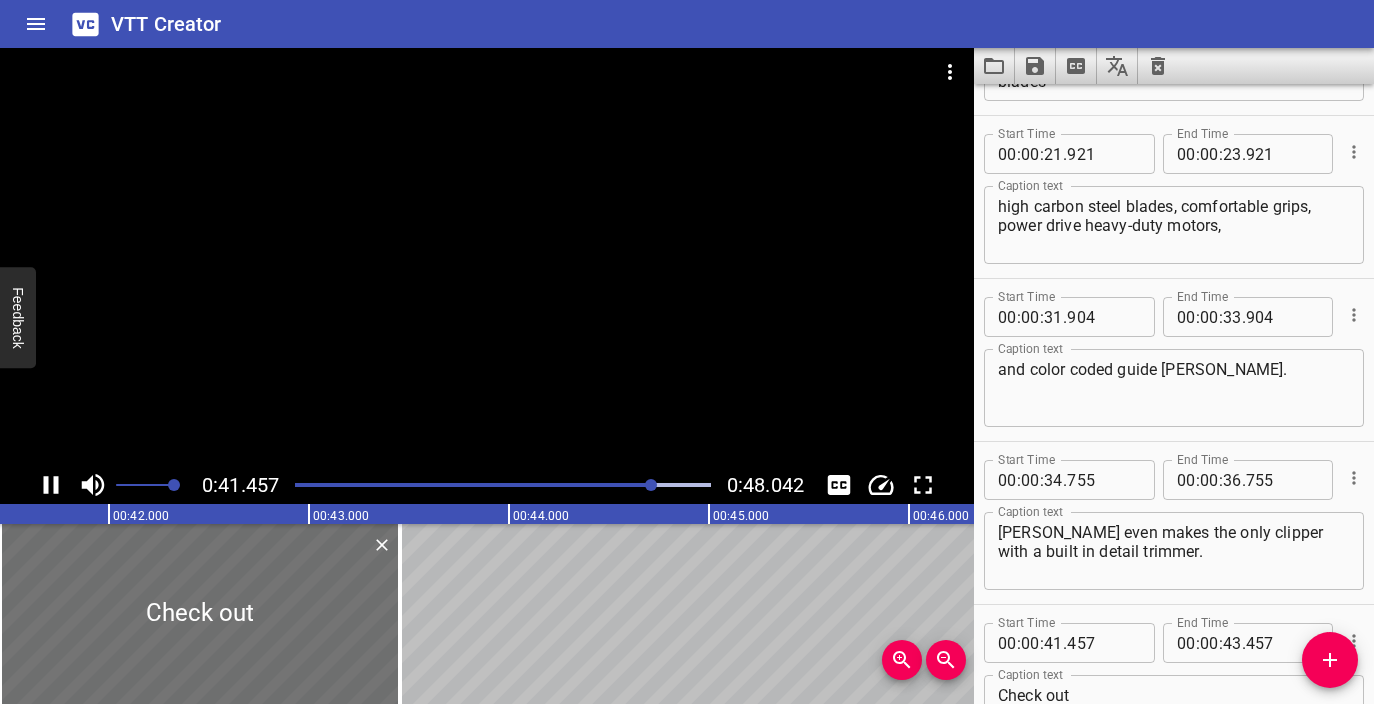 scroll, scrollTop: 0, scrollLeft: 8335, axis: horizontal 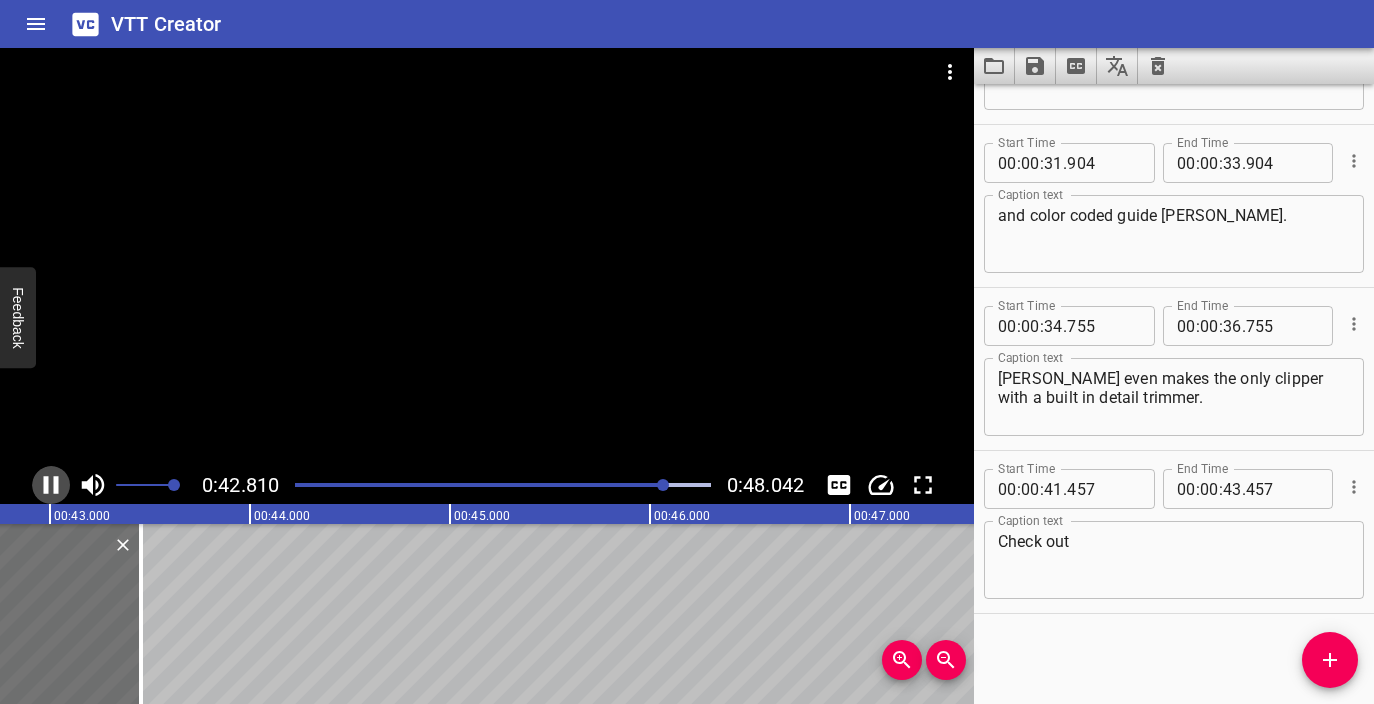click 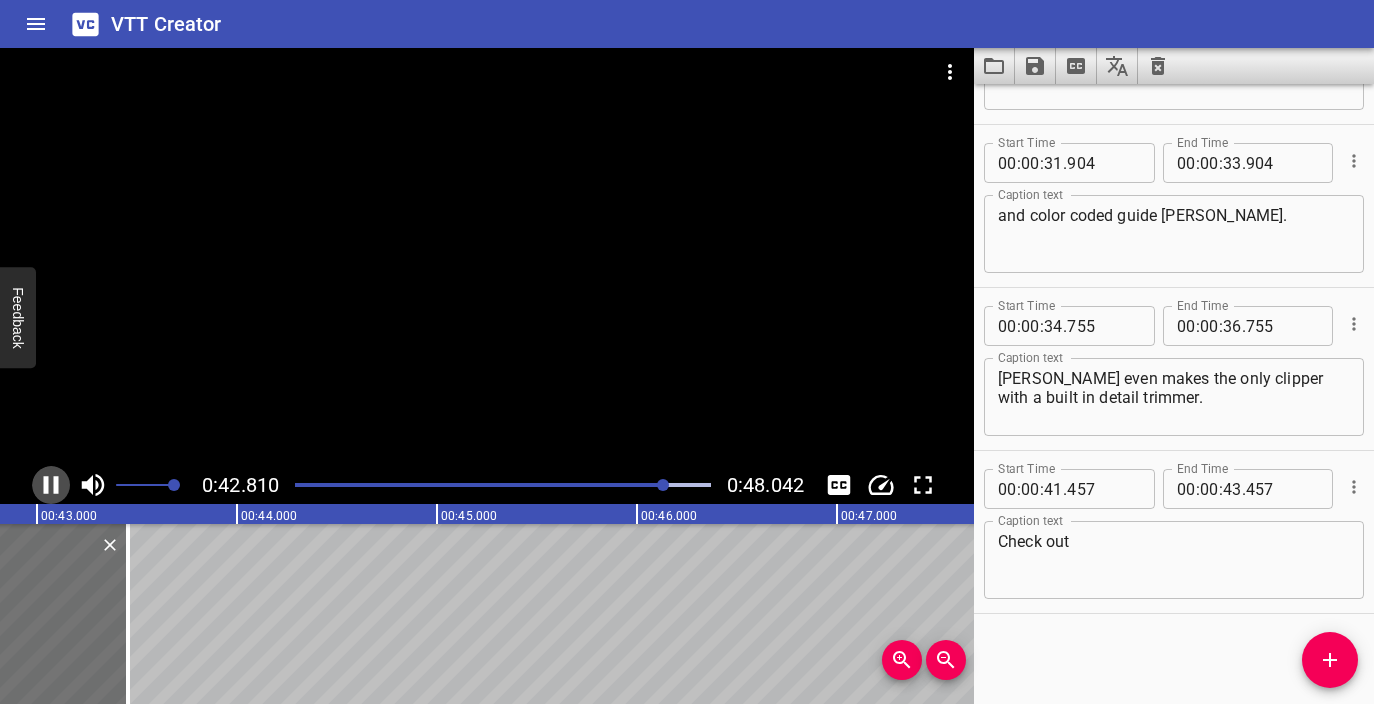 scroll, scrollTop: 0, scrollLeft: 8595, axis: horizontal 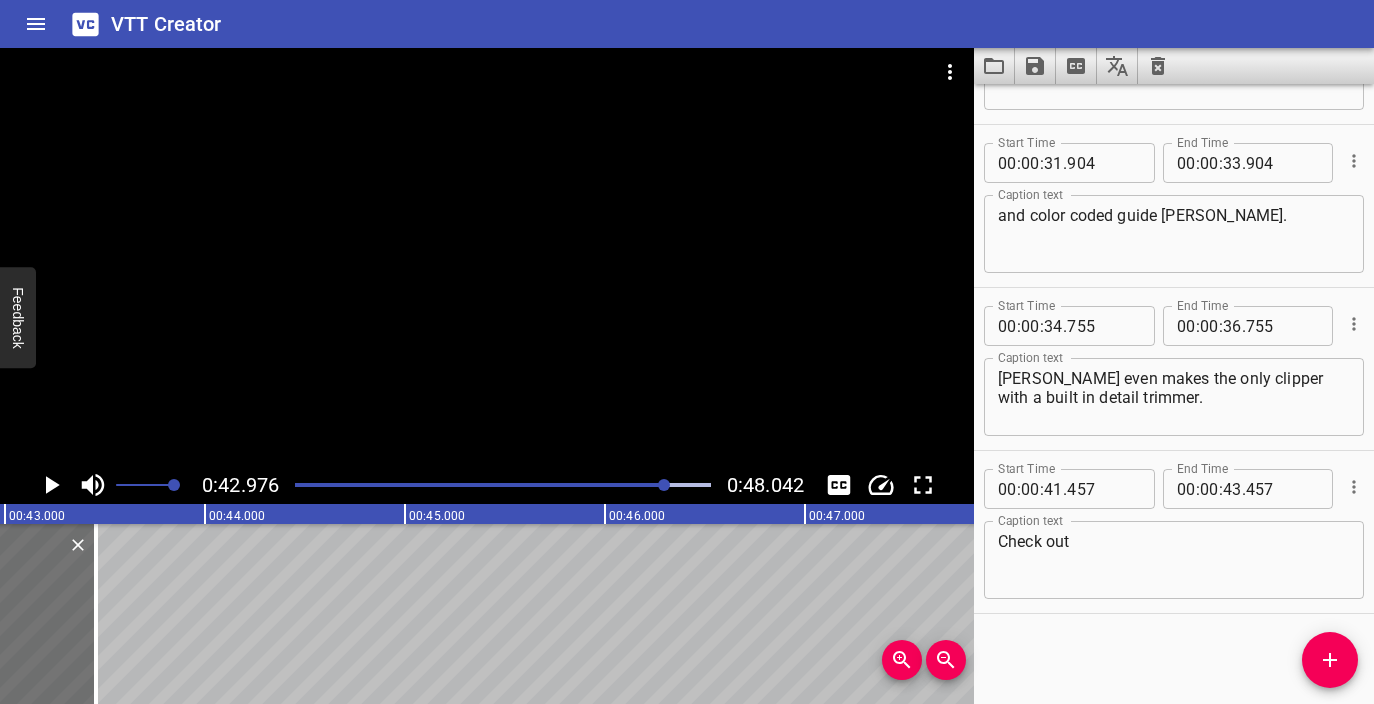 click on "0:42.976 0:48.042" at bounding box center [487, 276] 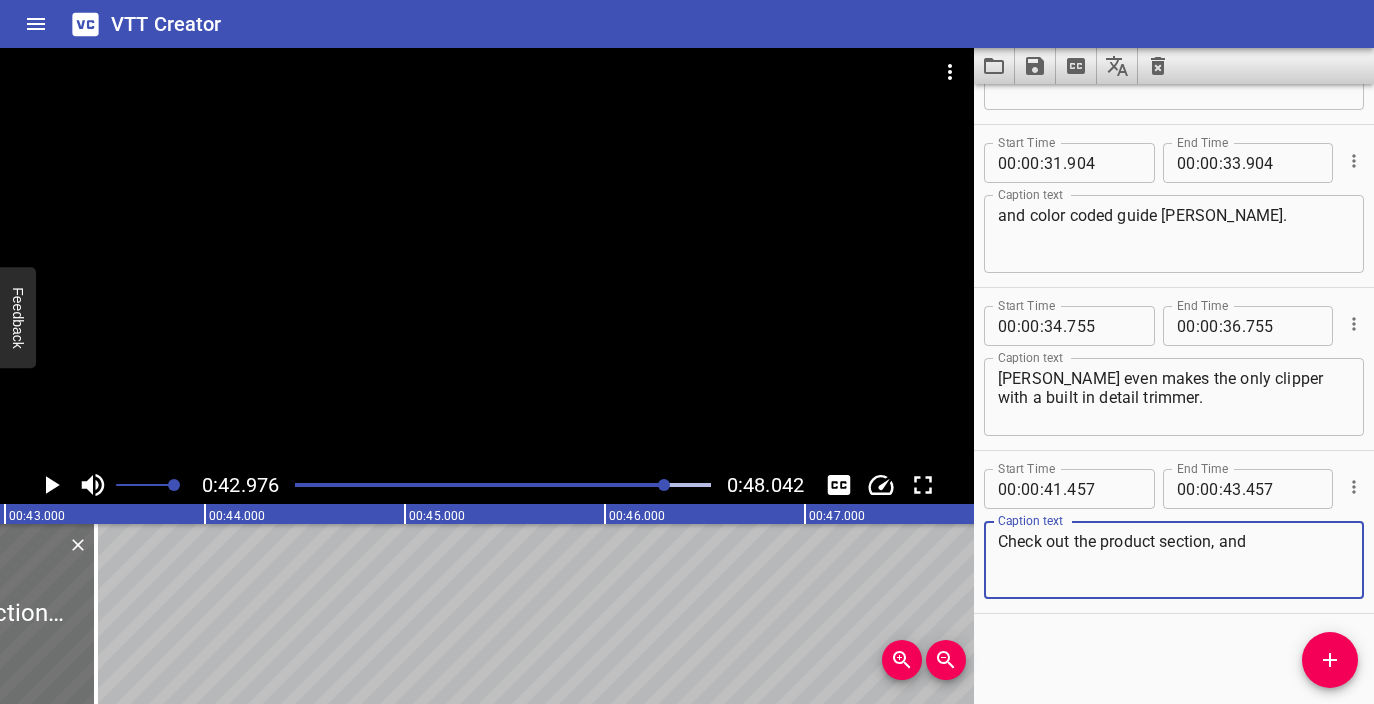 click 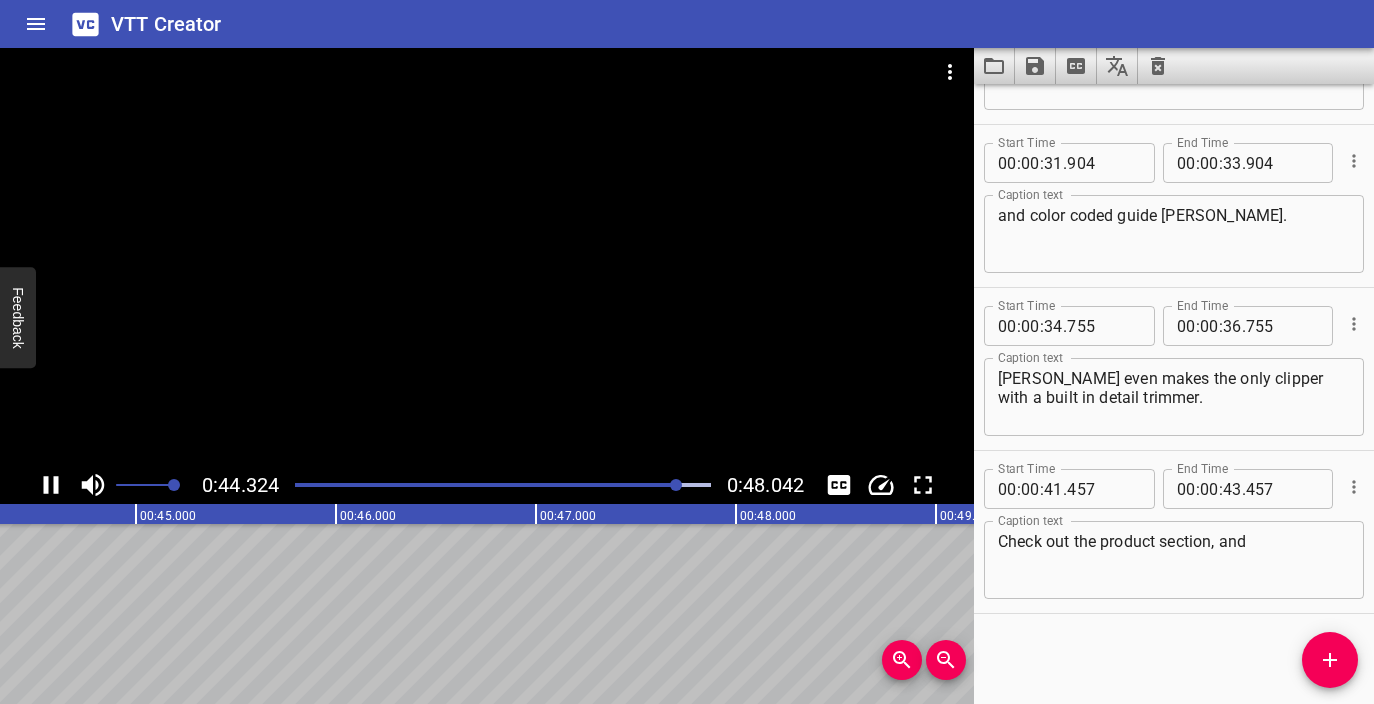 click 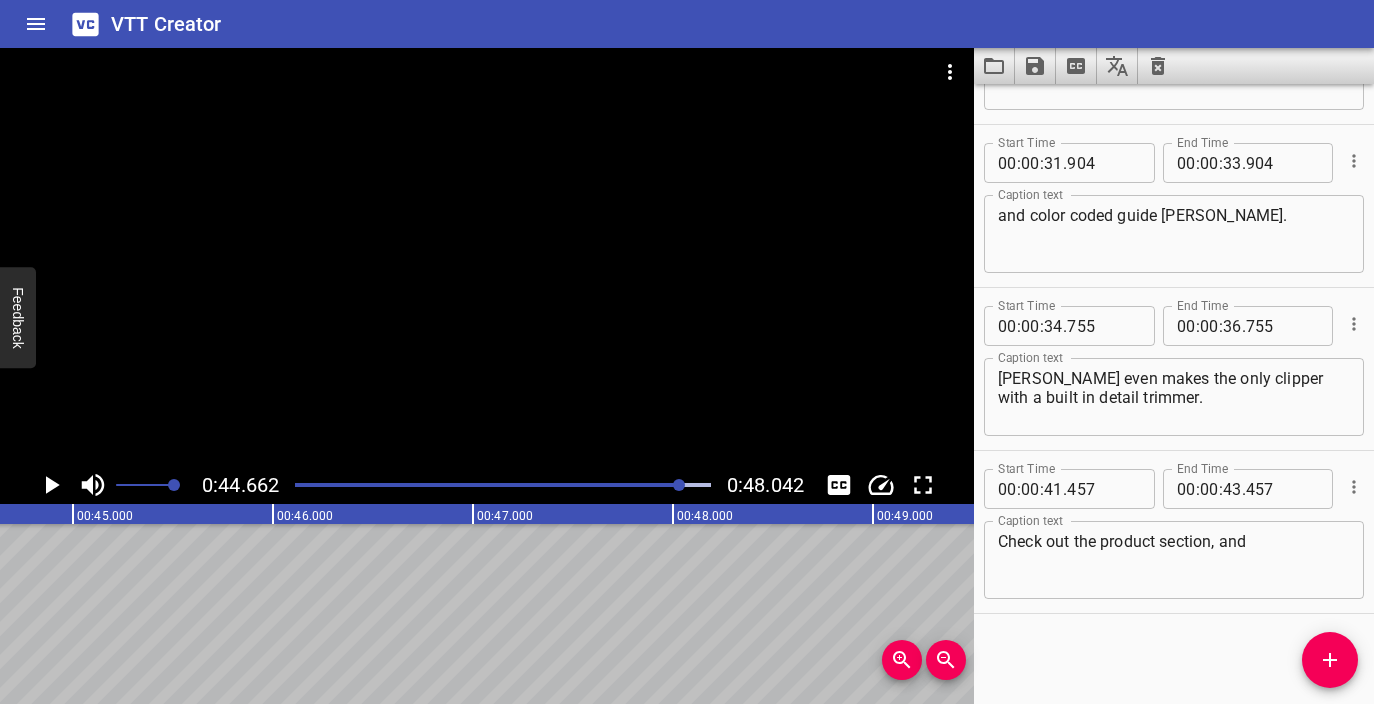 scroll, scrollTop: 0, scrollLeft: 8932, axis: horizontal 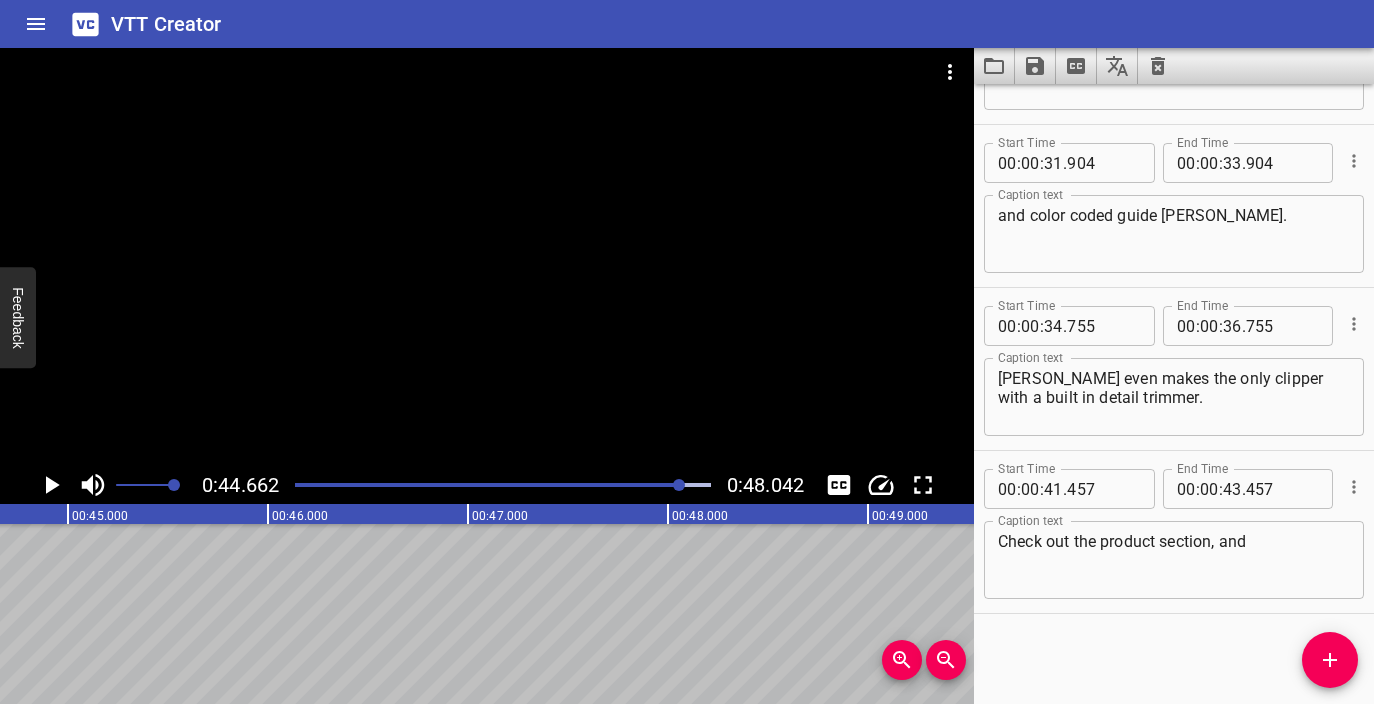 click on "Check out the product section, and" at bounding box center (1174, 560) 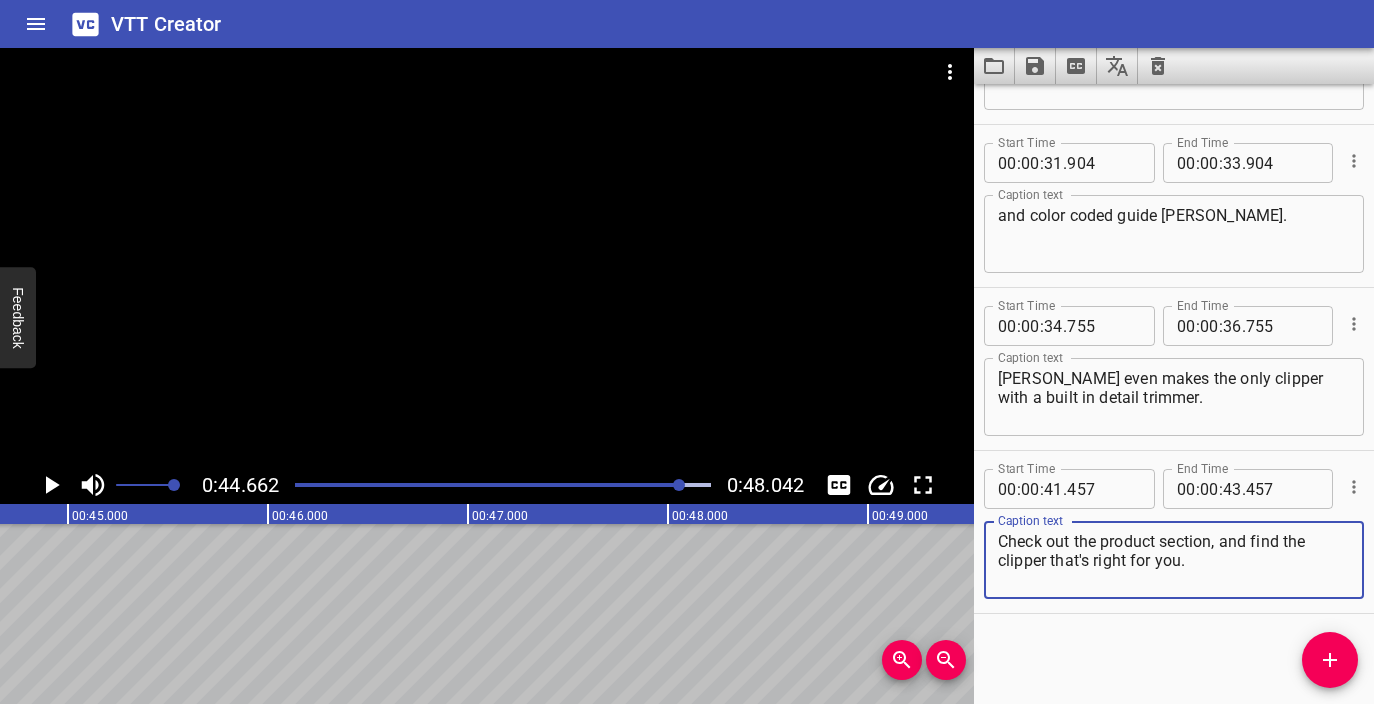 type on "Check out the product section, and find the clipper that's right for you." 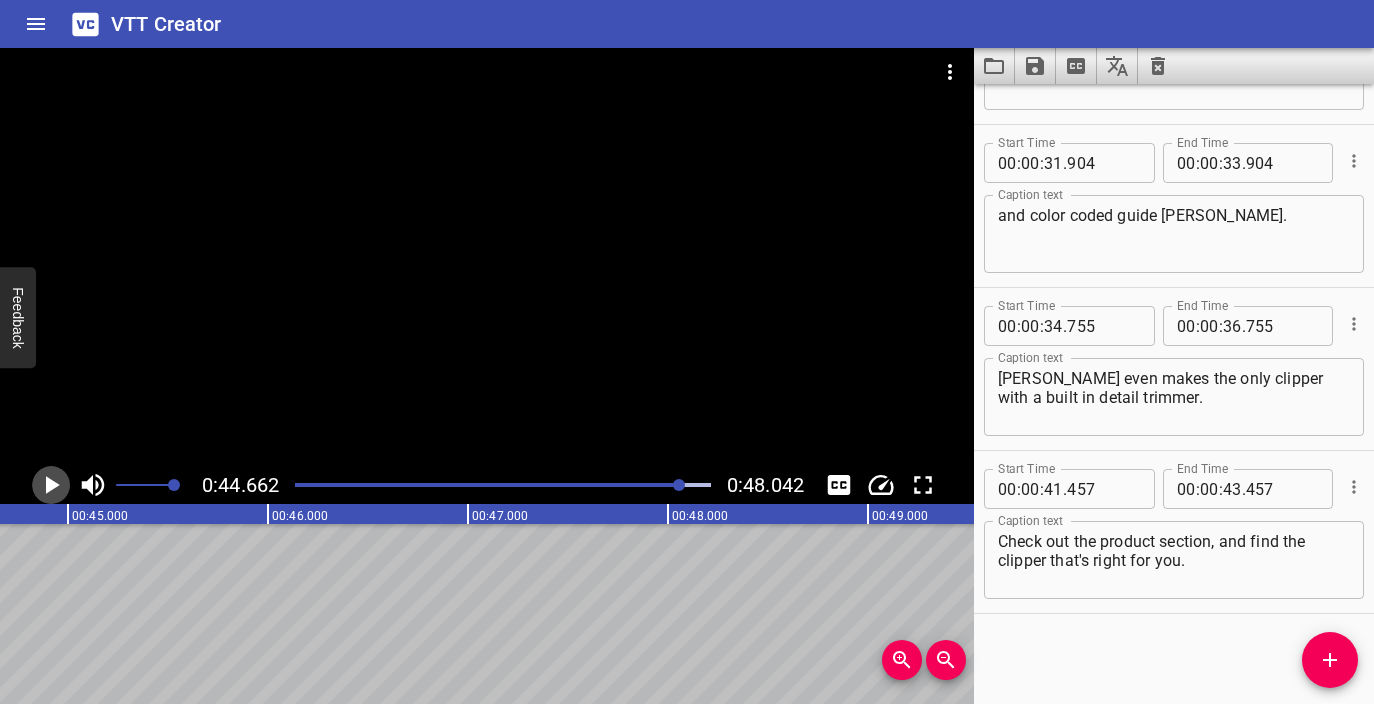click 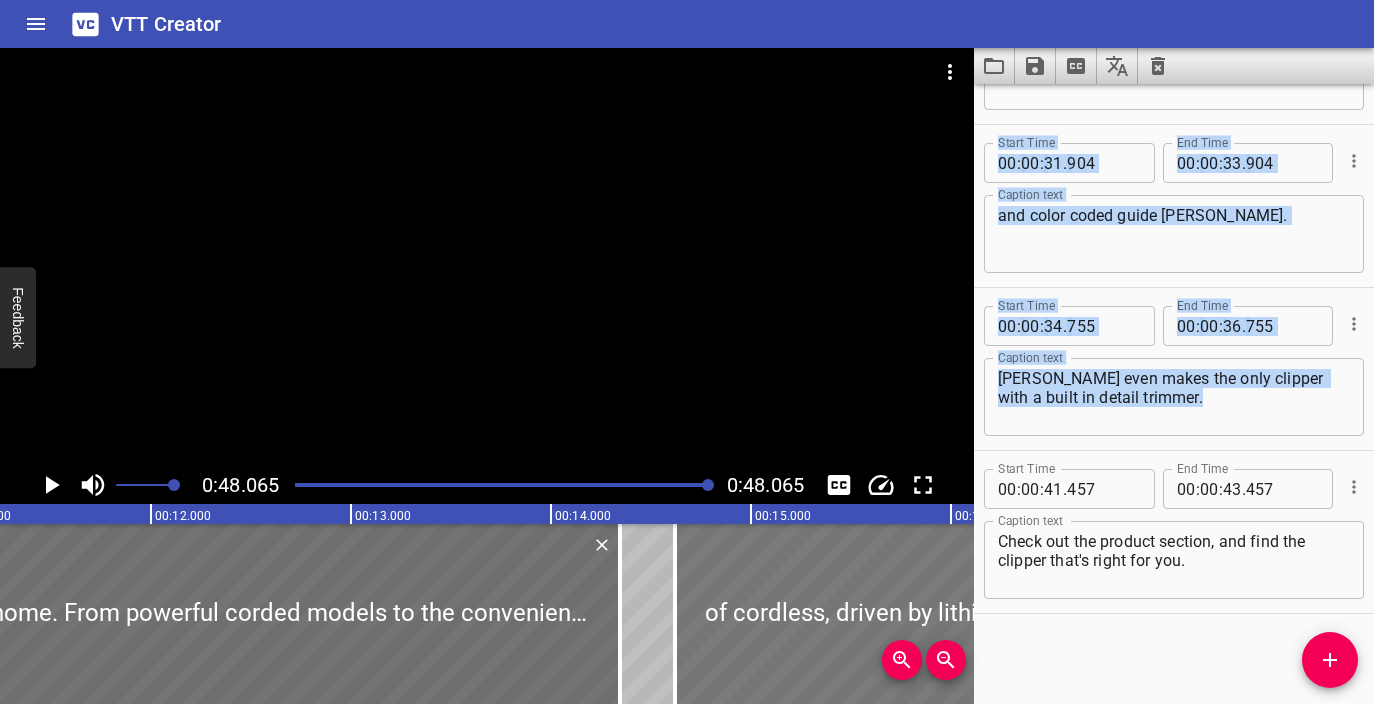 scroll, scrollTop: 0, scrollLeft: 2298, axis: horizontal 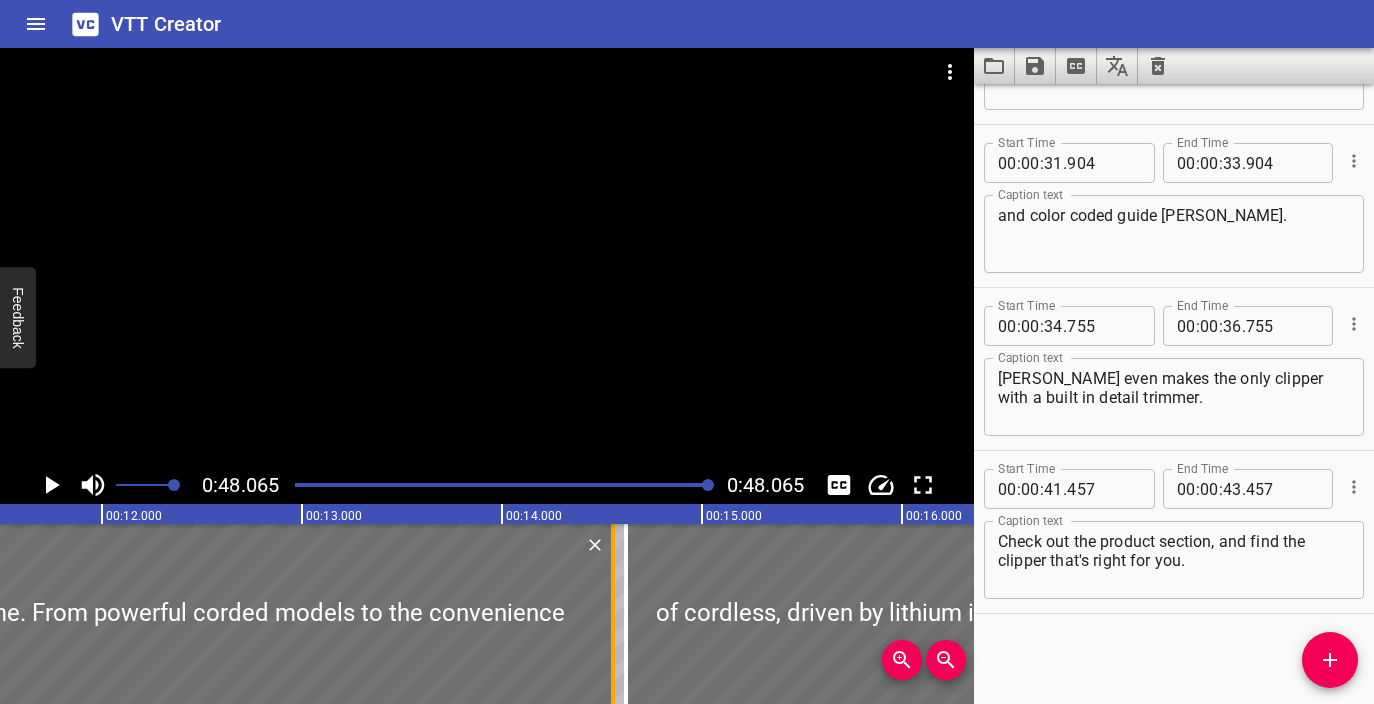 drag, startPoint x: 447, startPoint y: 621, endPoint x: 611, endPoint y: 614, distance: 164.14932 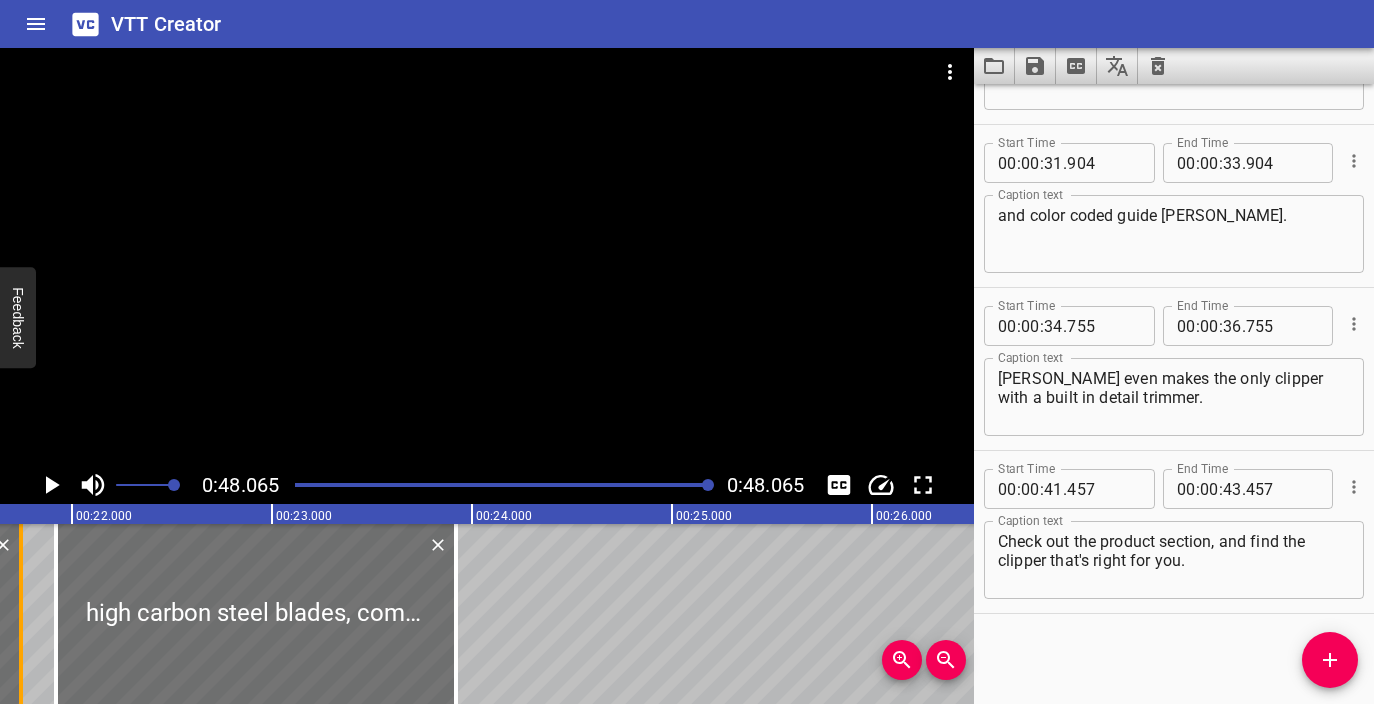 scroll, scrollTop: 0, scrollLeft: 4293, axis: horizontal 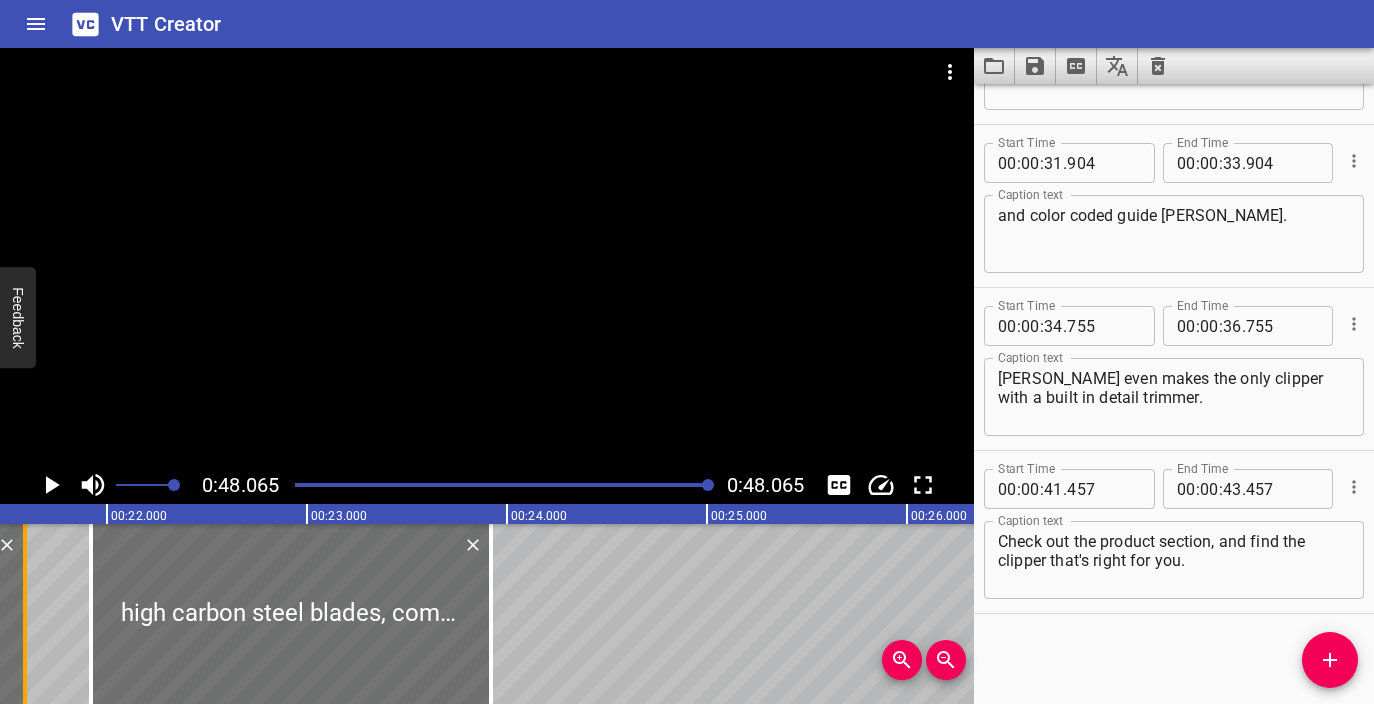 drag, startPoint x: 384, startPoint y: 643, endPoint x: 23, endPoint y: 603, distance: 363.20932 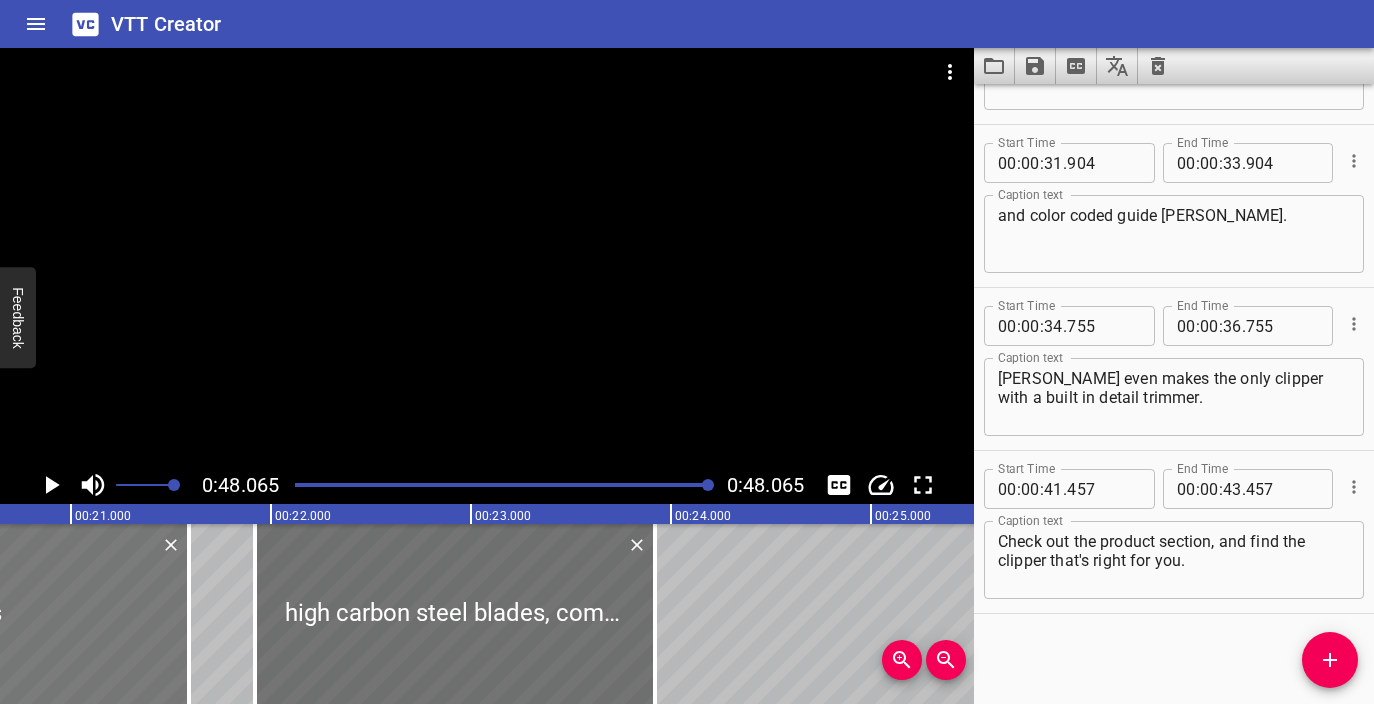 scroll, scrollTop: 0, scrollLeft: 4119, axis: horizontal 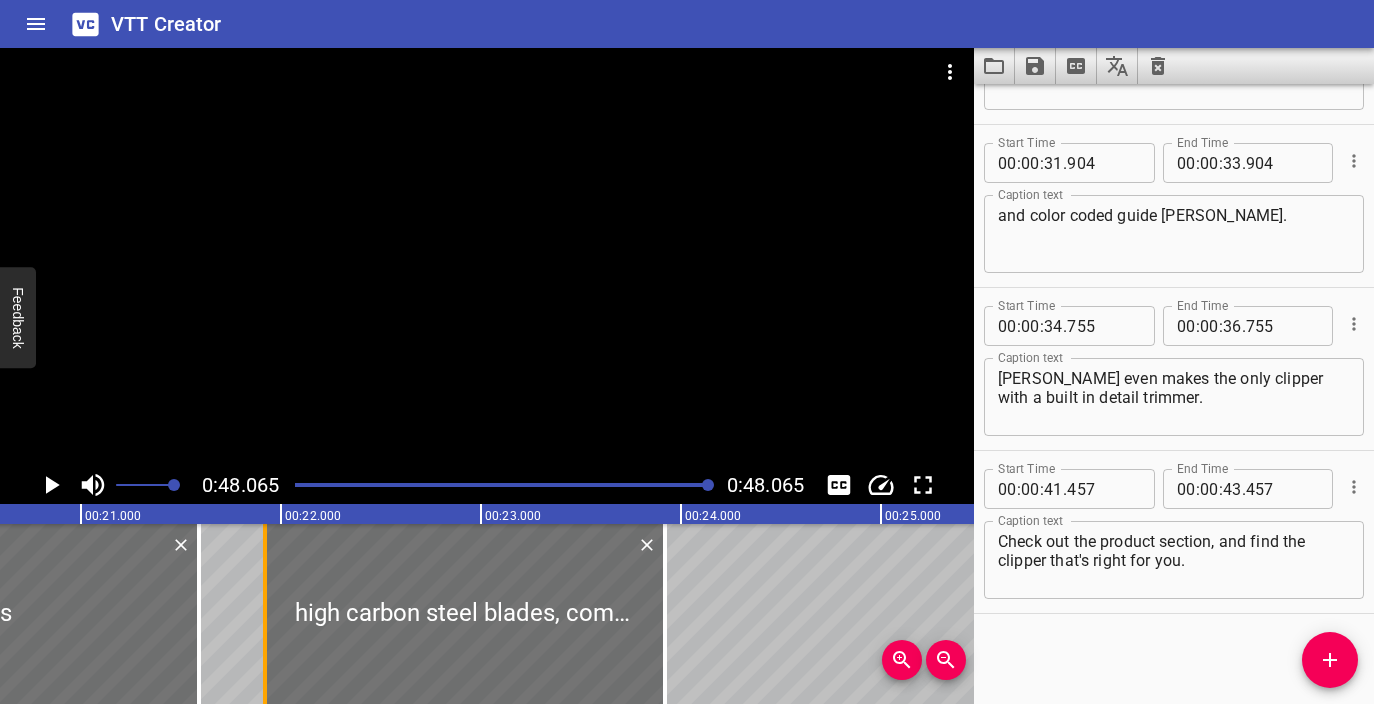 click at bounding box center [265, 614] 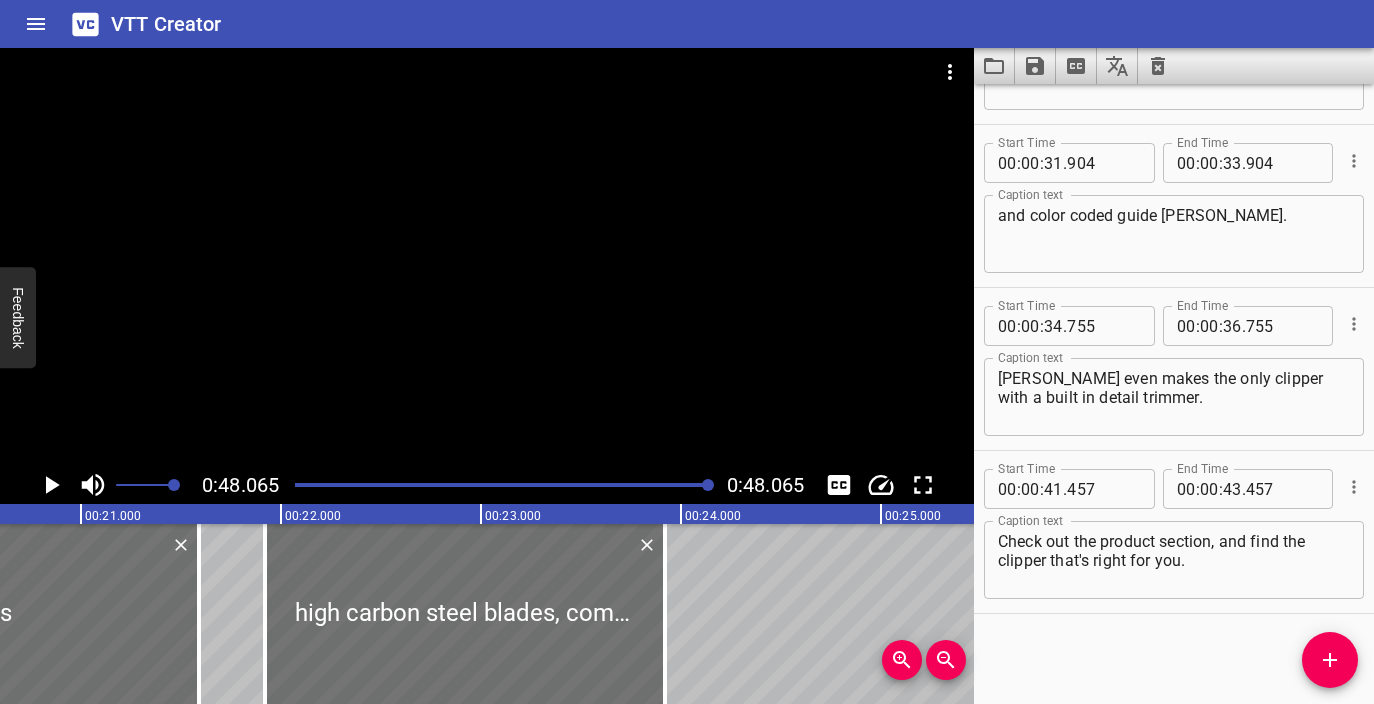 click at bounding box center [503, 485] 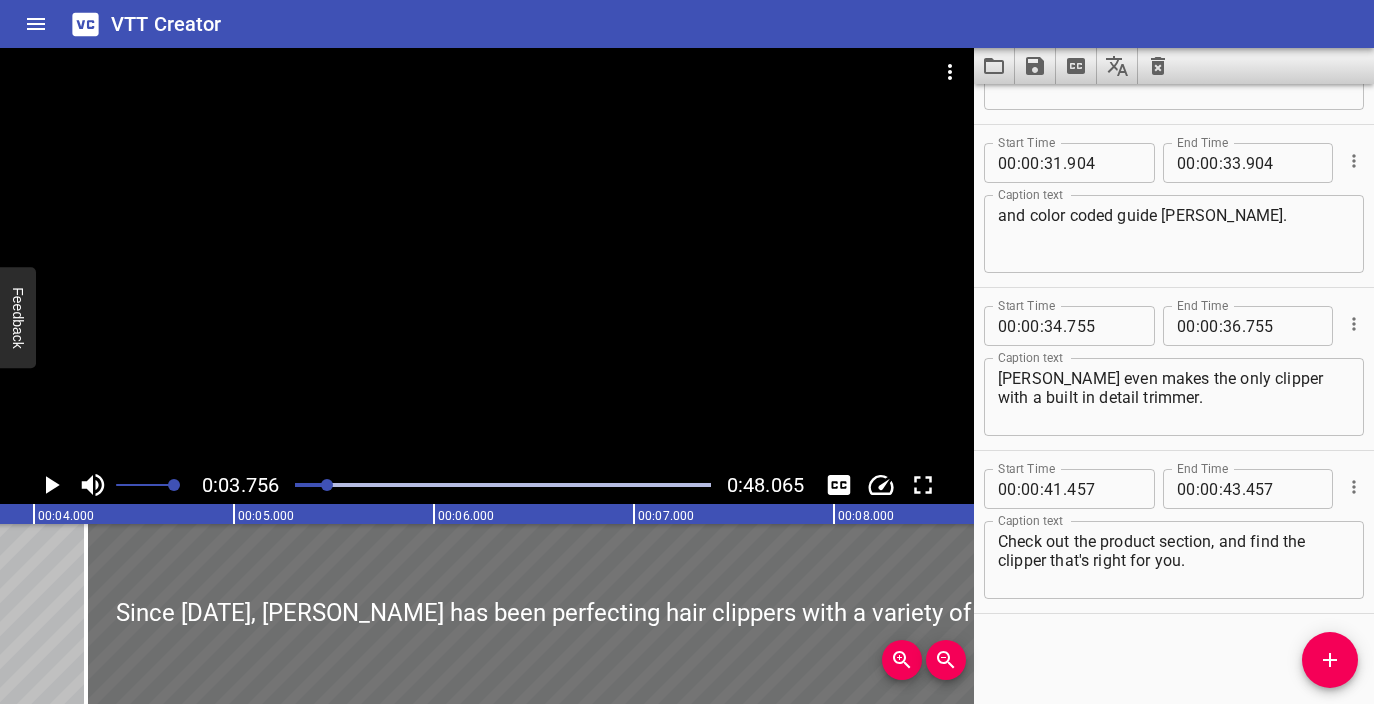scroll, scrollTop: 0, scrollLeft: 751, axis: horizontal 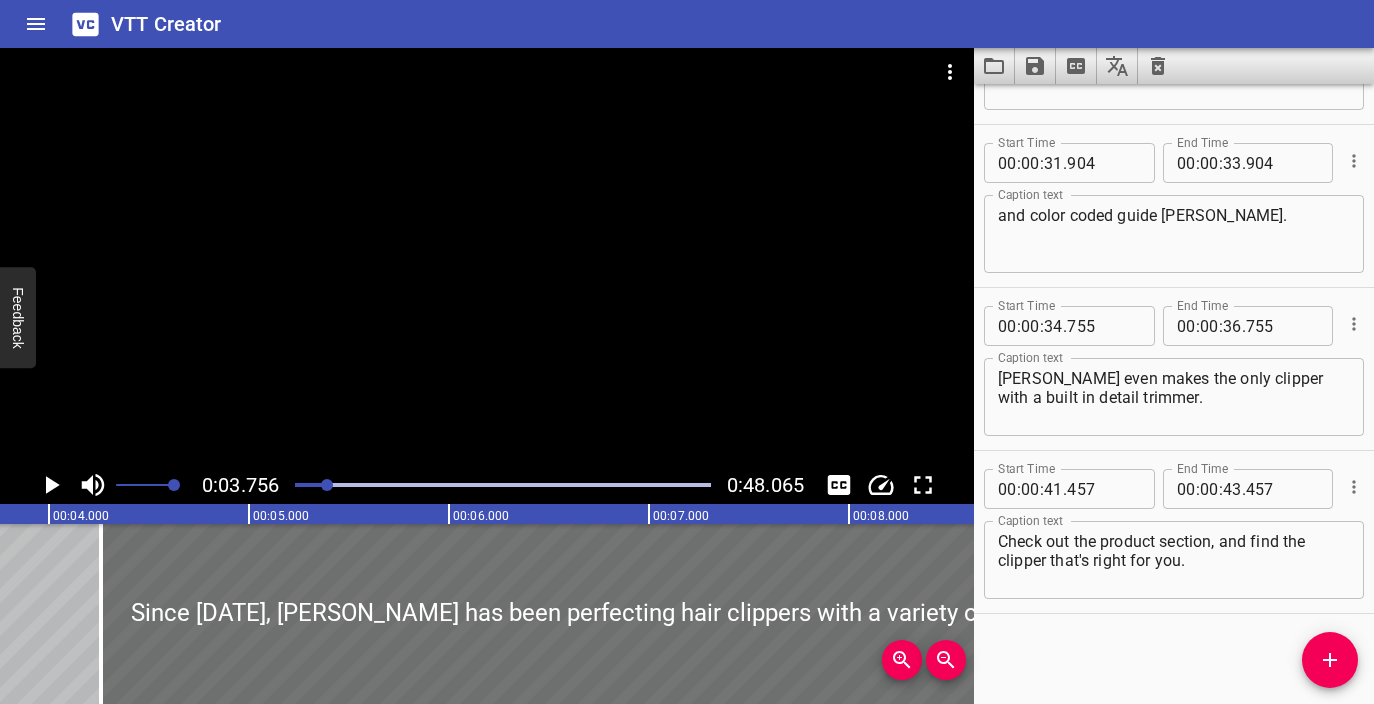 click on "0:03.756 0:48.065" at bounding box center [487, 485] 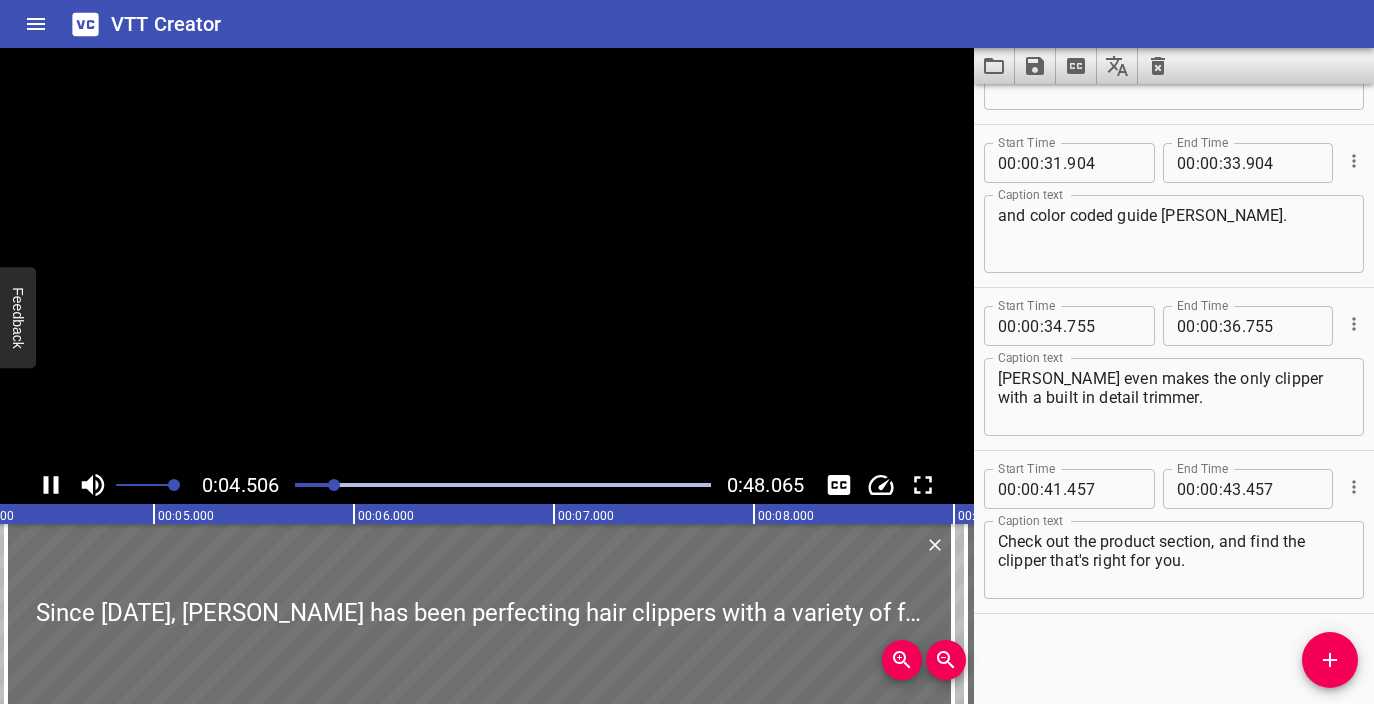 scroll, scrollTop: 0, scrollLeft: 901, axis: horizontal 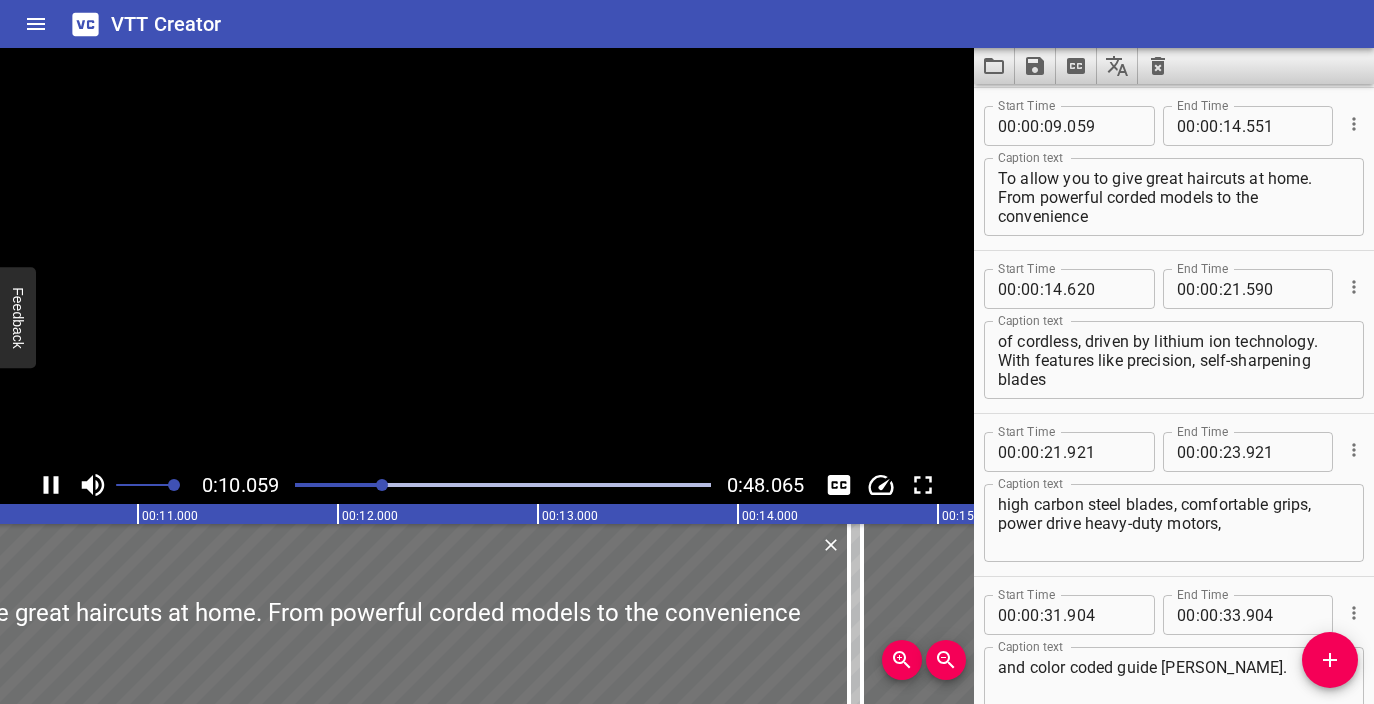 click 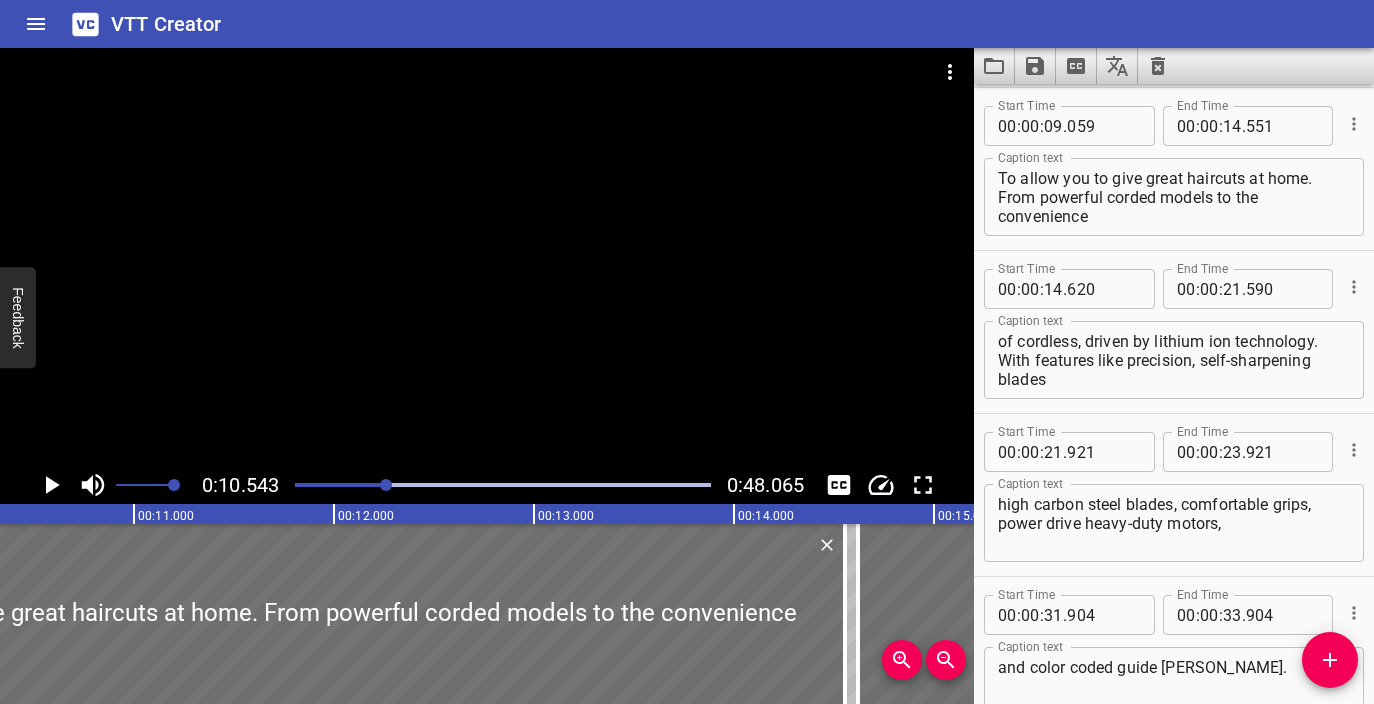 scroll, scrollTop: 0, scrollLeft: 2108, axis: horizontal 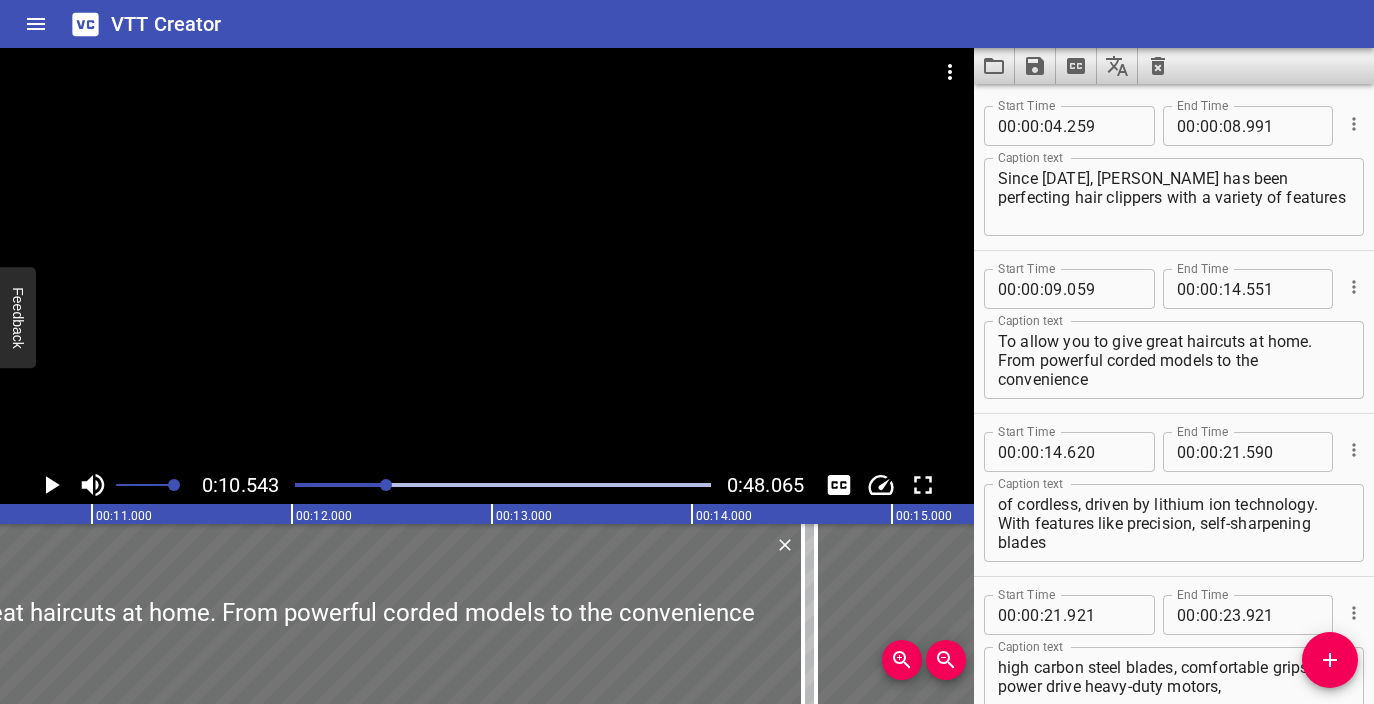 click on "To allow you to give great haircuts at home. From powerful corded models to the convenience" at bounding box center [1174, 360] 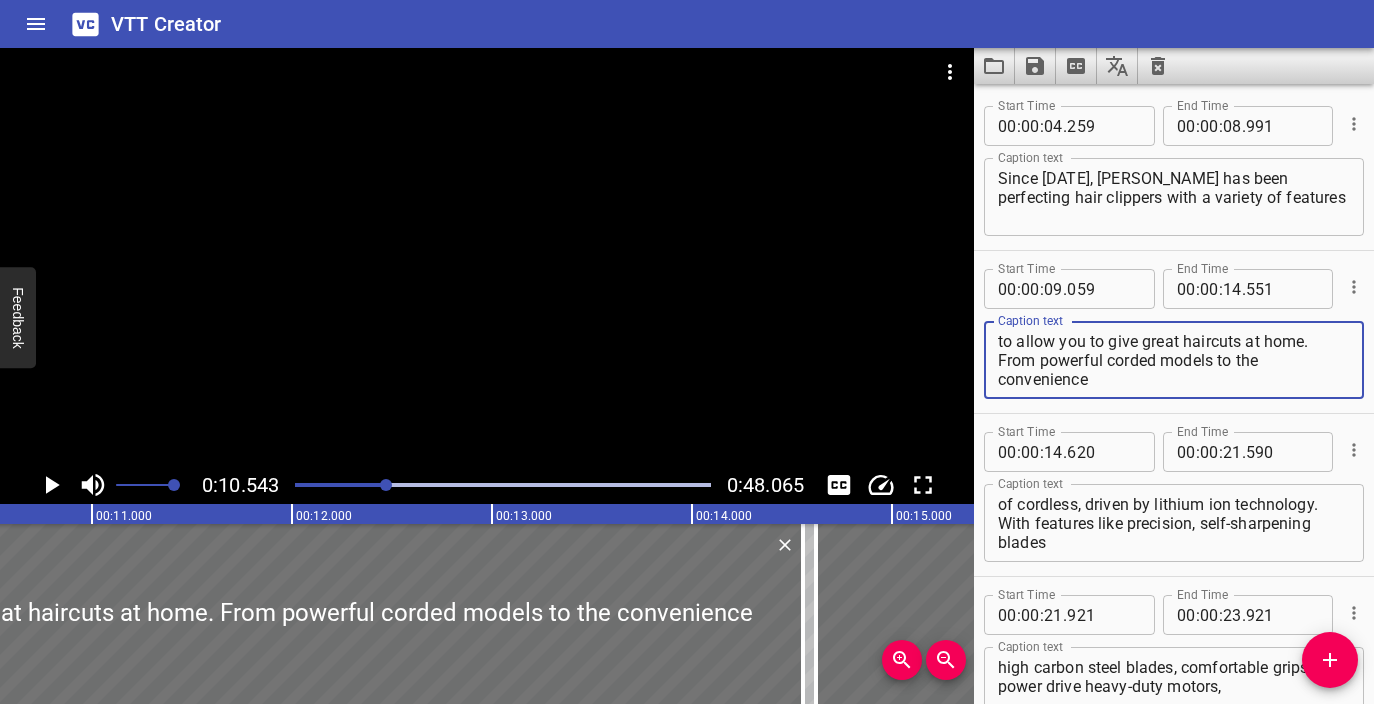 type on "to allow you to give great haircuts at home. From powerful corded models to the convenience" 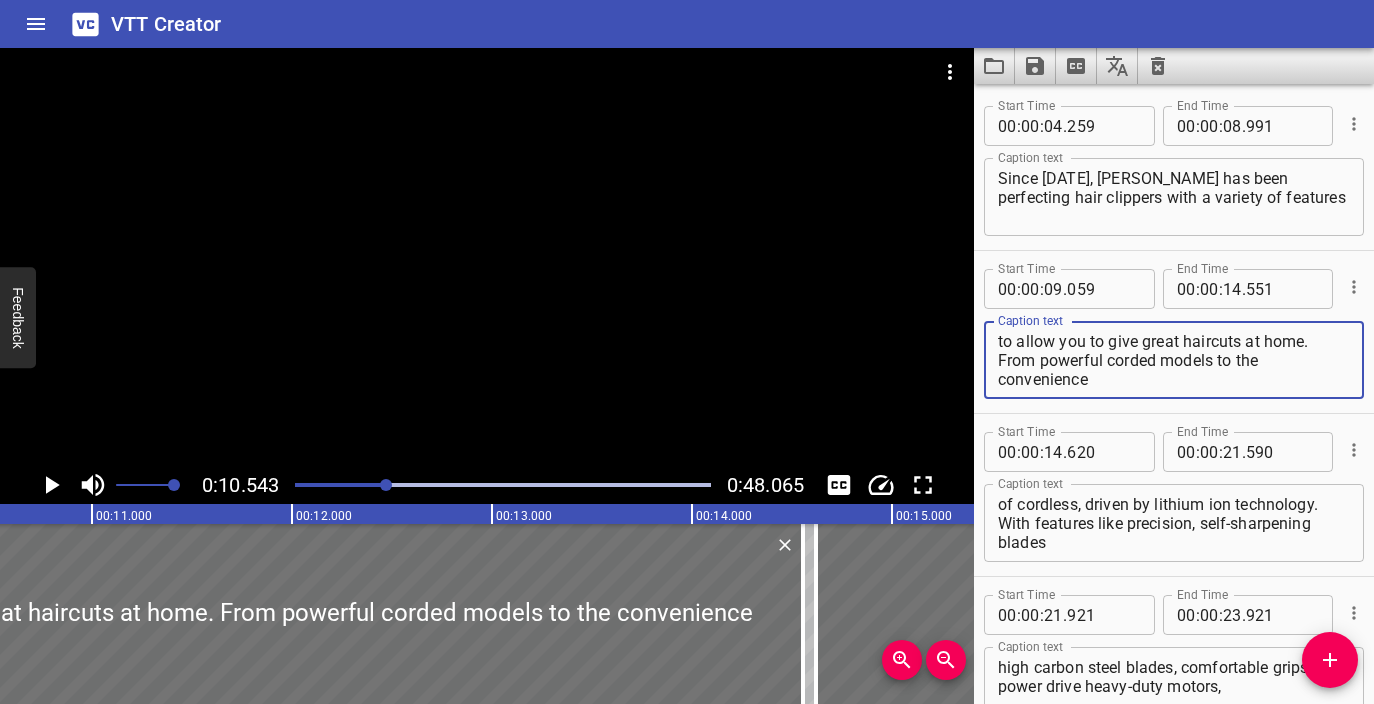 click 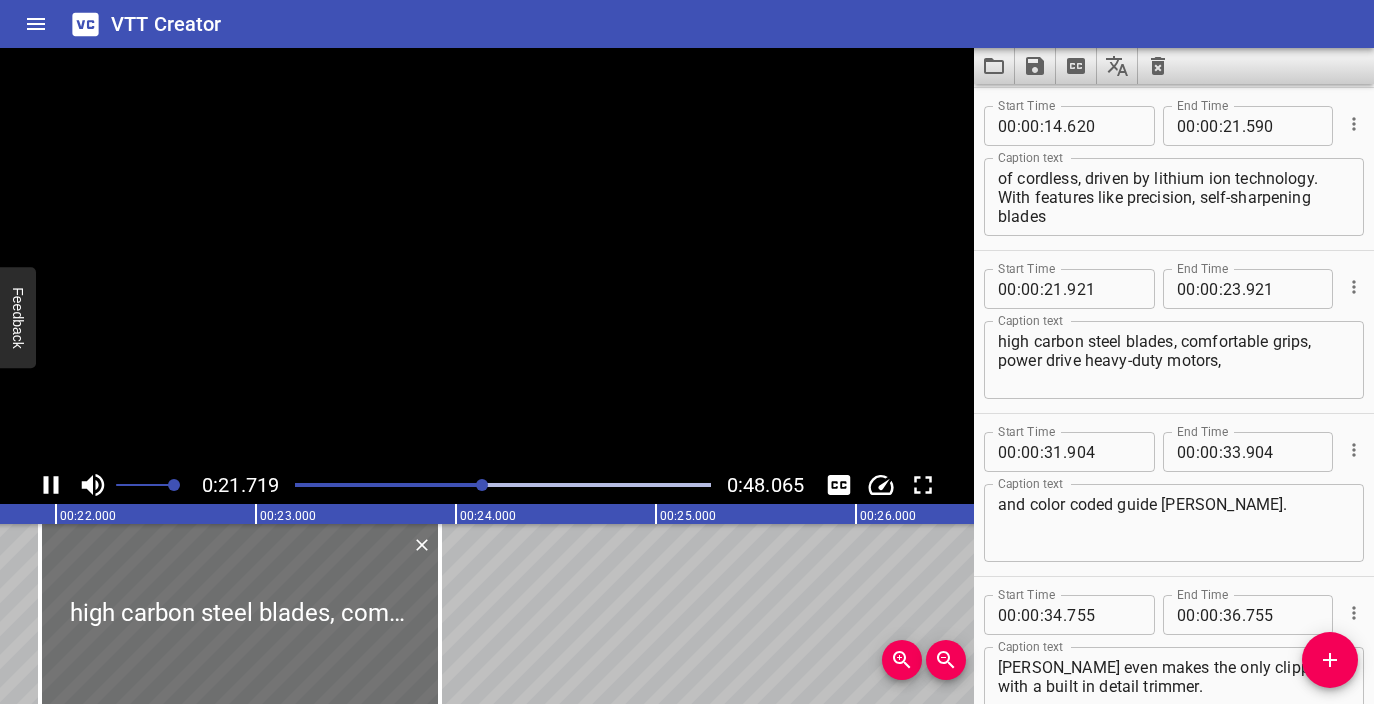 scroll, scrollTop: 0, scrollLeft: 4397, axis: horizontal 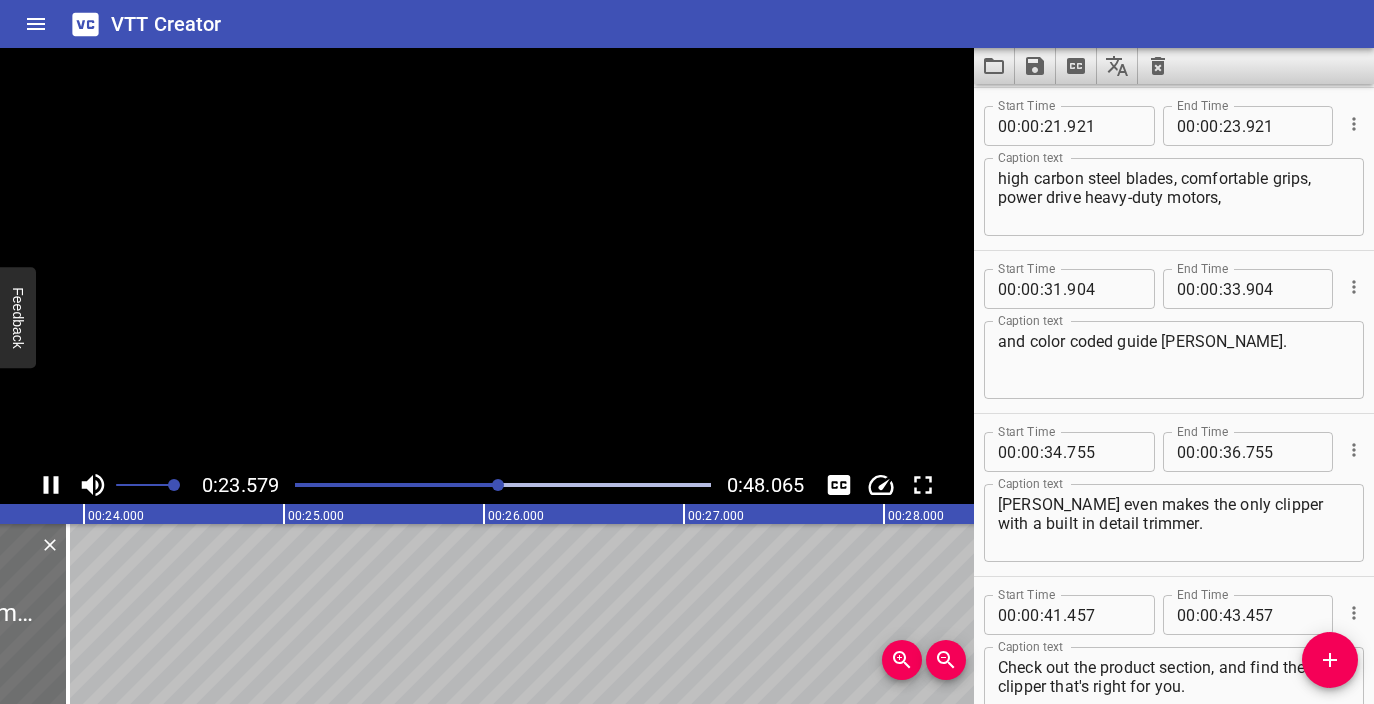 click 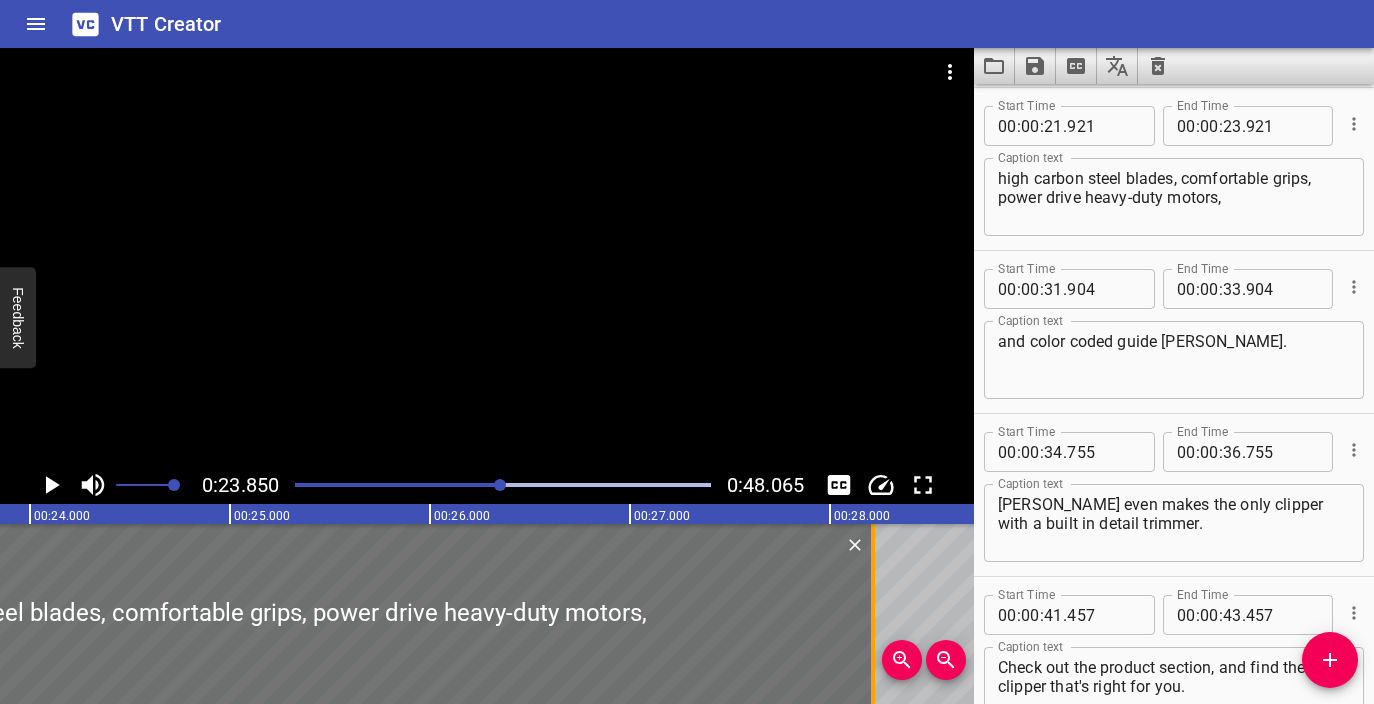 drag, startPoint x: 14, startPoint y: 624, endPoint x: 873, endPoint y: 607, distance: 859.1682 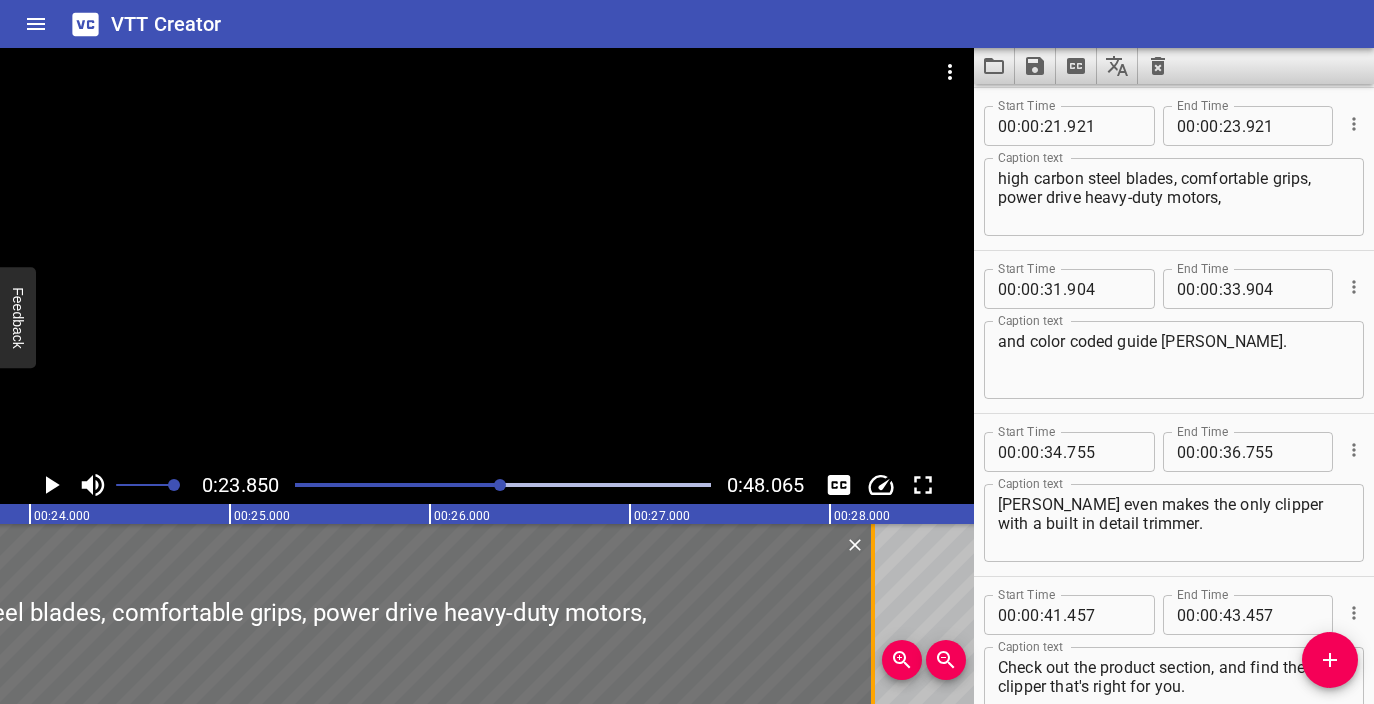click at bounding box center (873, 614) 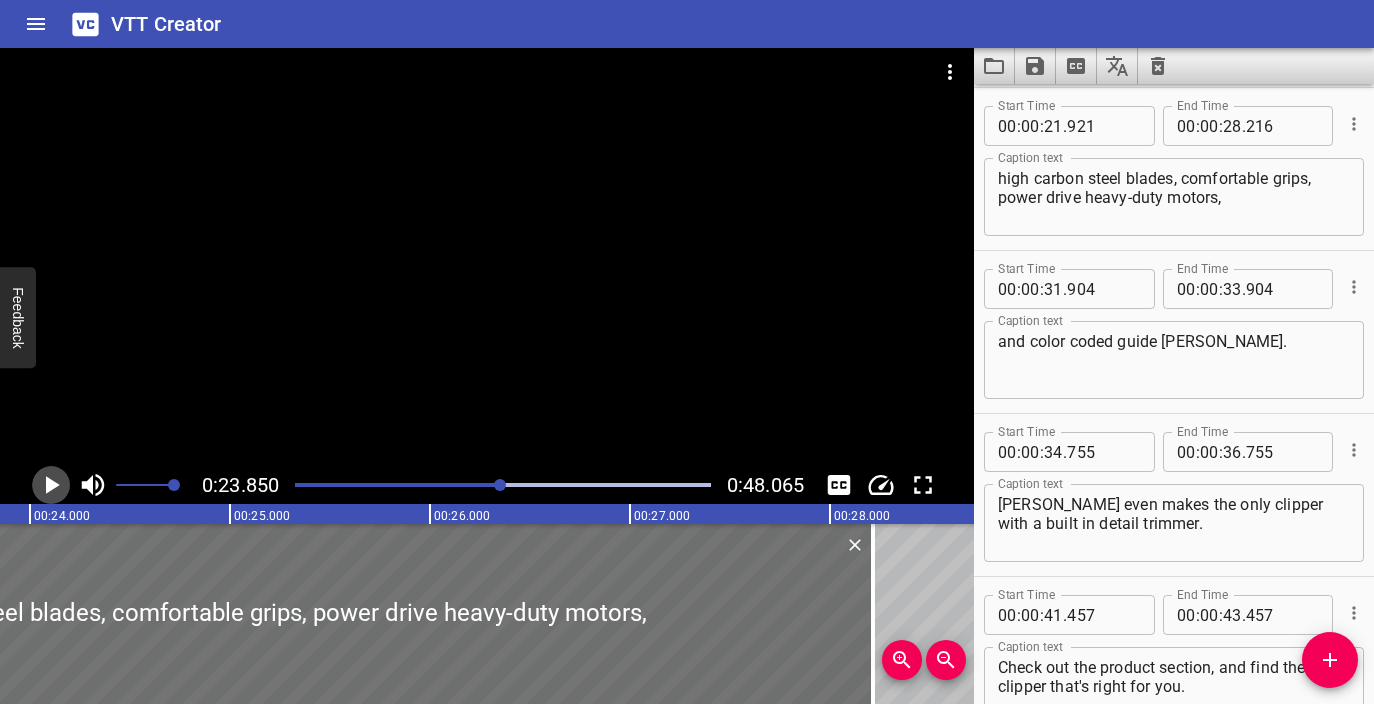 click 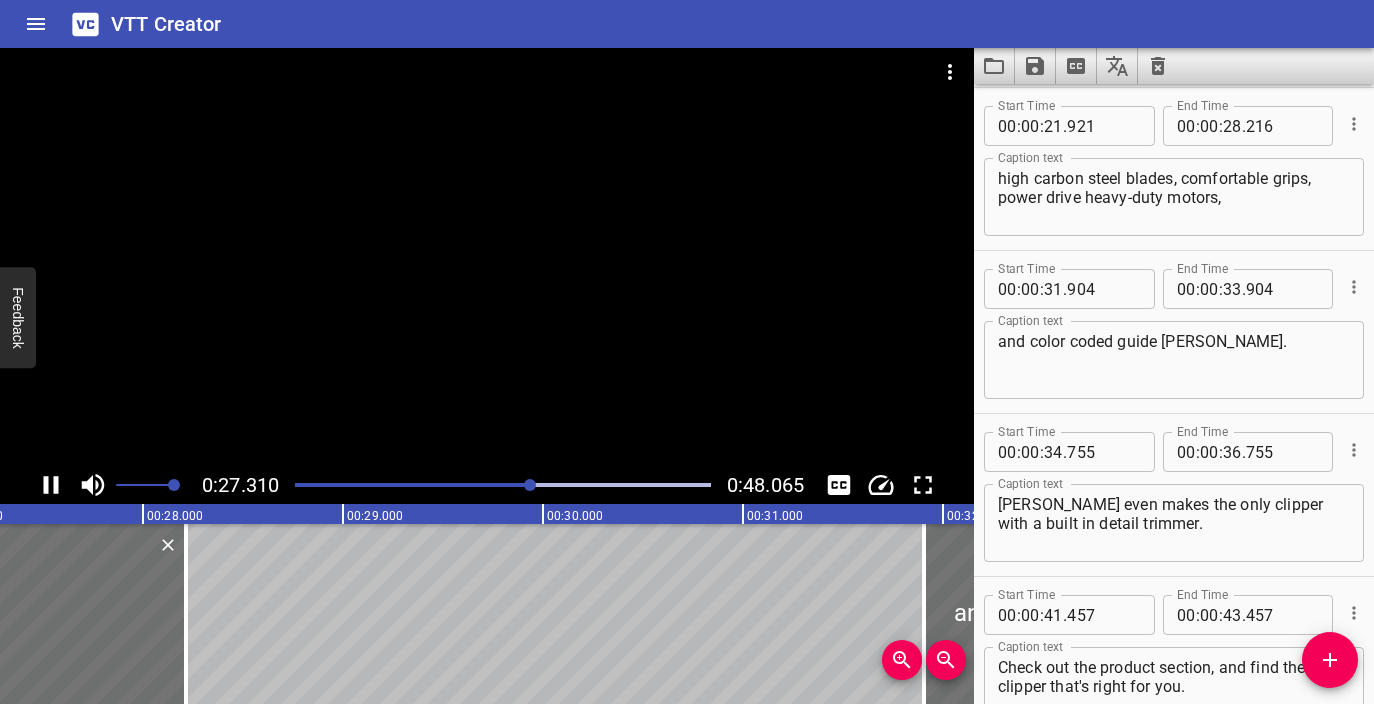 click 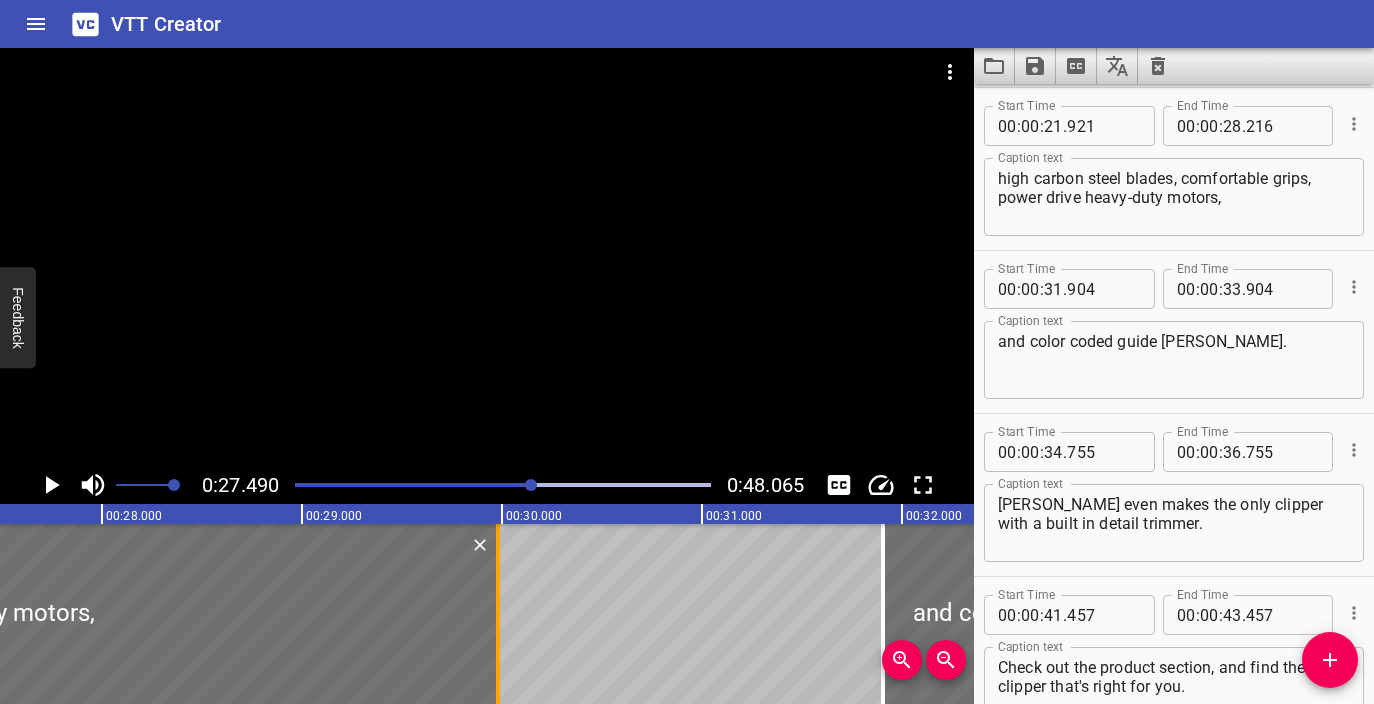 drag, startPoint x: 146, startPoint y: 609, endPoint x: 502, endPoint y: 620, distance: 356.1699 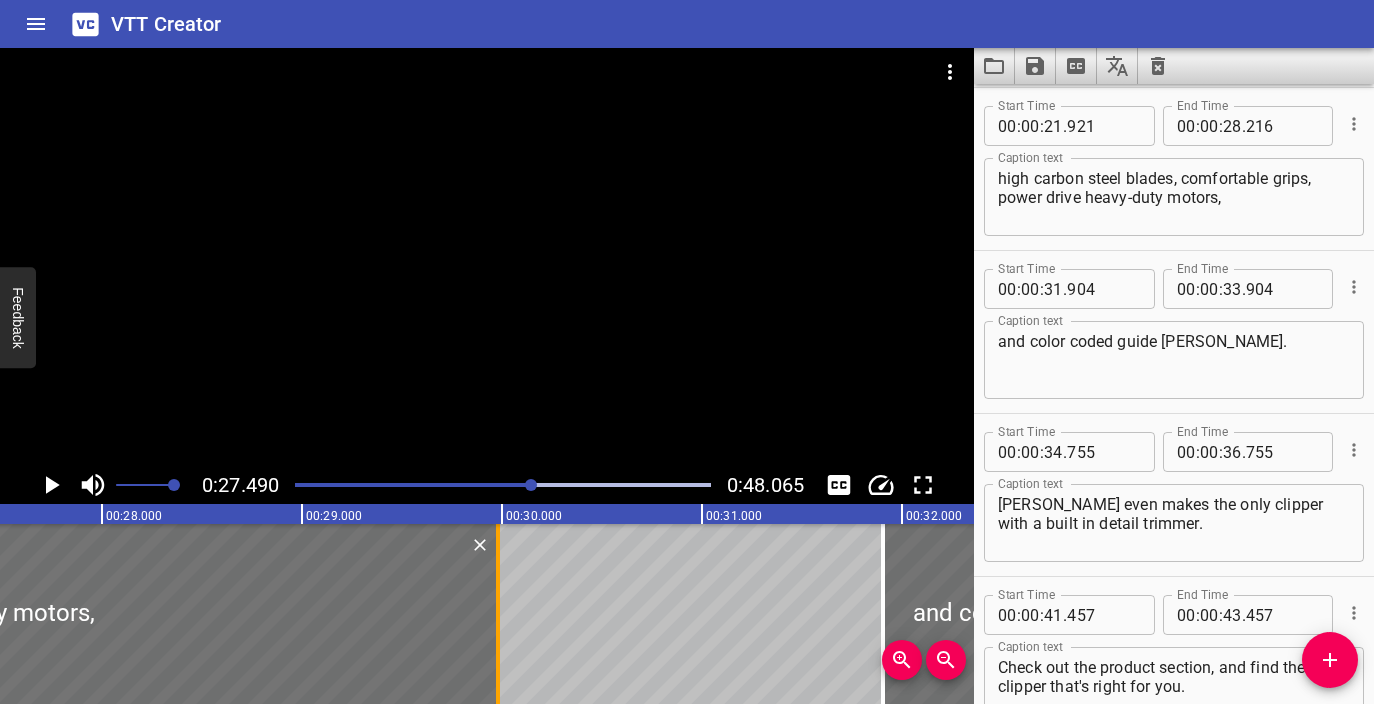click at bounding box center [498, 614] 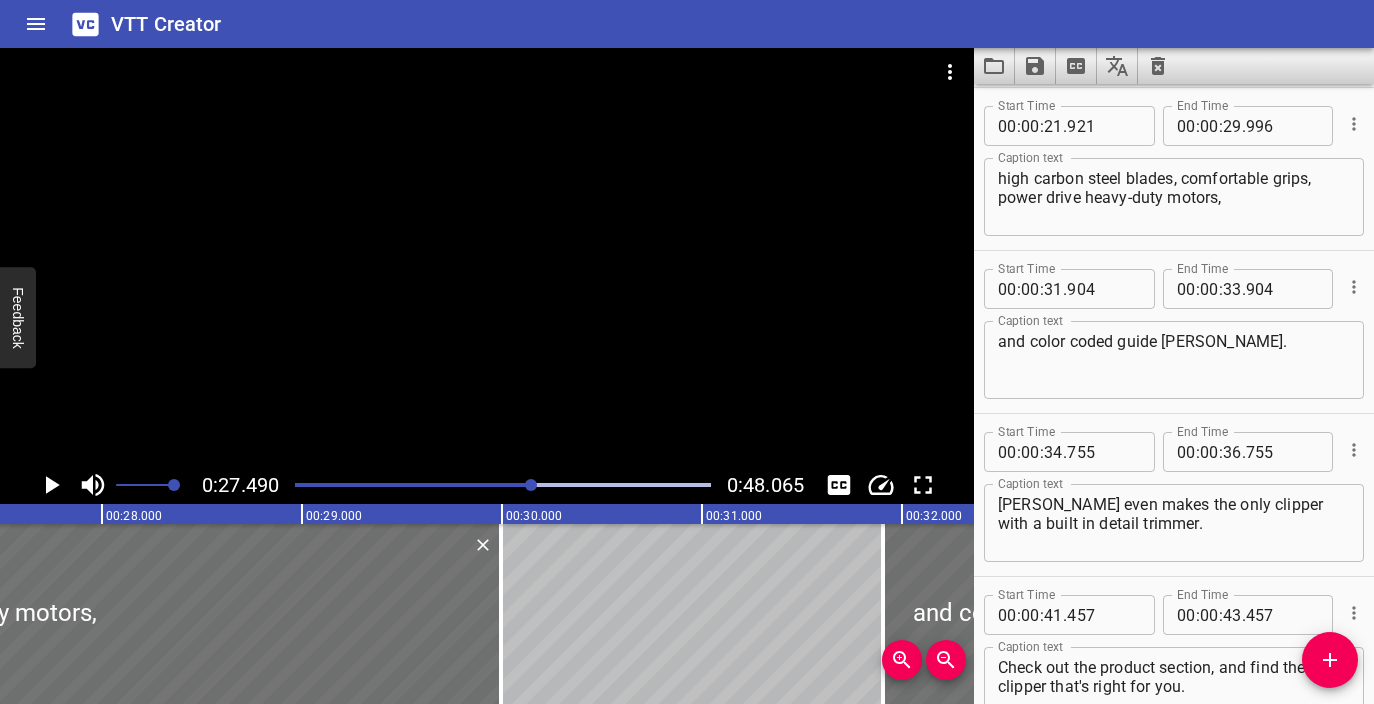 click 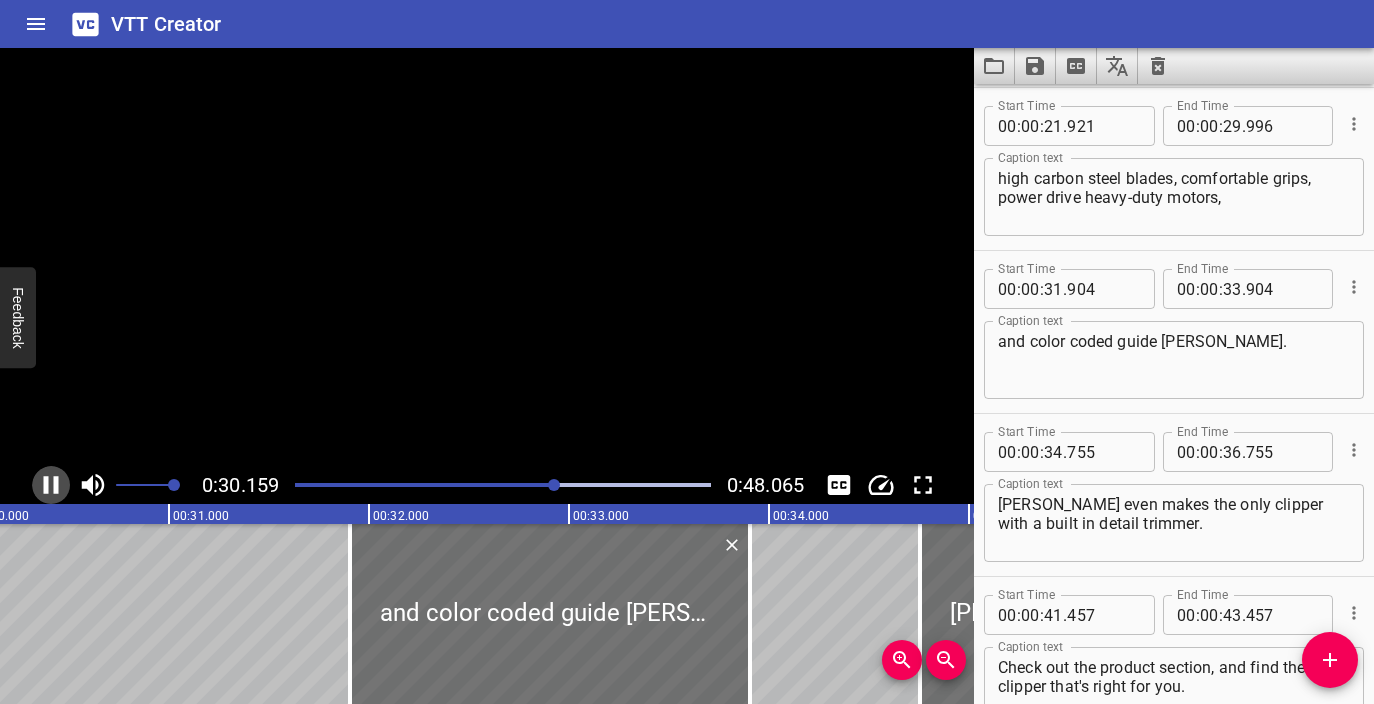 click 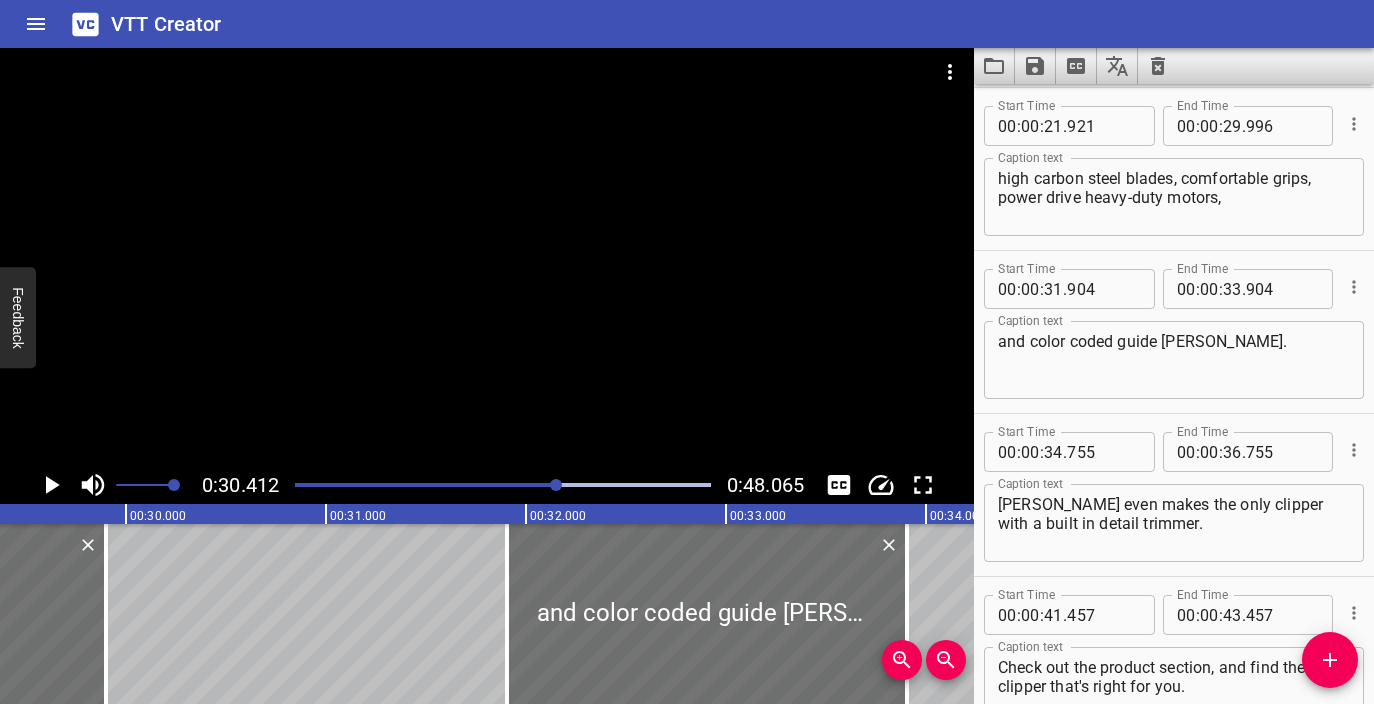 drag, startPoint x: 124, startPoint y: 661, endPoint x: 154, endPoint y: 639, distance: 37.202152 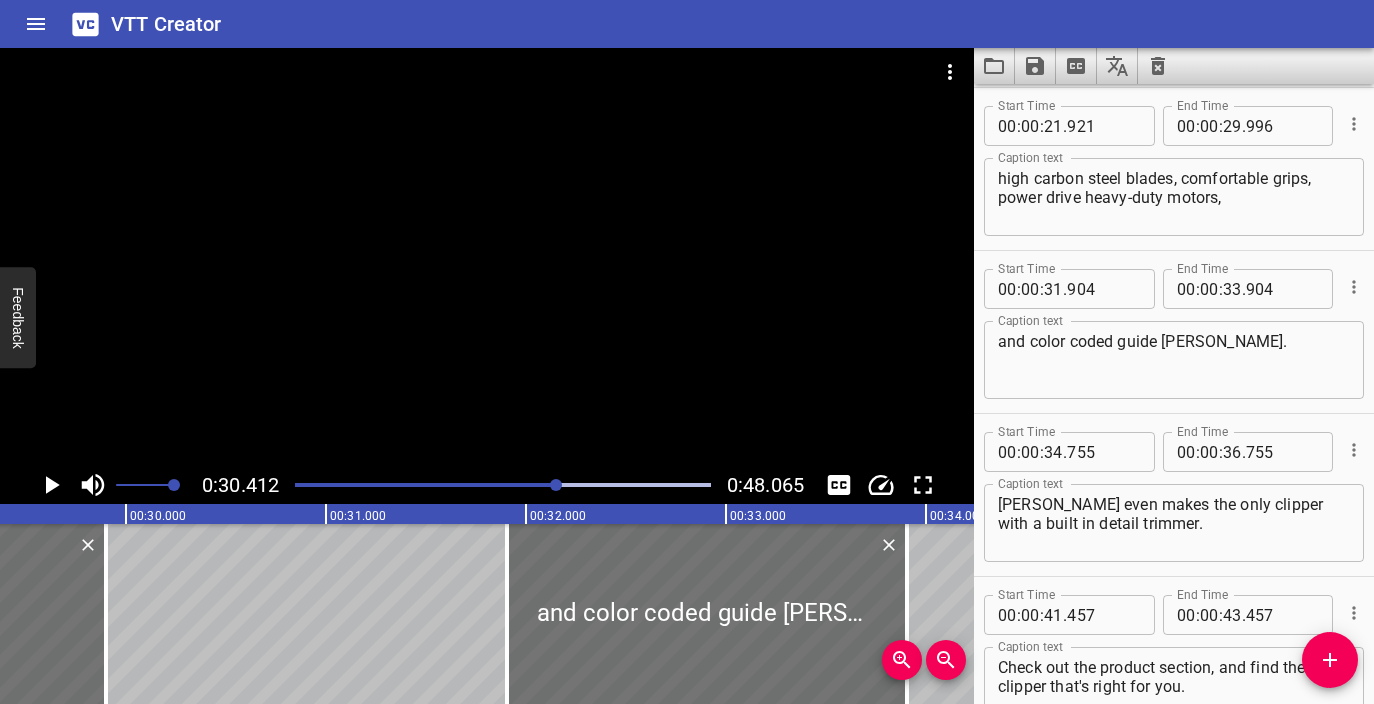 click at bounding box center [106, 614] 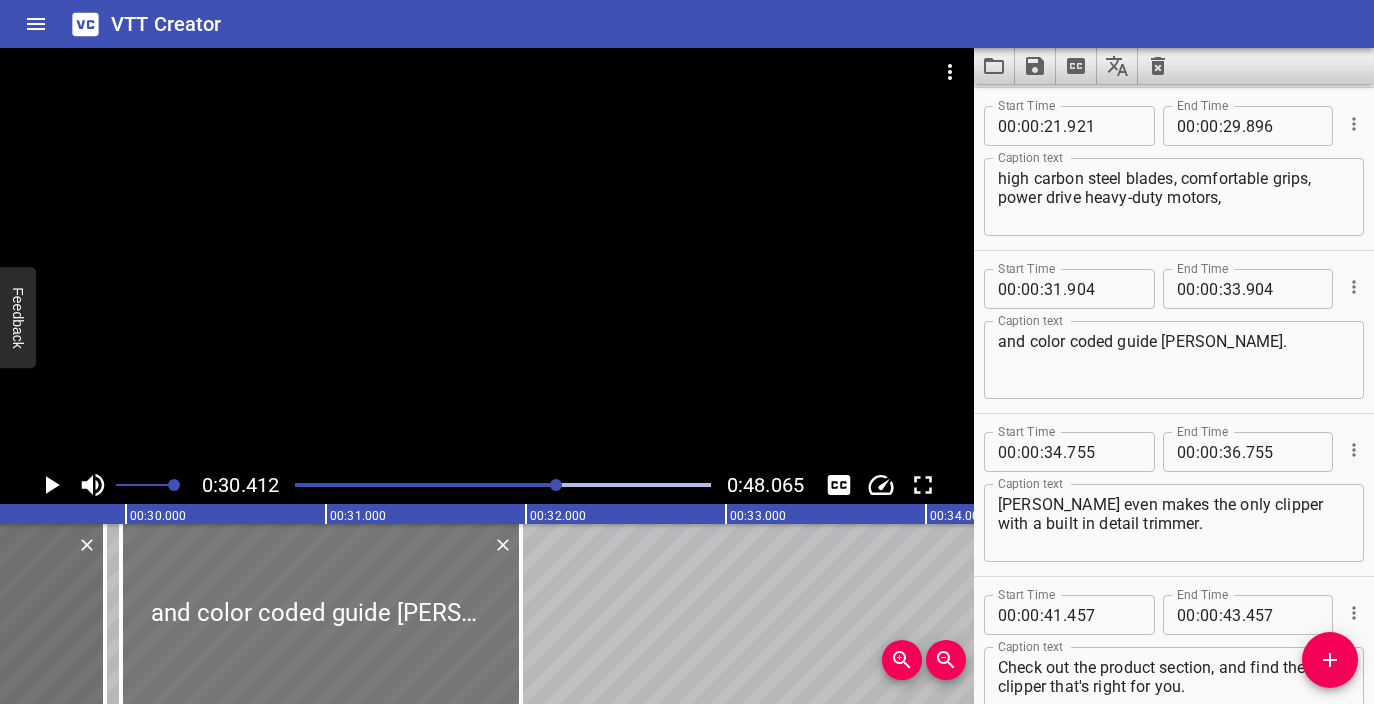 drag, startPoint x: 756, startPoint y: 604, endPoint x: 369, endPoint y: 604, distance: 387 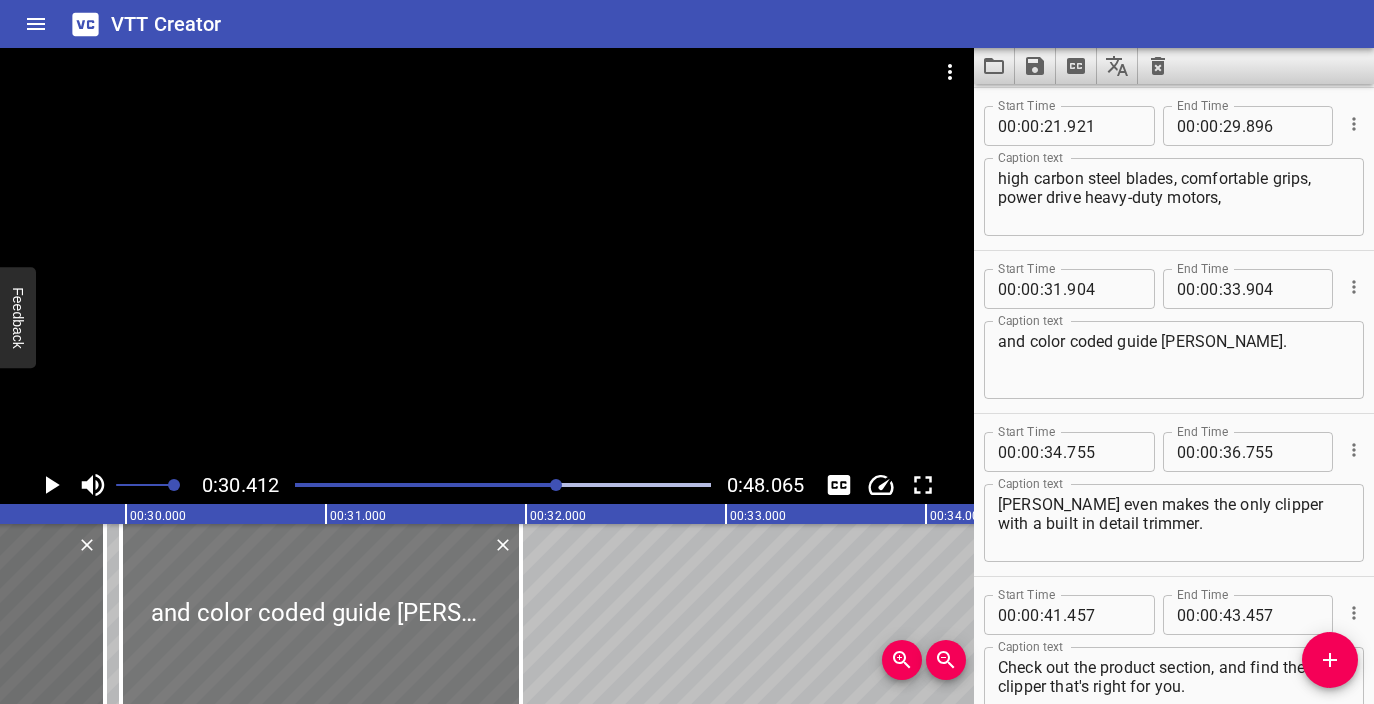 click at bounding box center [321, 614] 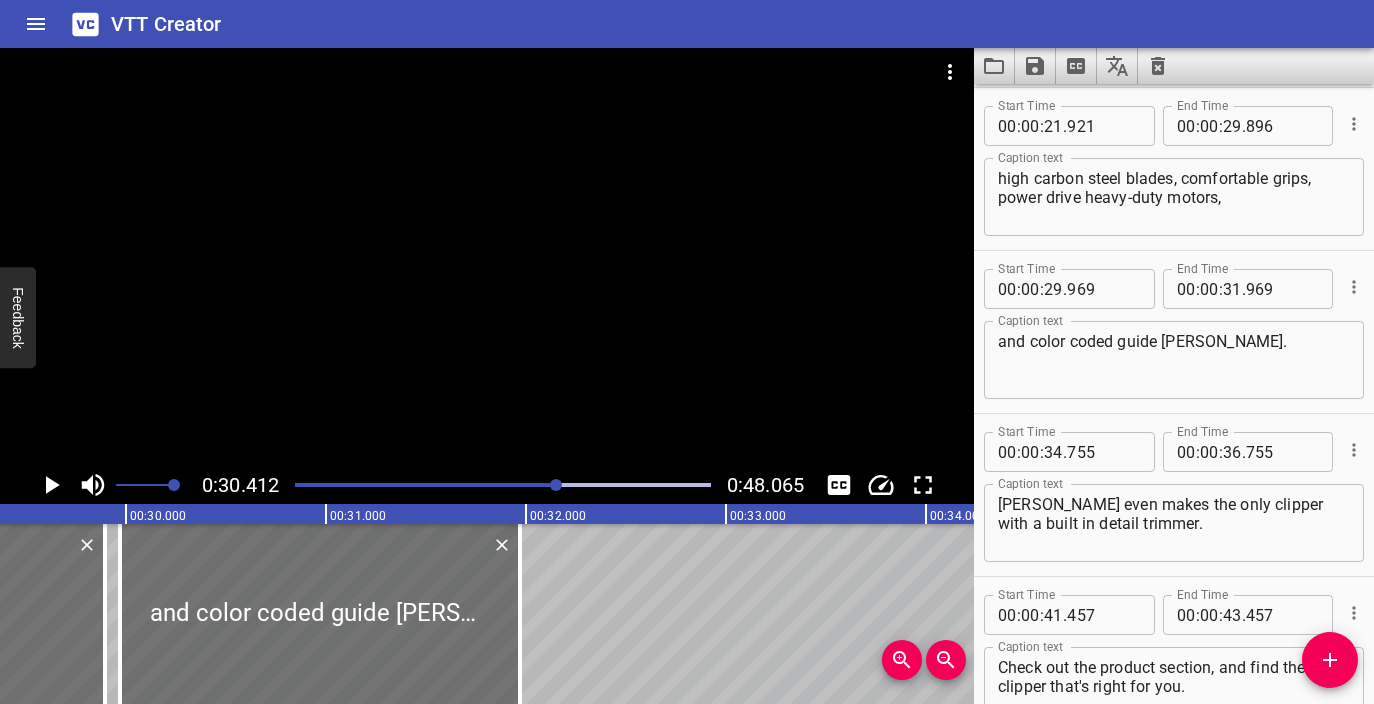 click 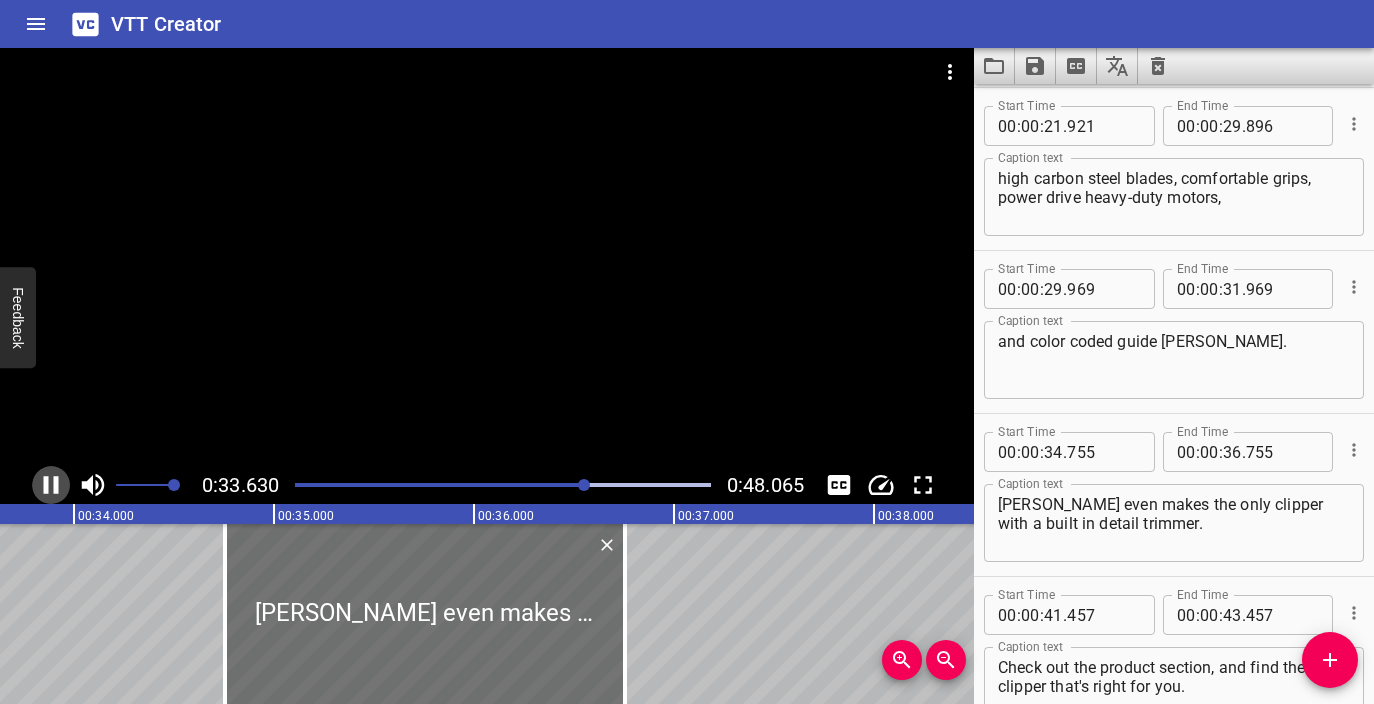 click 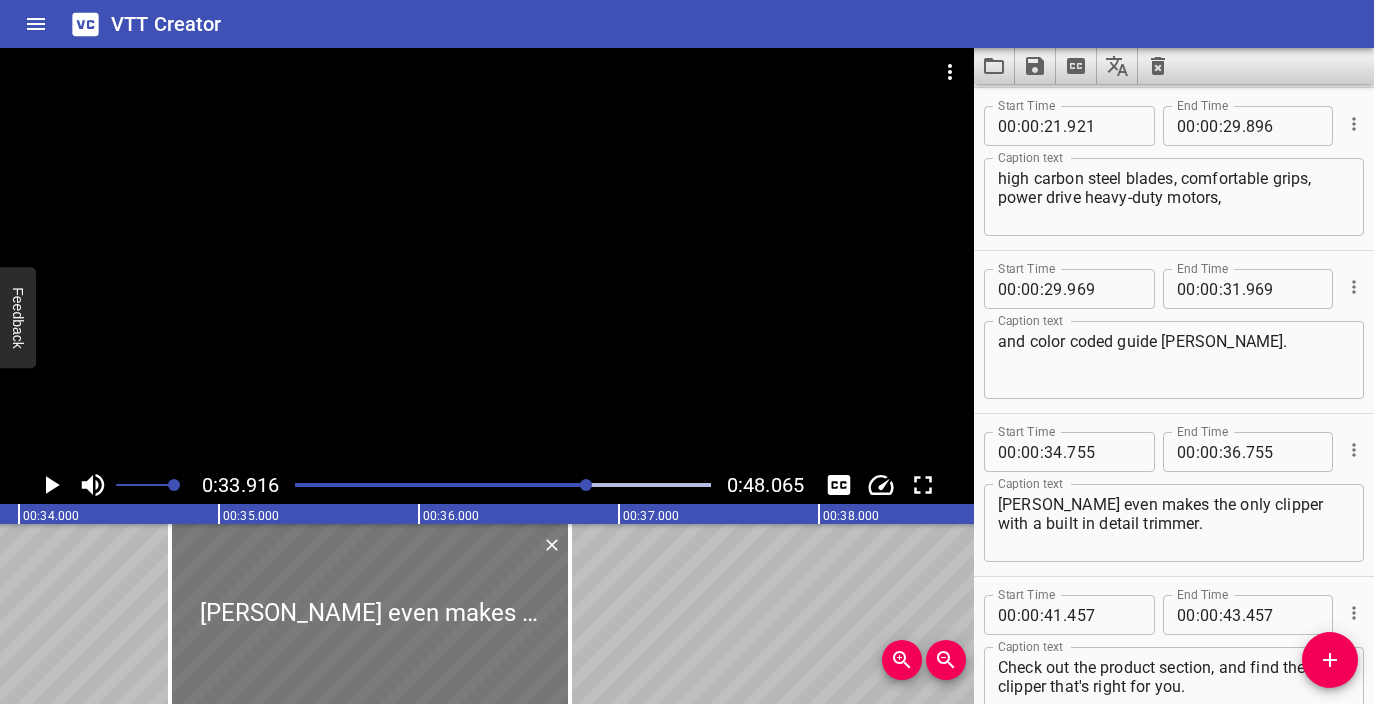 scroll, scrollTop: 0, scrollLeft: 6783, axis: horizontal 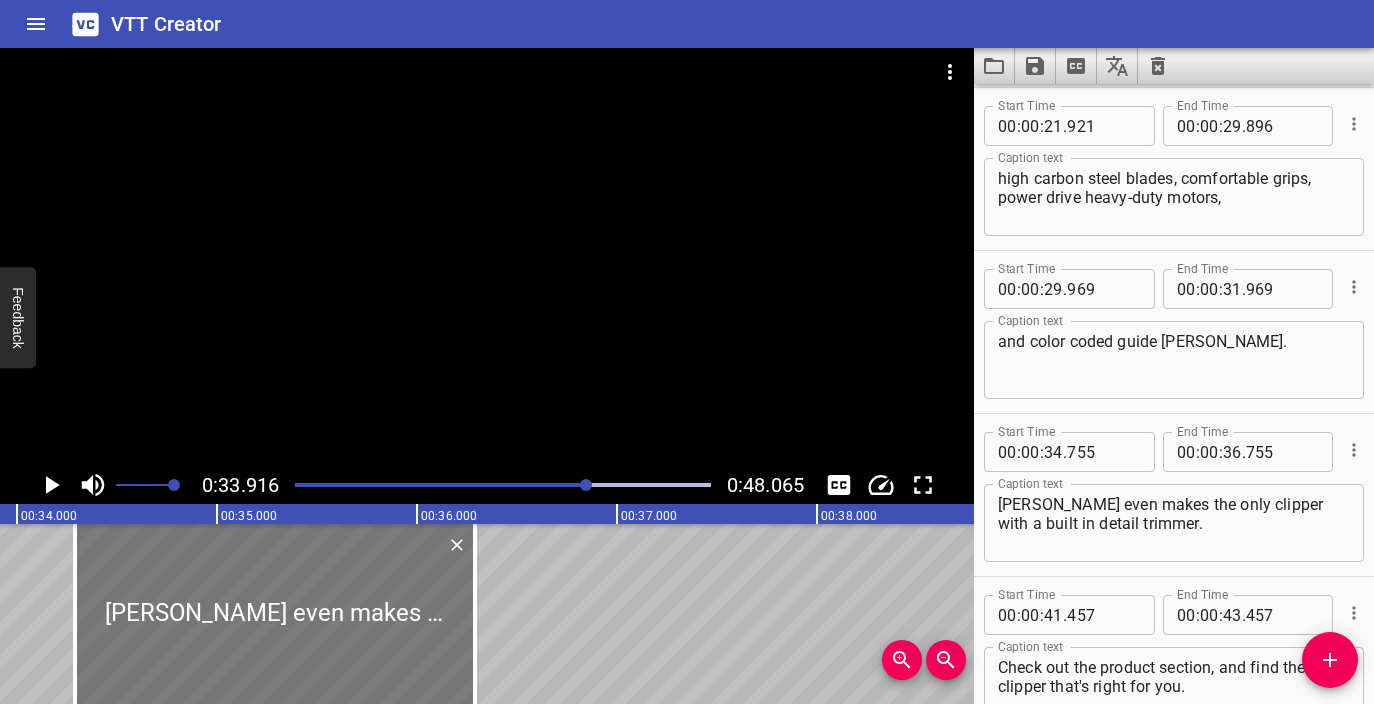 drag, startPoint x: 317, startPoint y: 652, endPoint x: 223, endPoint y: 652, distance: 94 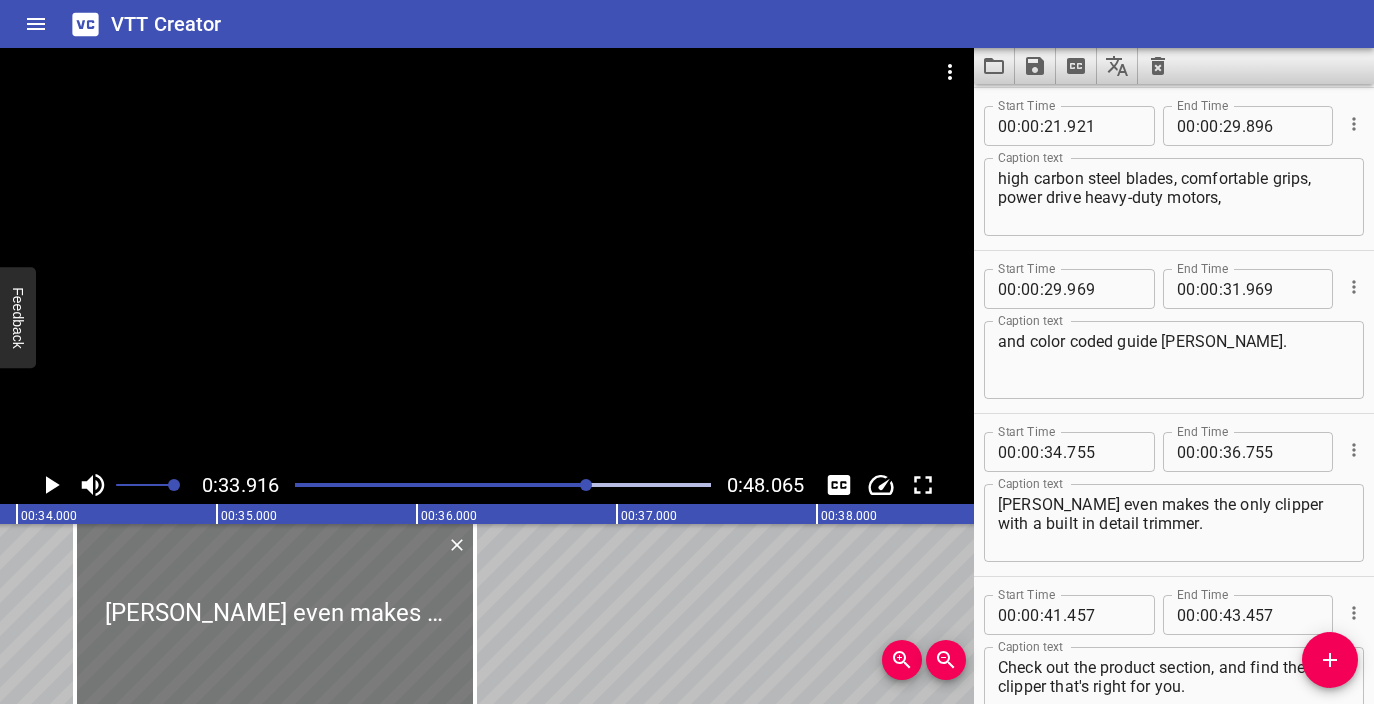 click at bounding box center (275, 614) 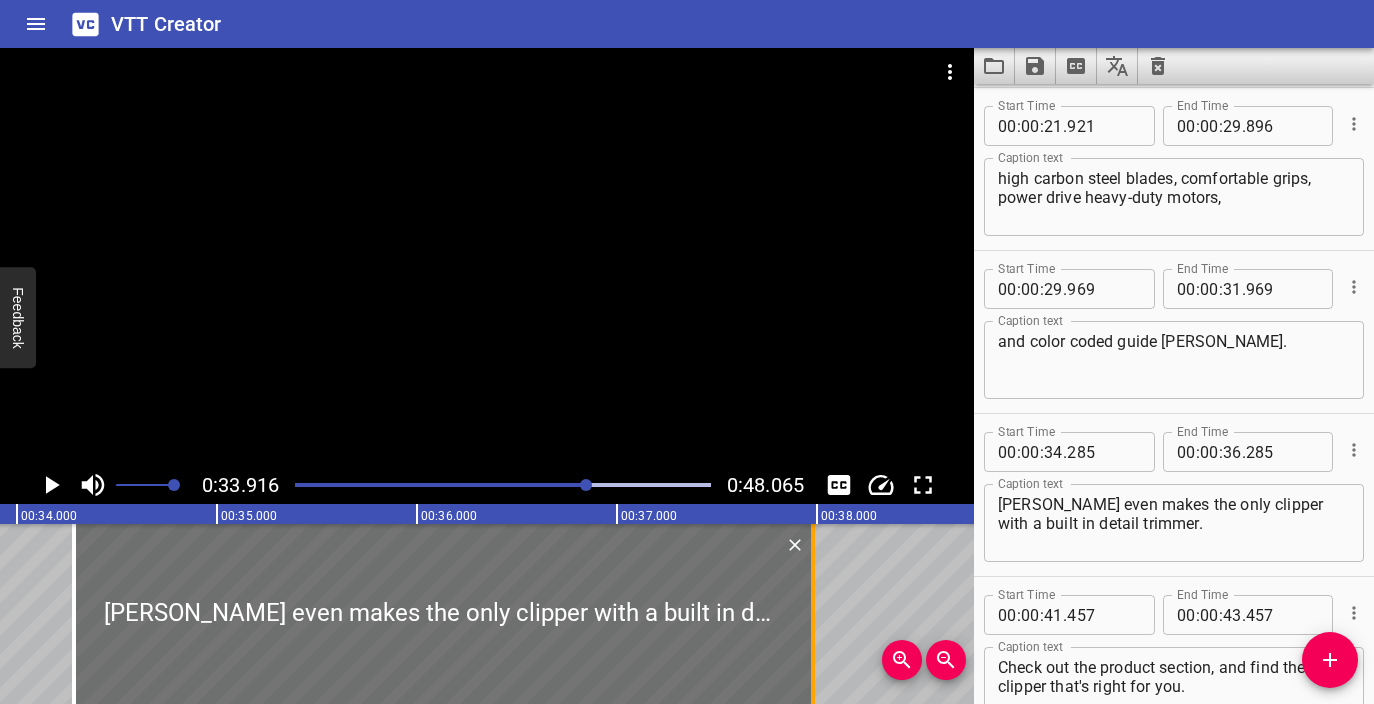 drag, startPoint x: 474, startPoint y: 646, endPoint x: 814, endPoint y: 640, distance: 340.05295 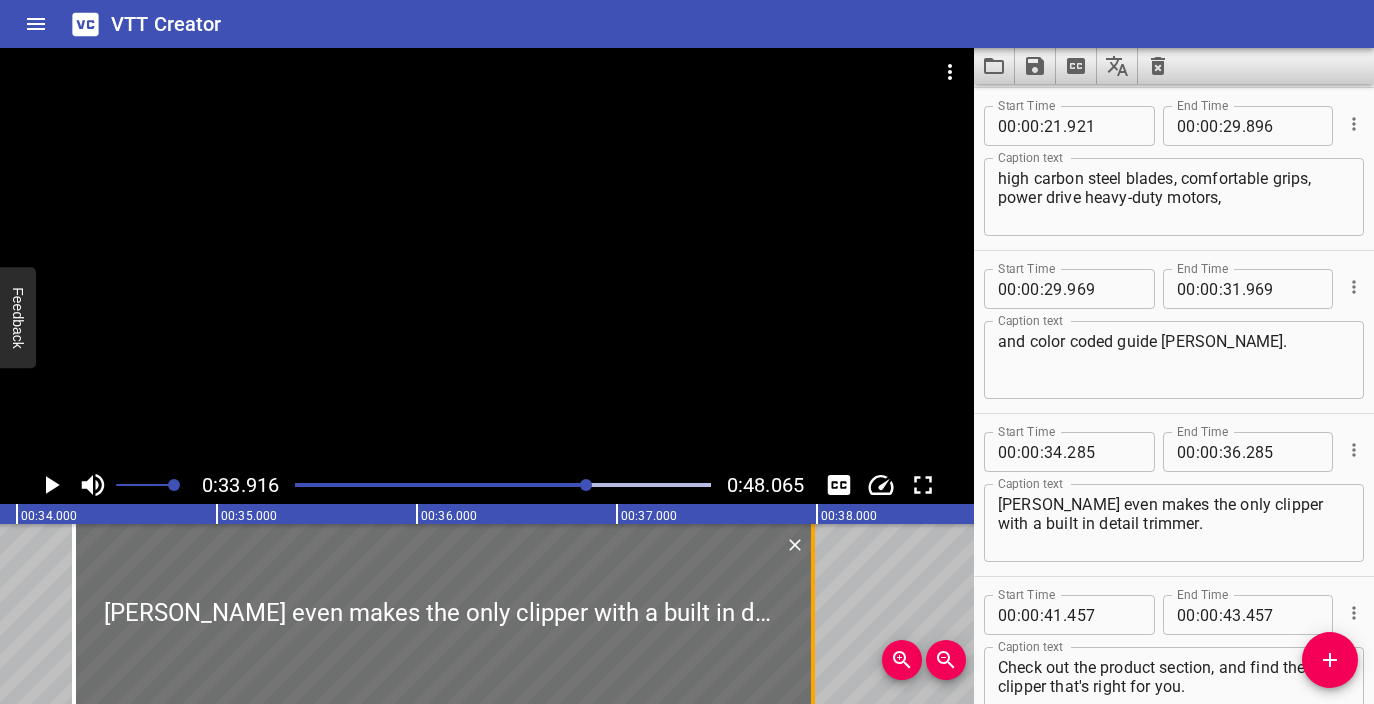 click at bounding box center [813, 614] 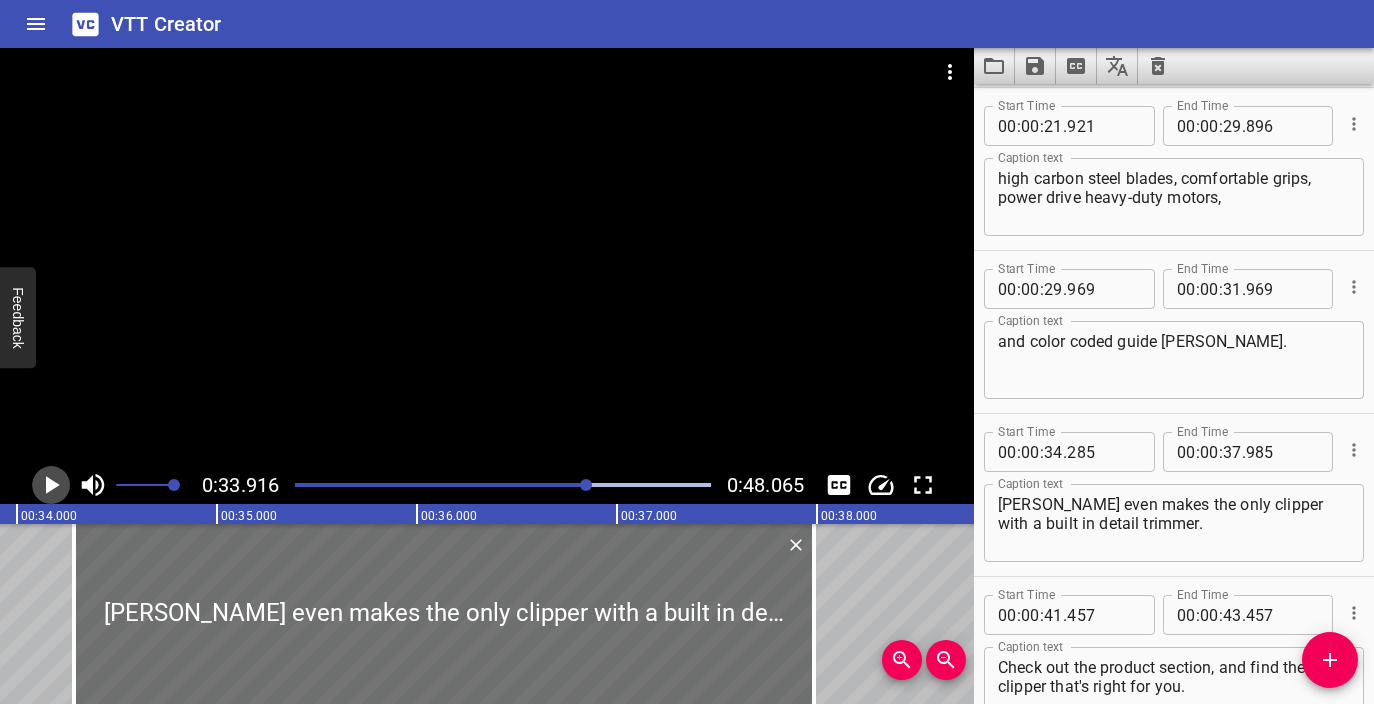 click 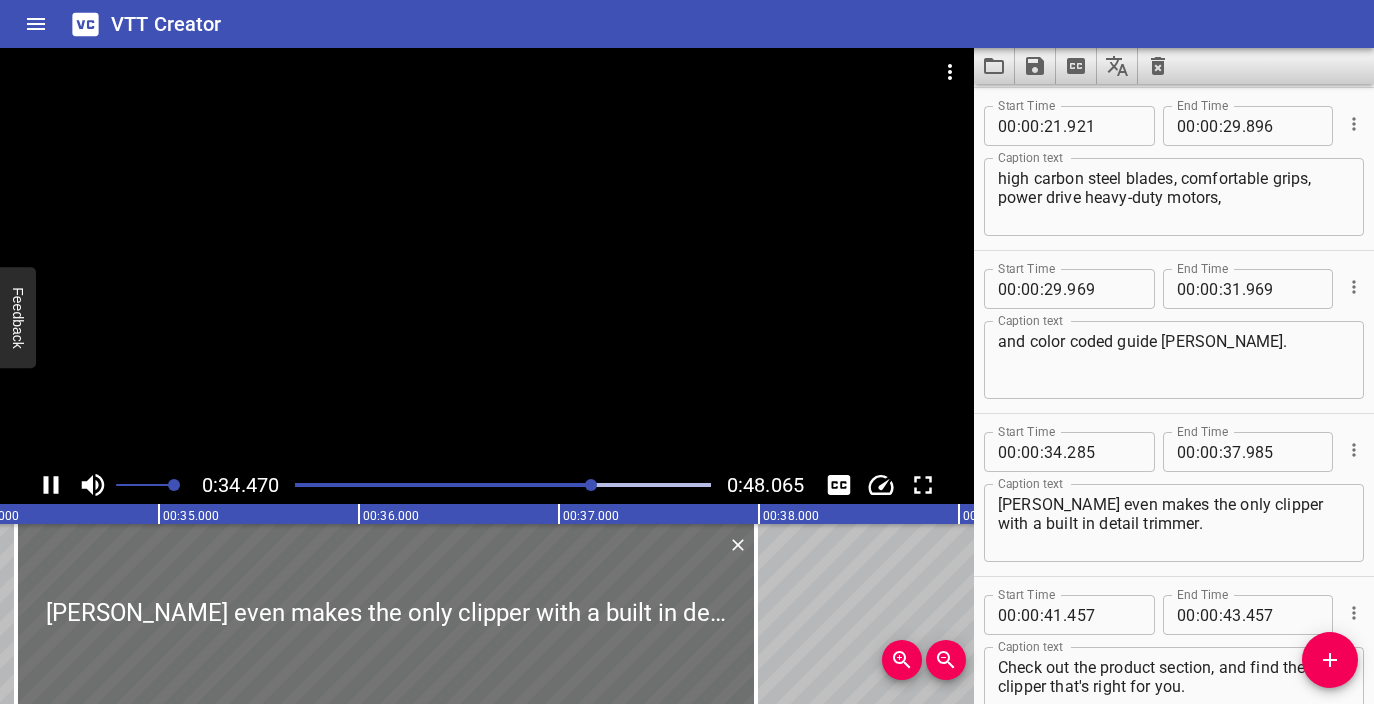 scroll, scrollTop: 0, scrollLeft: 6875, axis: horizontal 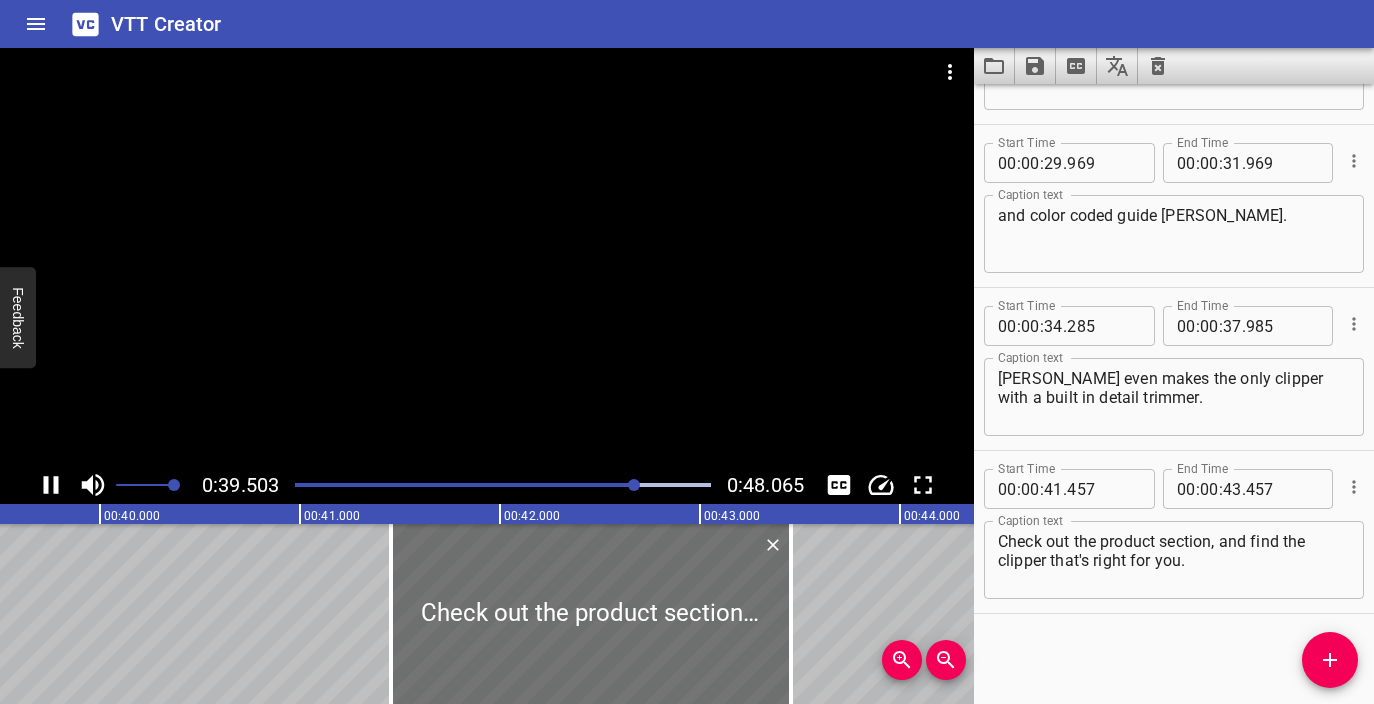 click 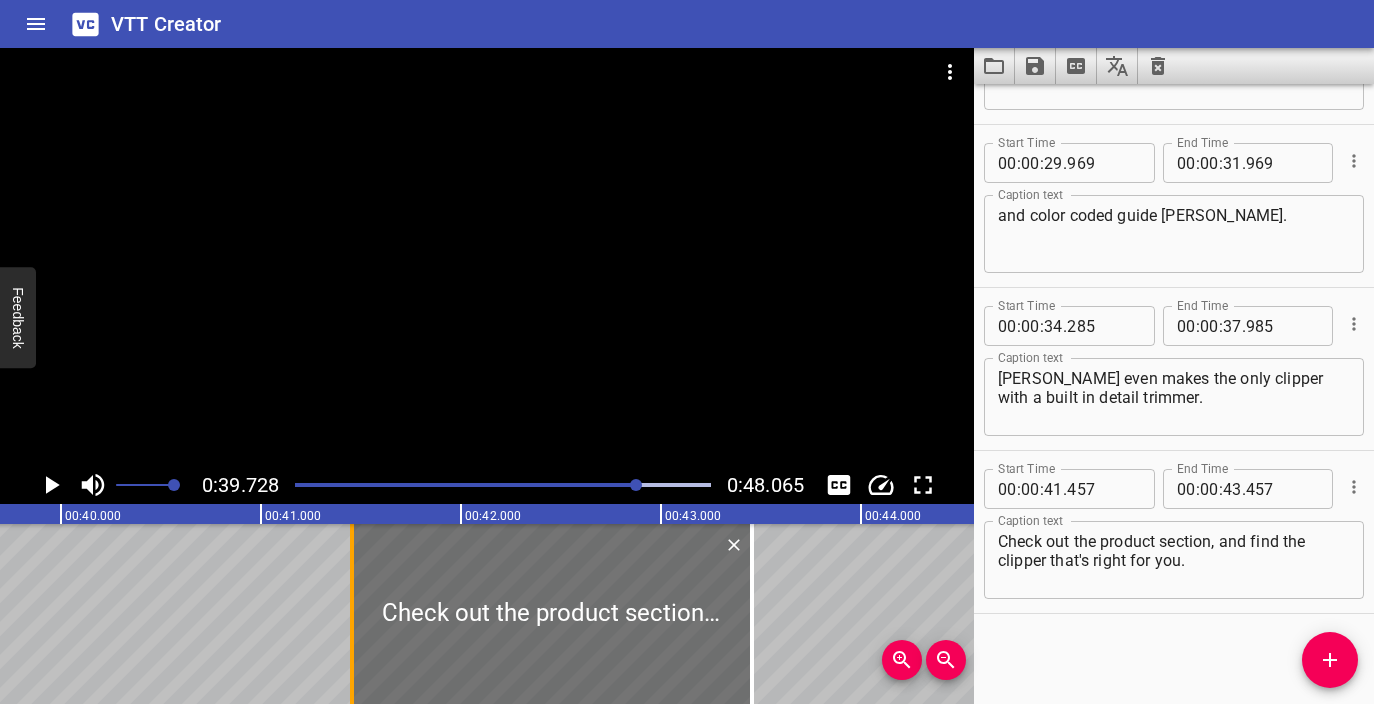 scroll, scrollTop: 0, scrollLeft: 7945, axis: horizontal 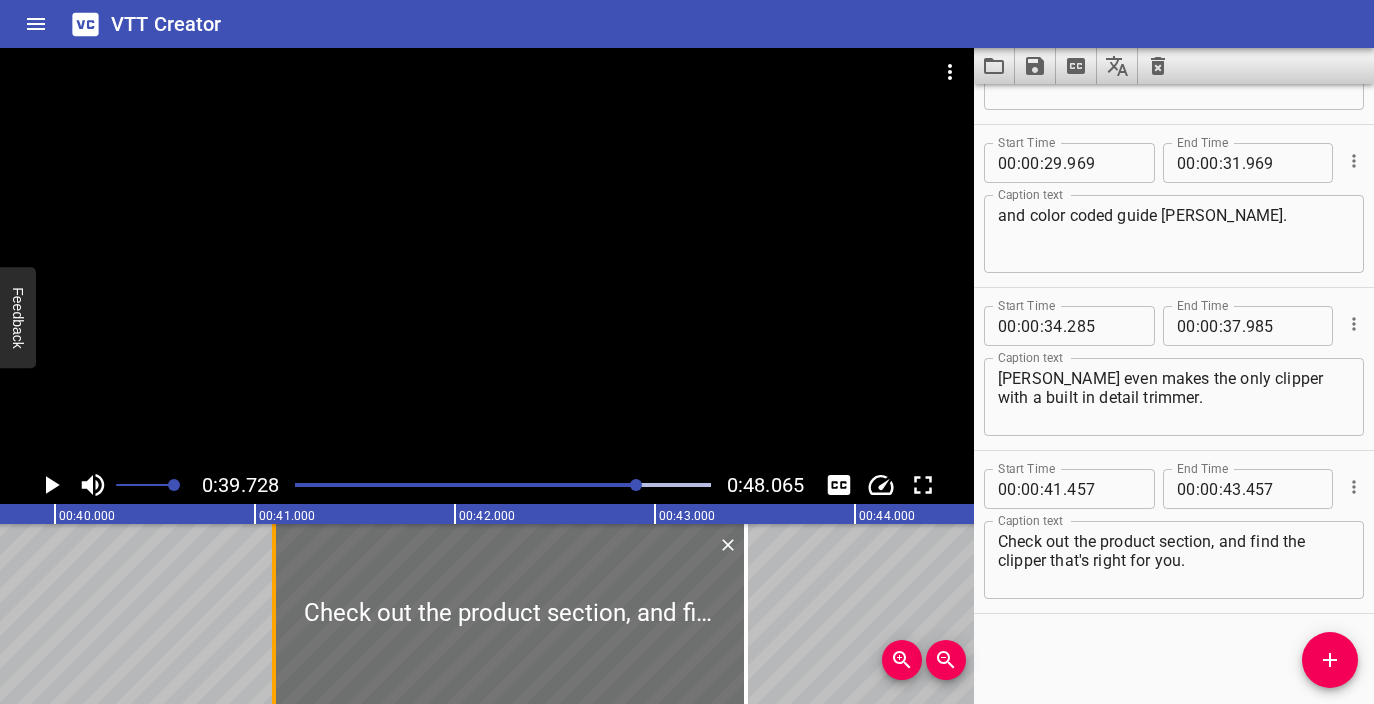 drag, startPoint x: 350, startPoint y: 619, endPoint x: 283, endPoint y: 622, distance: 67.06713 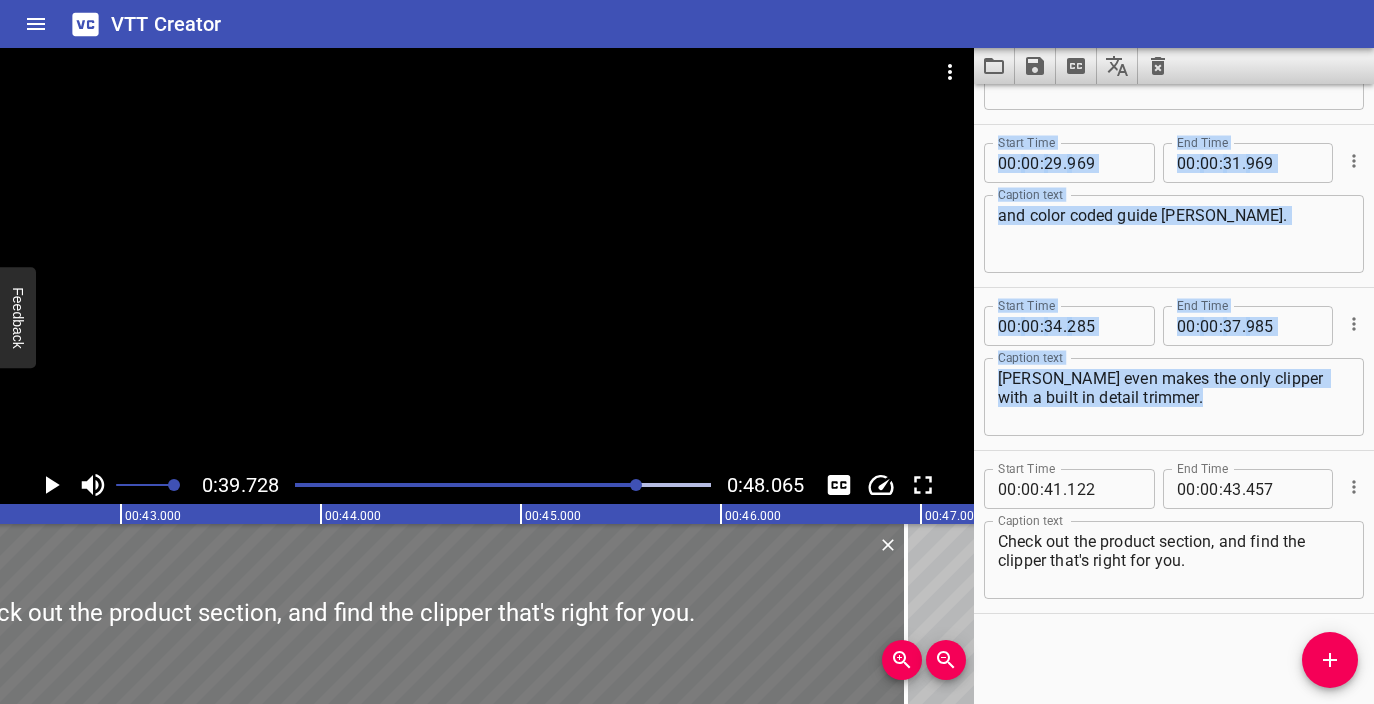 scroll, scrollTop: 0, scrollLeft: 8501, axis: horizontal 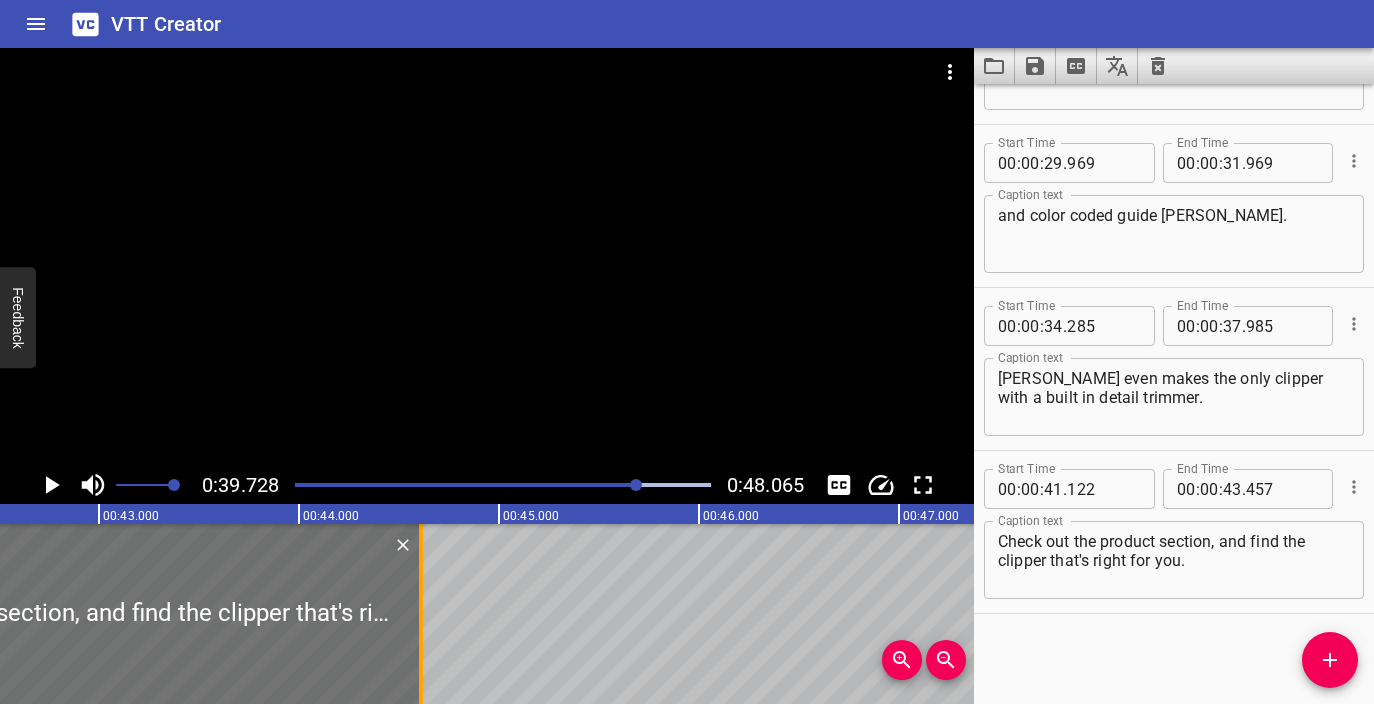 drag, startPoint x: 743, startPoint y: 629, endPoint x: 423, endPoint y: 623, distance: 320.05624 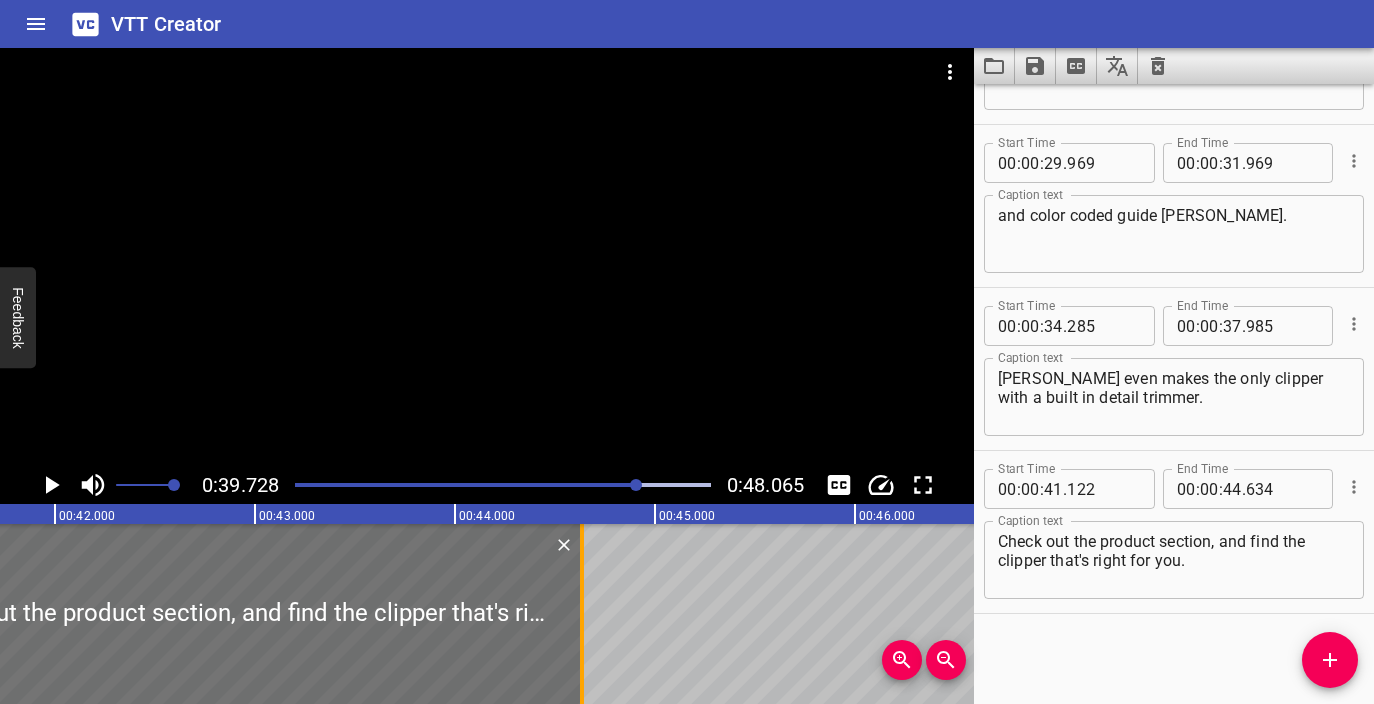 scroll, scrollTop: 0, scrollLeft: 7847, axis: horizontal 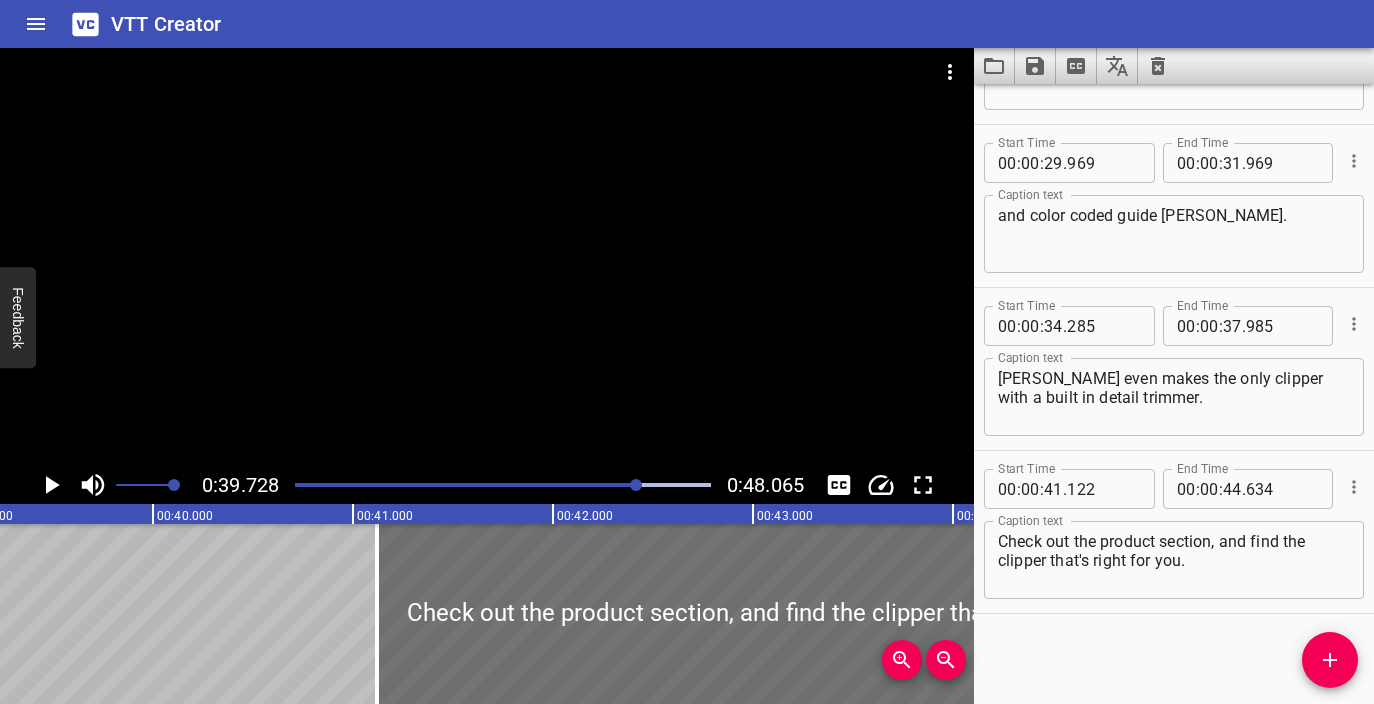 click 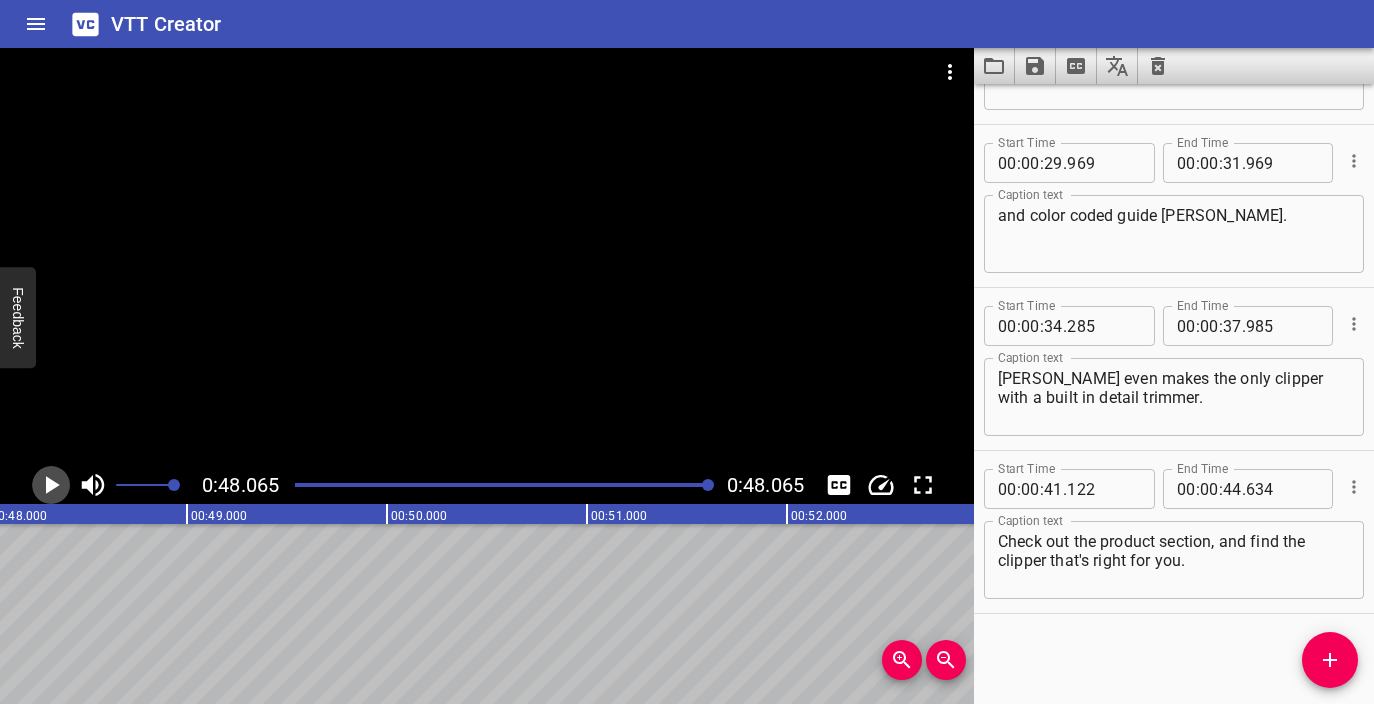 click 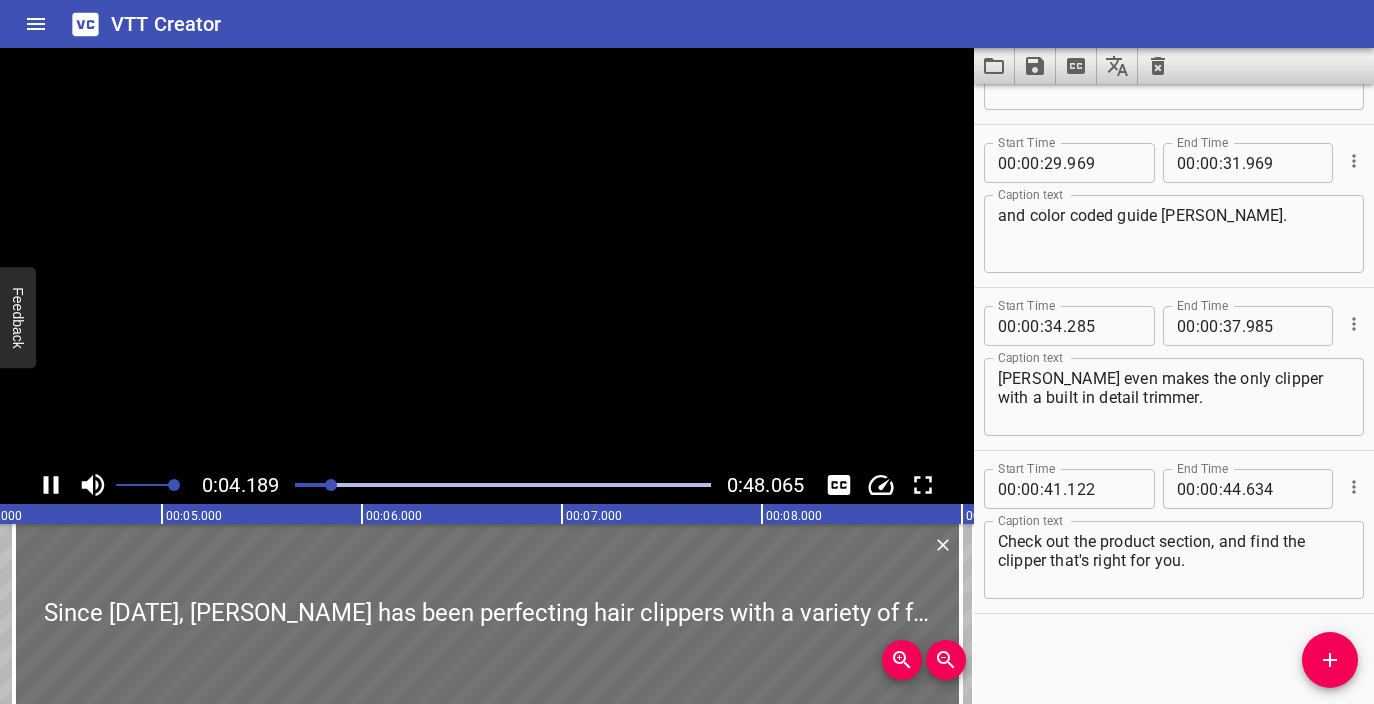 scroll, scrollTop: 0, scrollLeft: 879, axis: horizontal 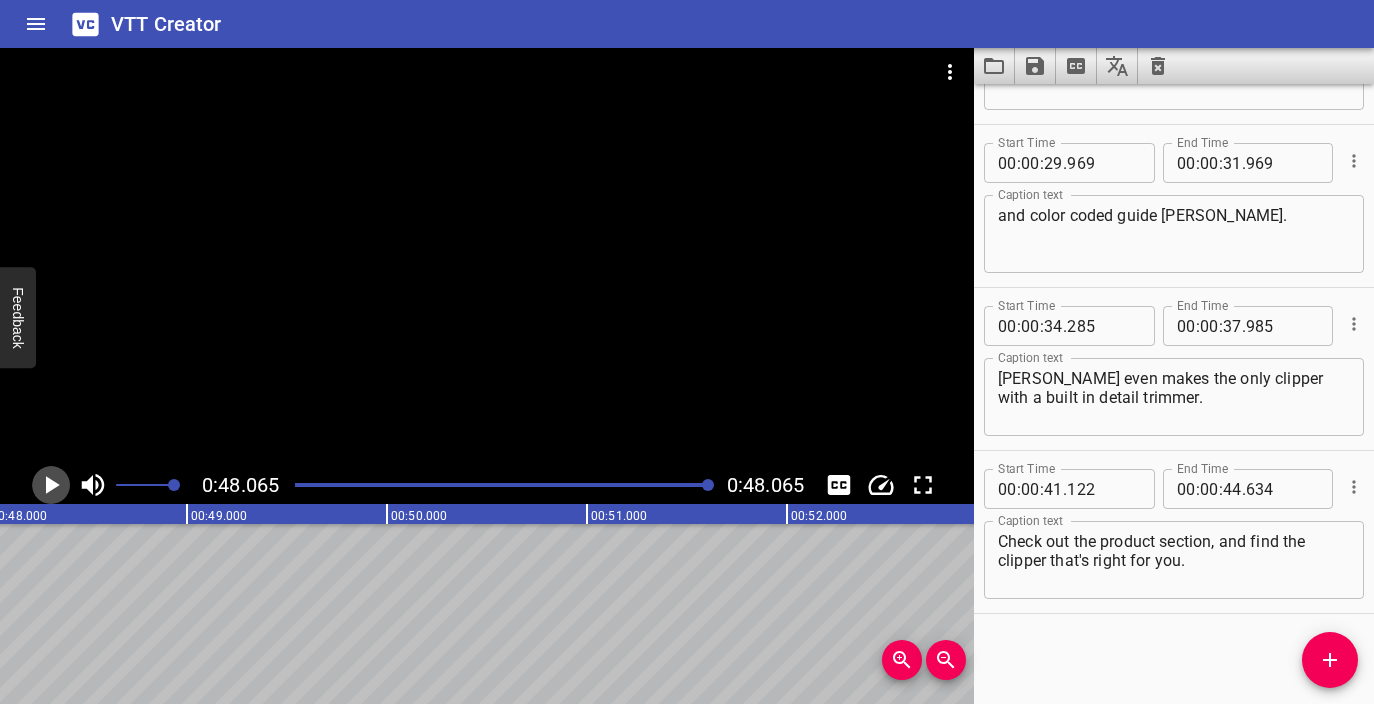 click 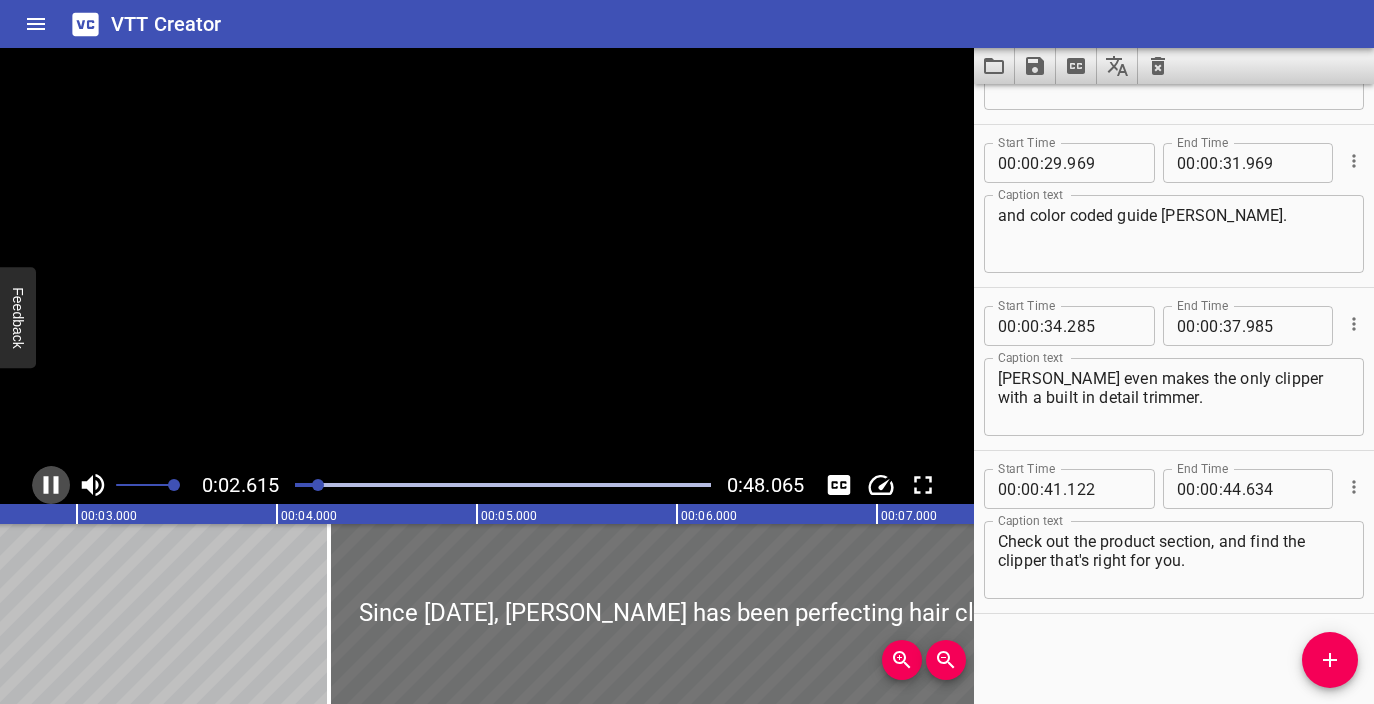 click 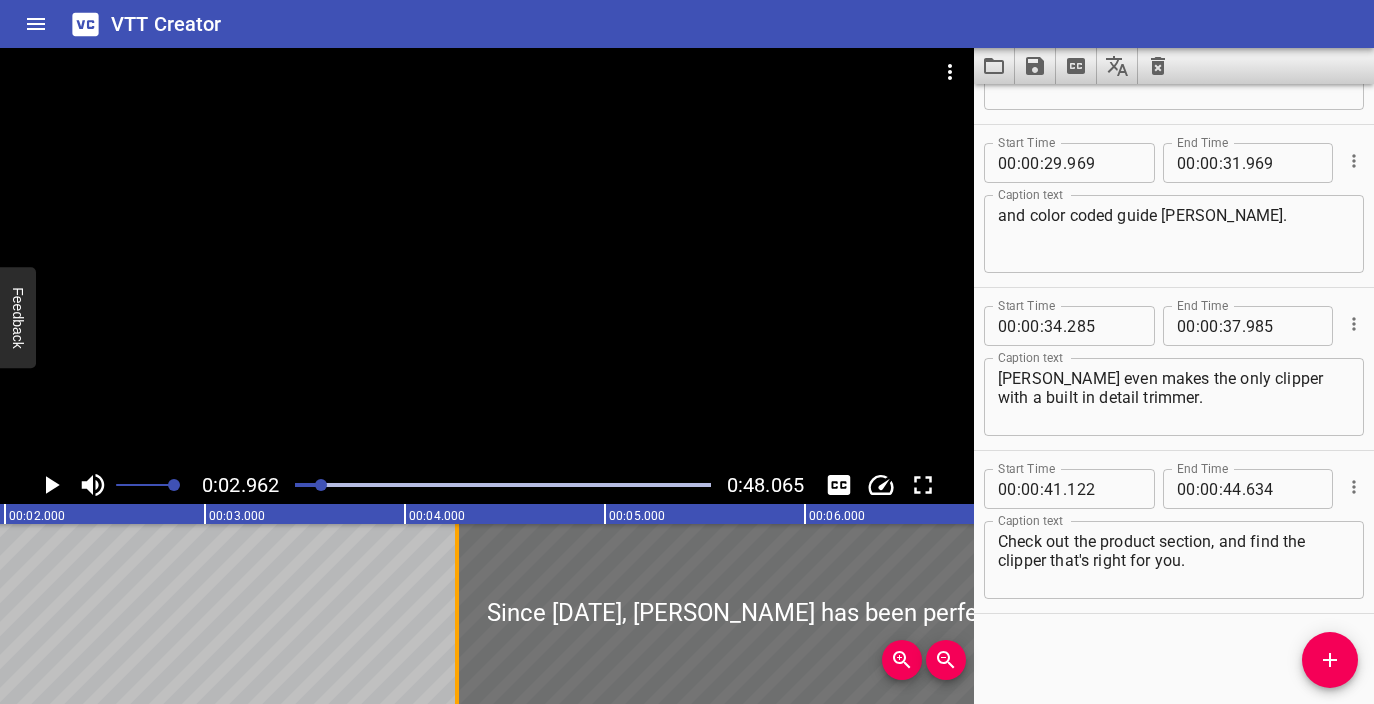 scroll, scrollTop: 0, scrollLeft: 0, axis: both 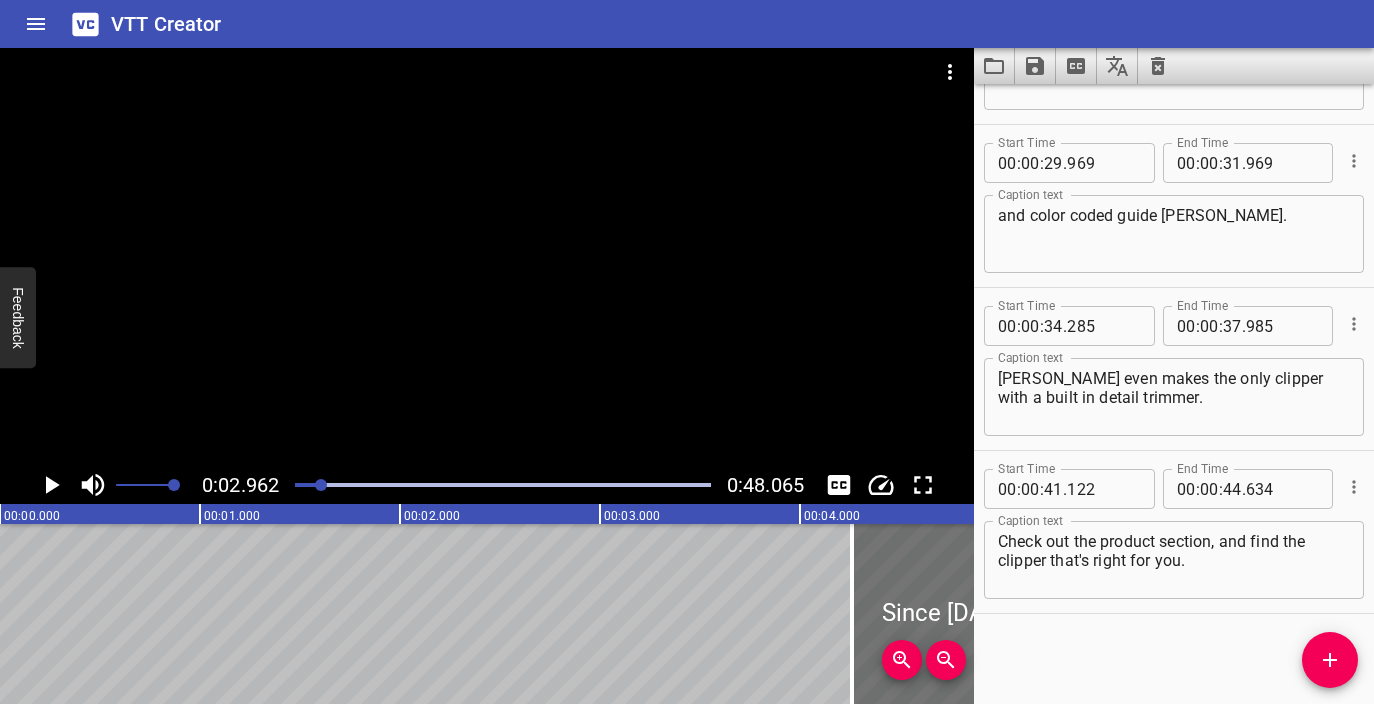 click on "Since [DATE], [PERSON_NAME] has been perfecting hair clippers with a variety of features to allow you to give great haircuts at home. From powerful corded models to the convenience of cordless, driven by lithium ion technology. With features like precision, self-sharpening blades high carbon steel blades, comfortable grips, power drive heavy-duty motors, and color coded guide [PERSON_NAME]. [PERSON_NAME] even makes the only clipper with a built in detail trimmer. Check out the product section, and find the clipper that's right for you." at bounding box center (6000, 614) 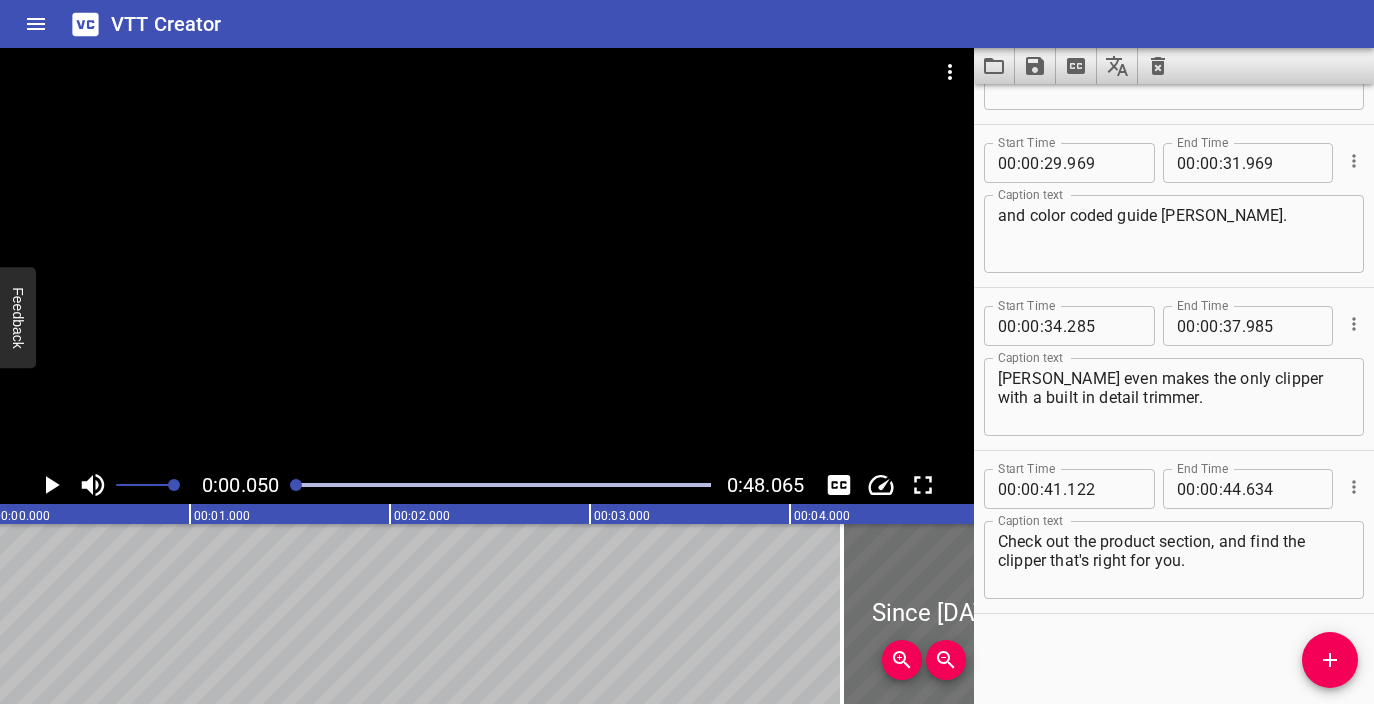 scroll, scrollTop: 0, scrollLeft: 0, axis: both 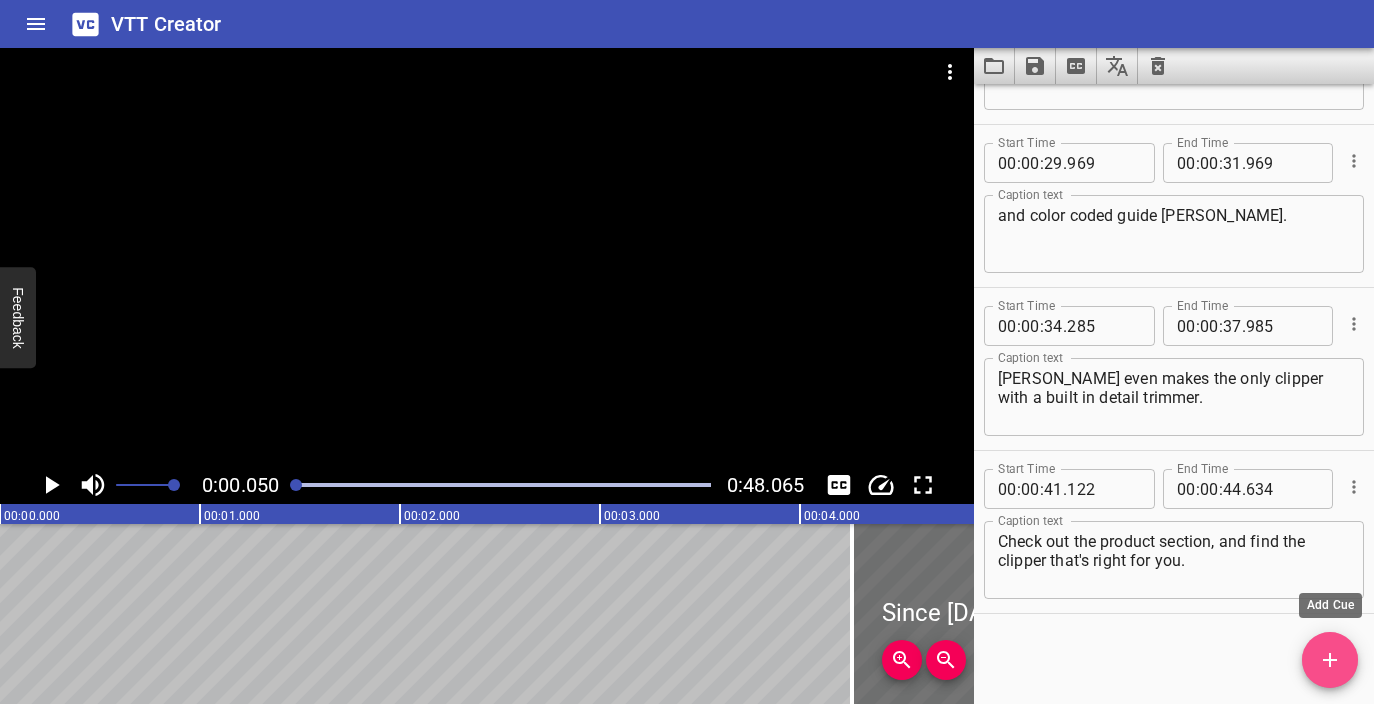 click at bounding box center (1330, 660) 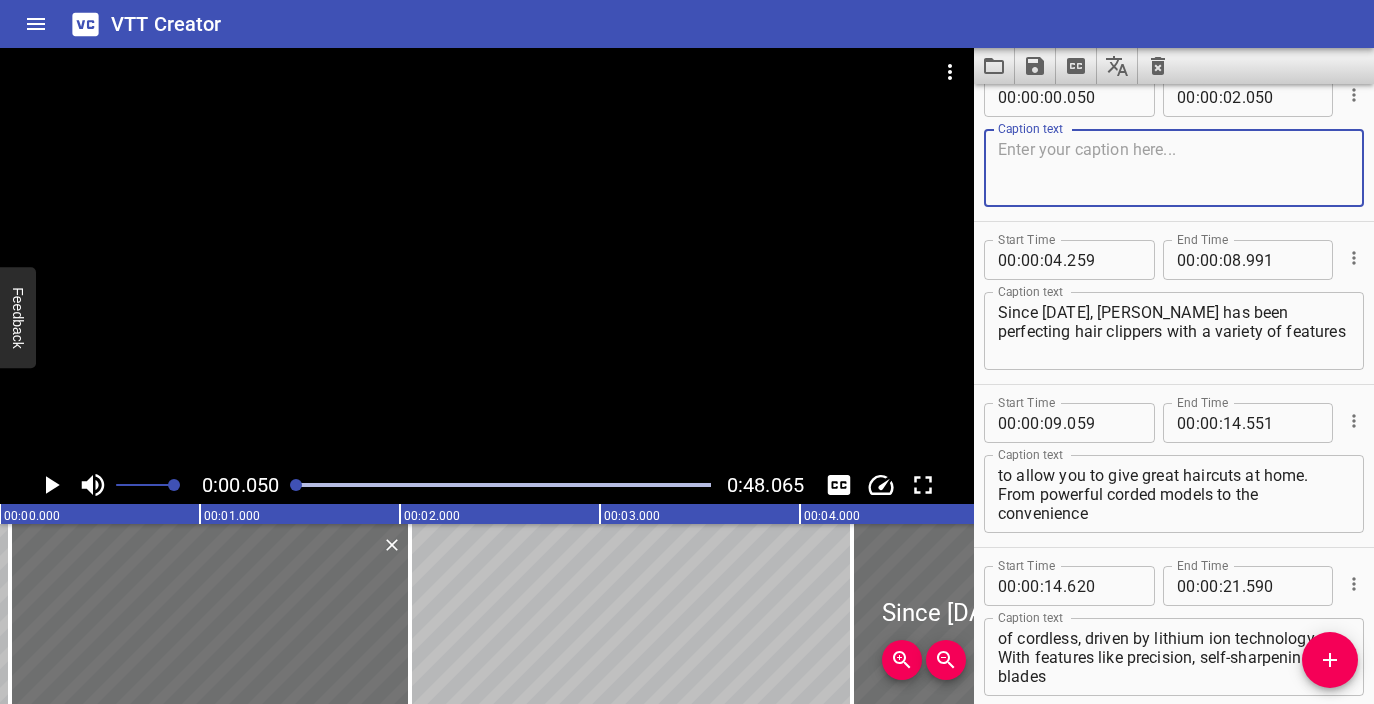 scroll, scrollTop: 0, scrollLeft: 0, axis: both 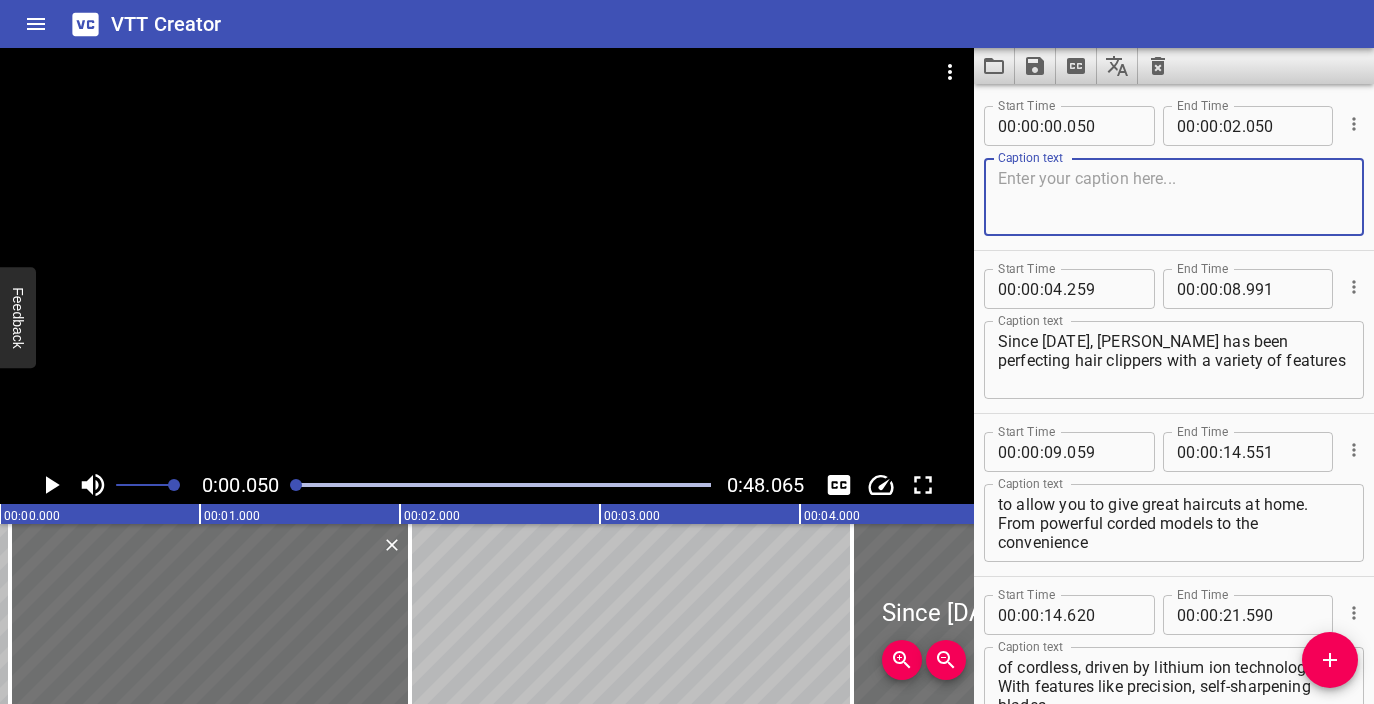 click at bounding box center [1174, 197] 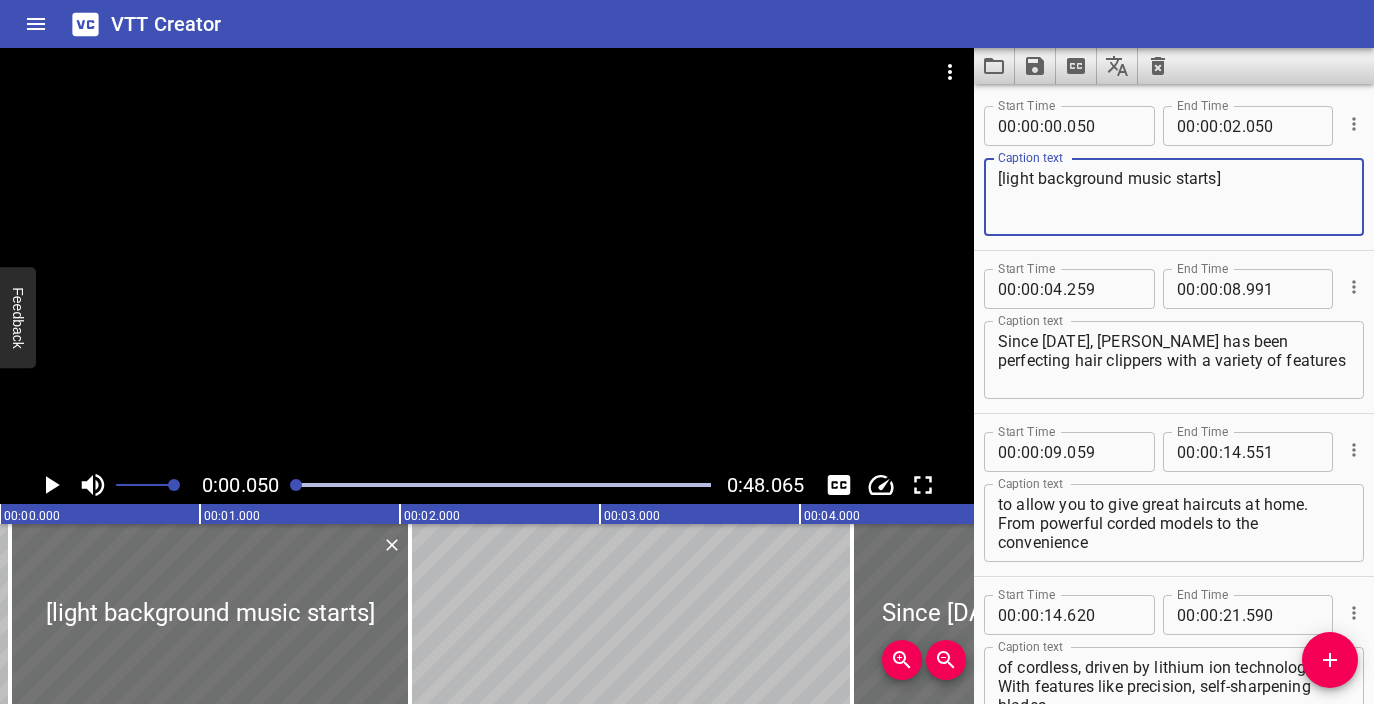 type on "[light background music starts]" 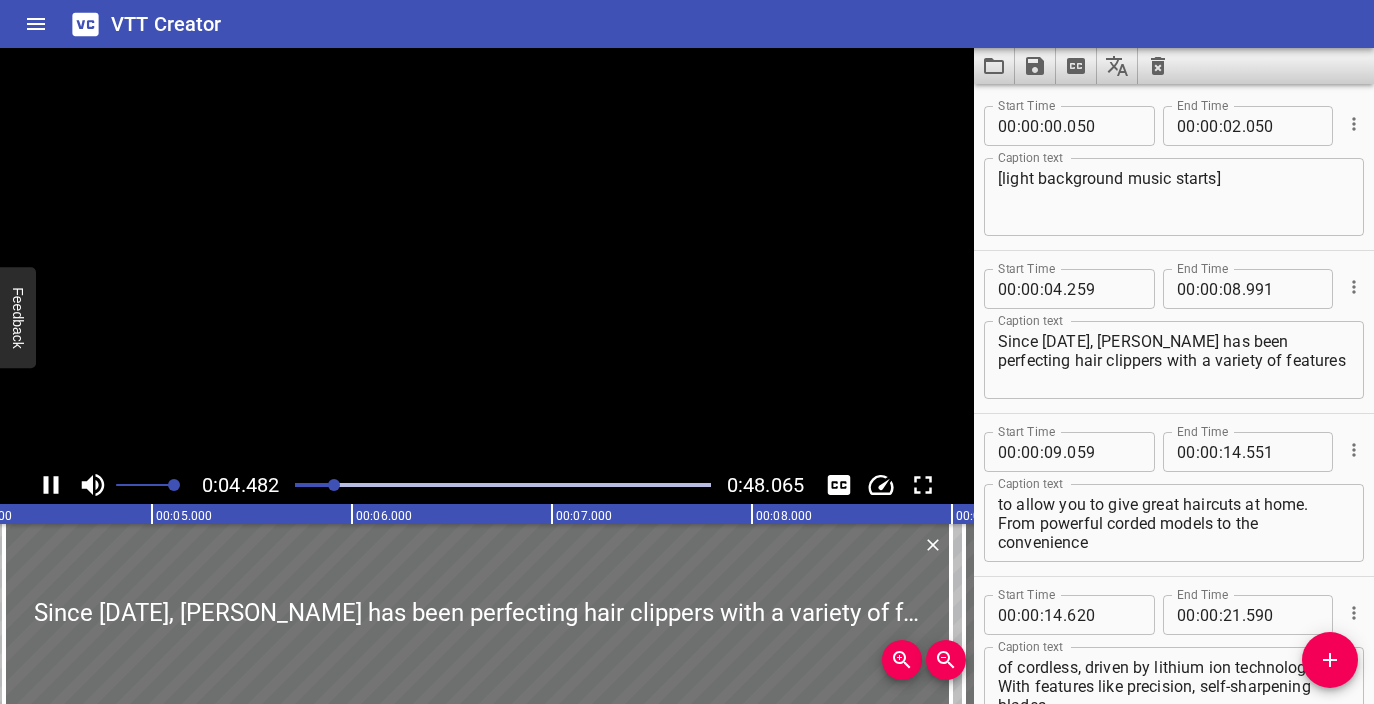 scroll, scrollTop: 0, scrollLeft: 896, axis: horizontal 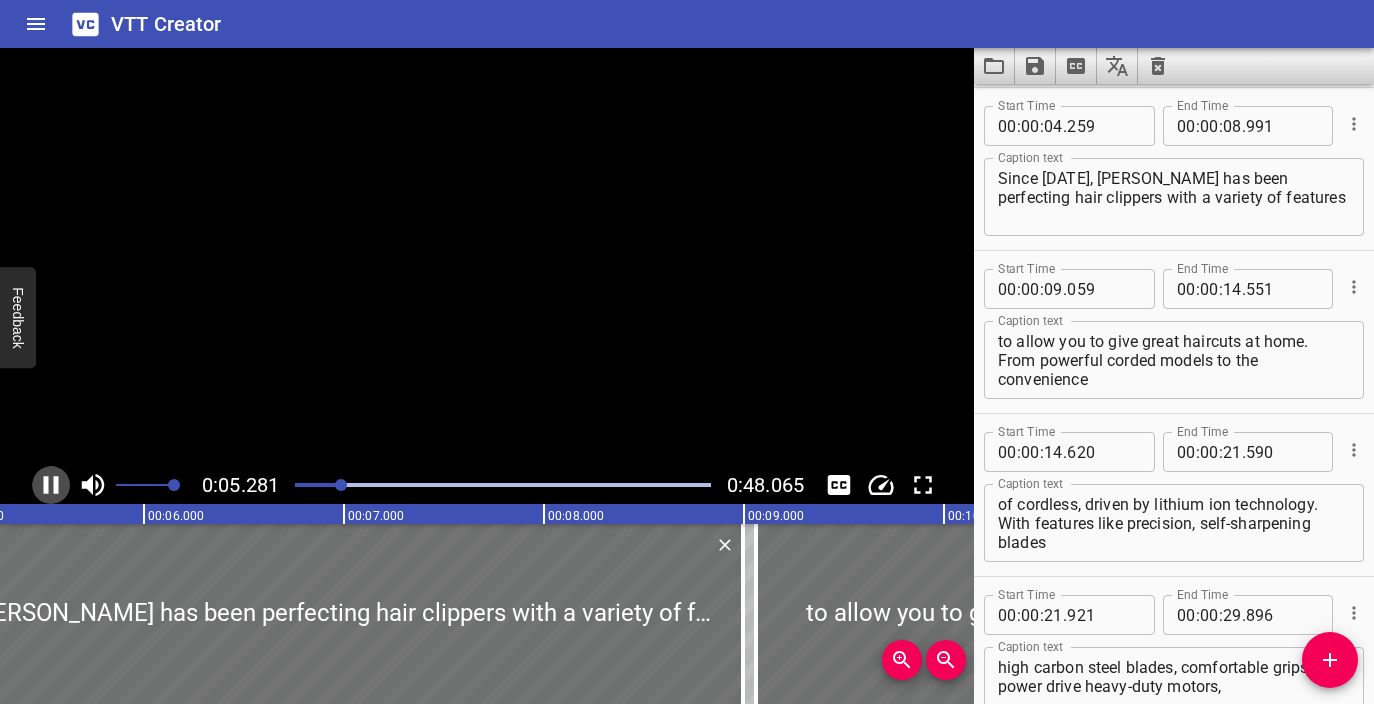 click 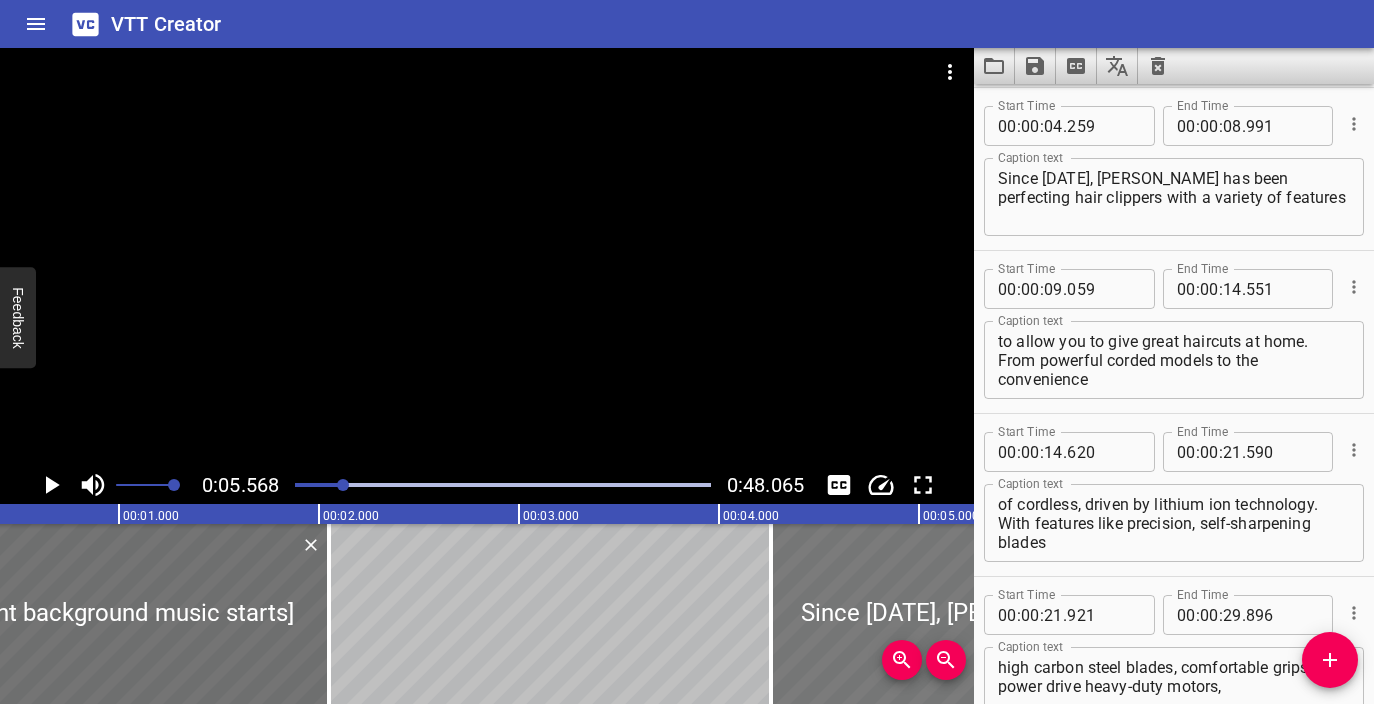 scroll, scrollTop: 0, scrollLeft: 0, axis: both 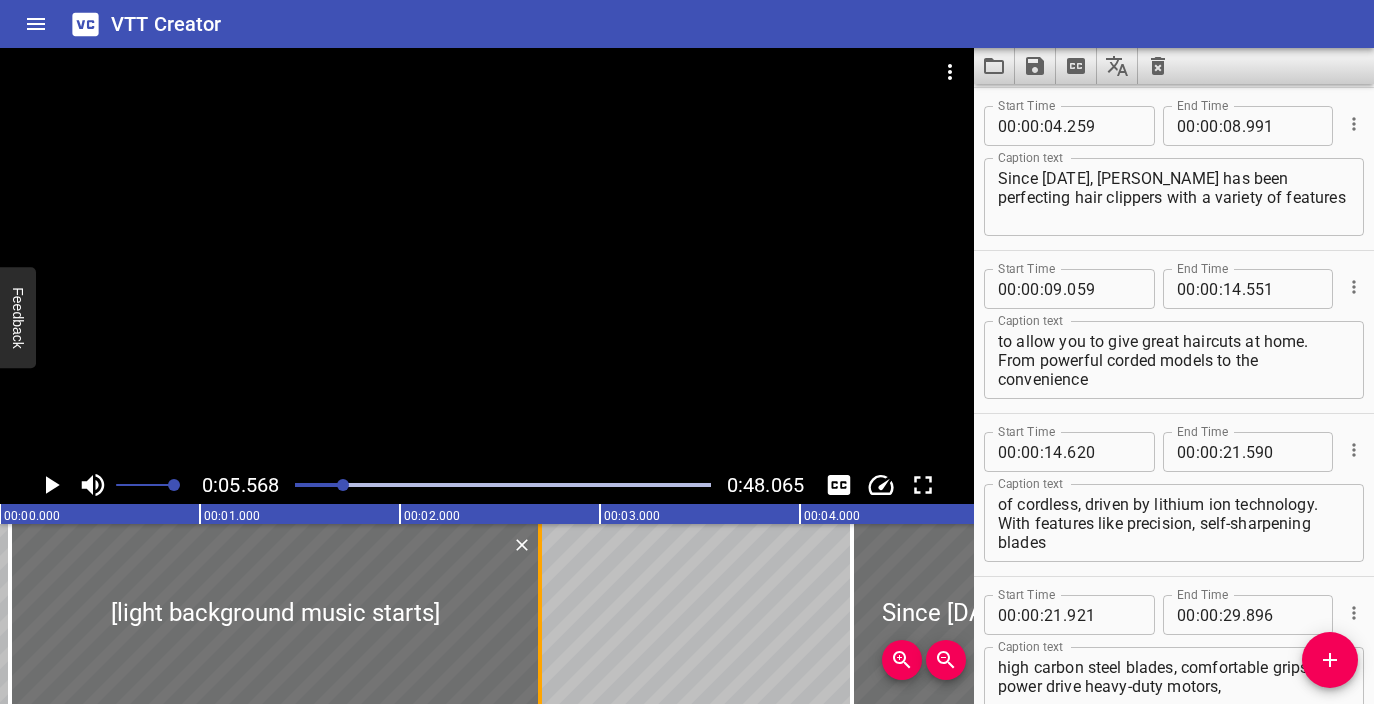 drag, startPoint x: 415, startPoint y: 624, endPoint x: 585, endPoint y: 622, distance: 170.01176 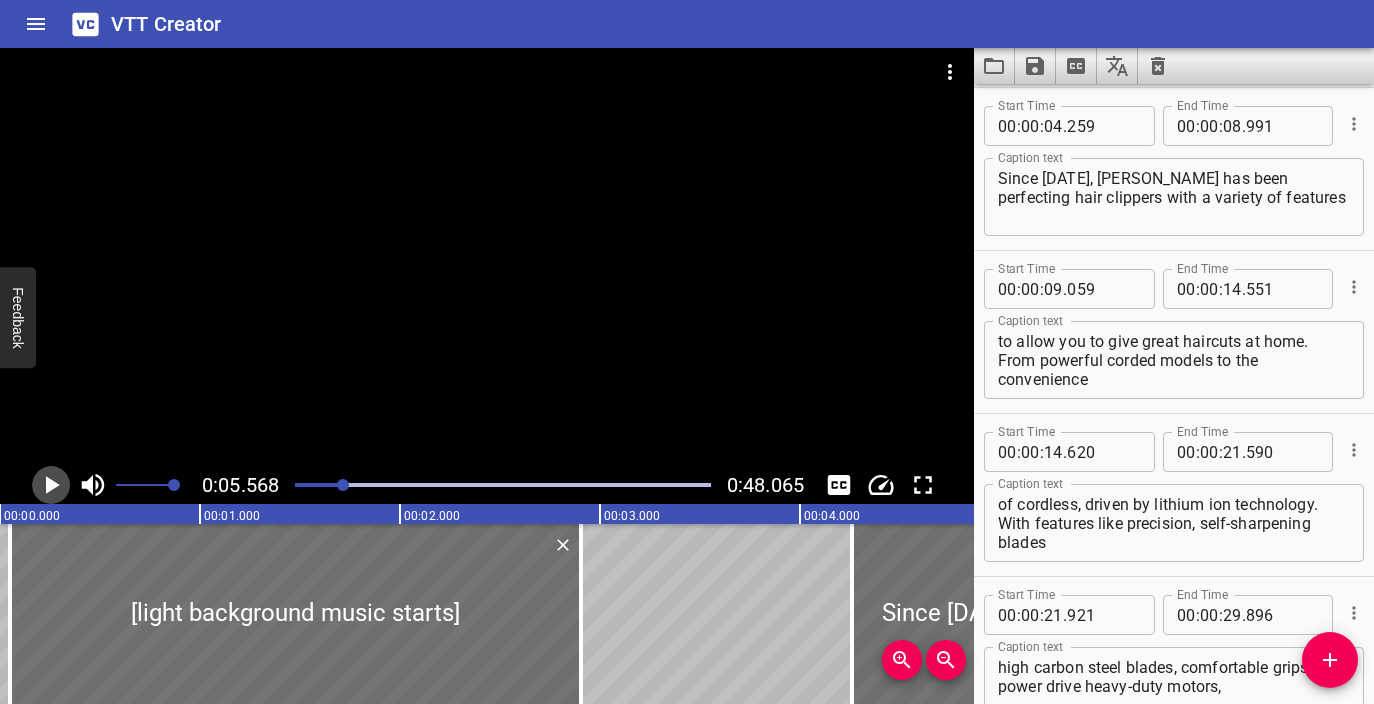 click at bounding box center (51, 485) 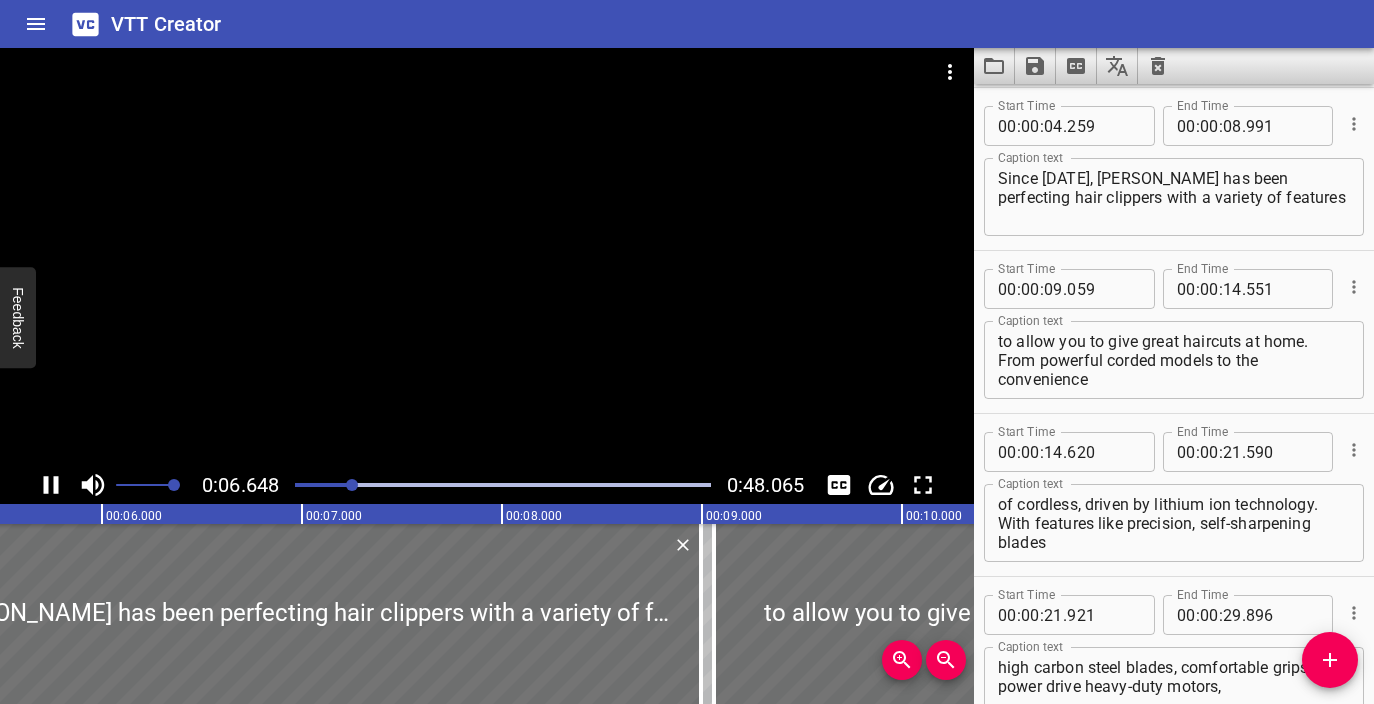 click 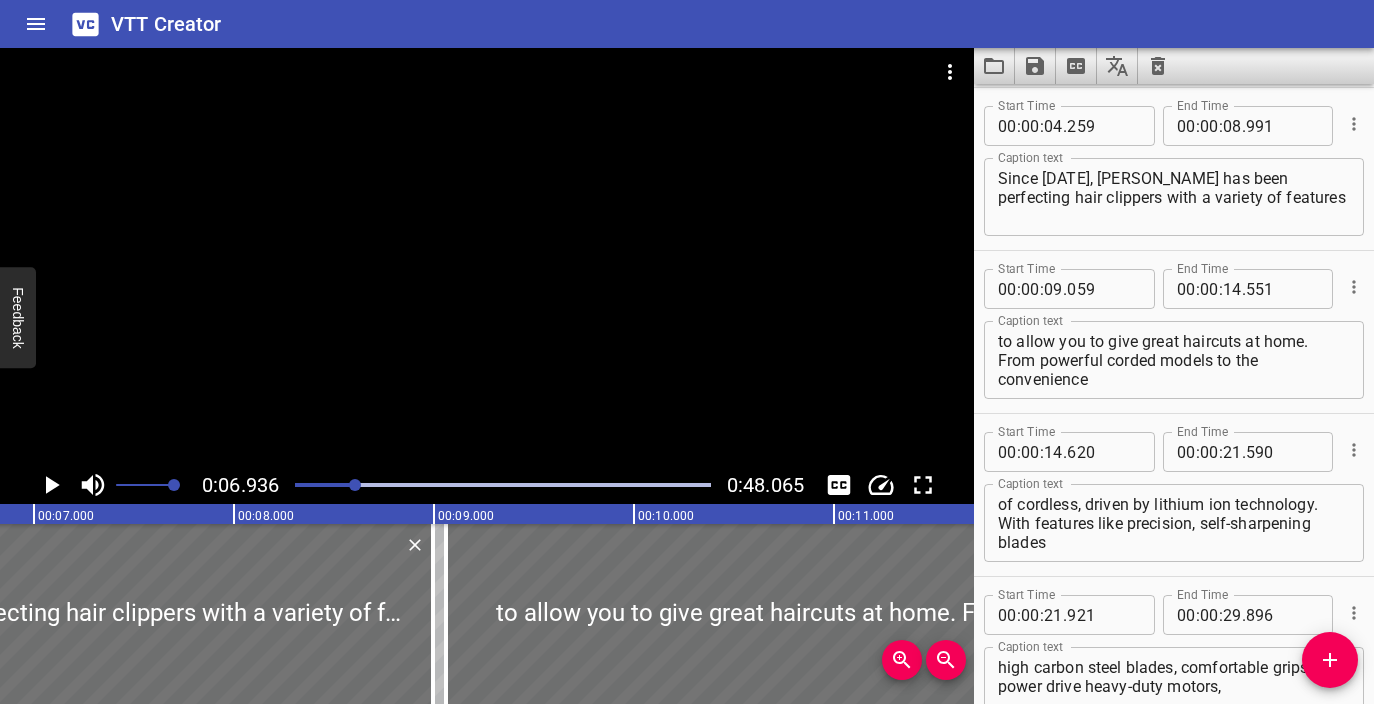 scroll, scrollTop: 0, scrollLeft: 1387, axis: horizontal 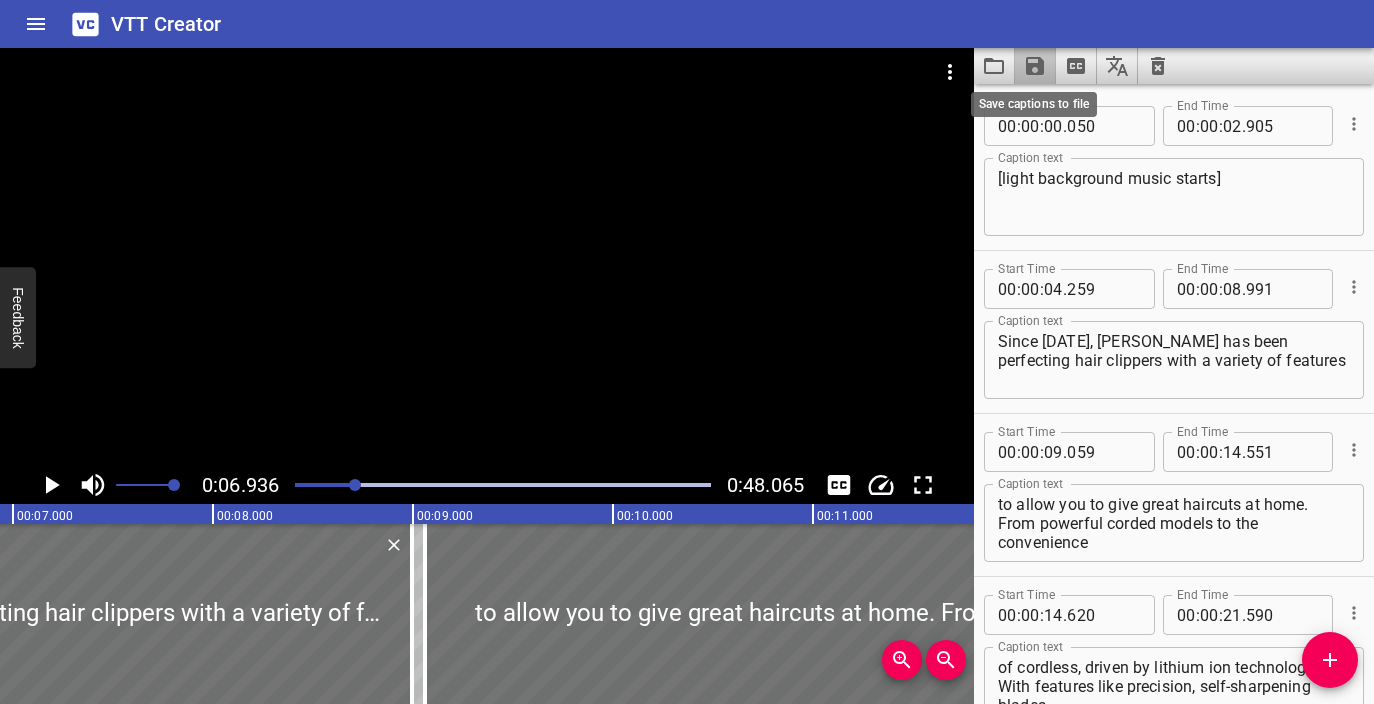 click 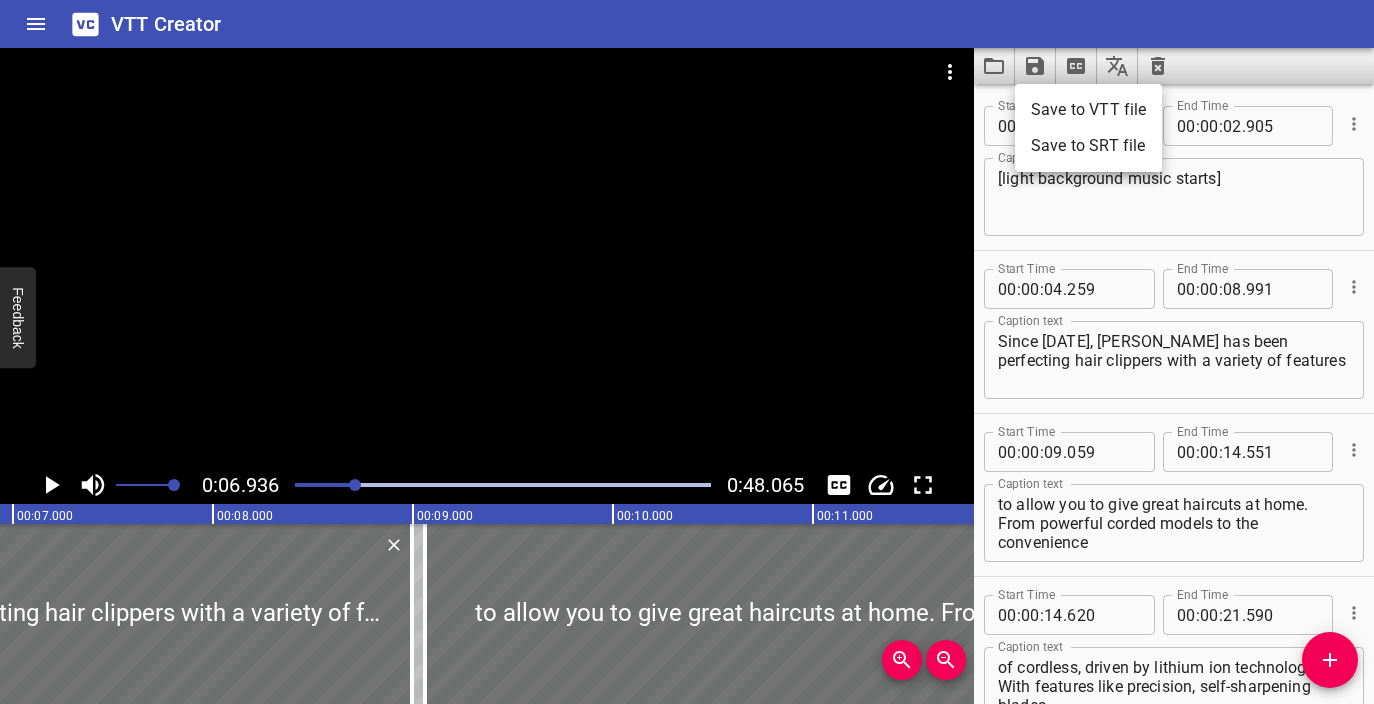 click on "Save to VTT file" at bounding box center (1088, 110) 